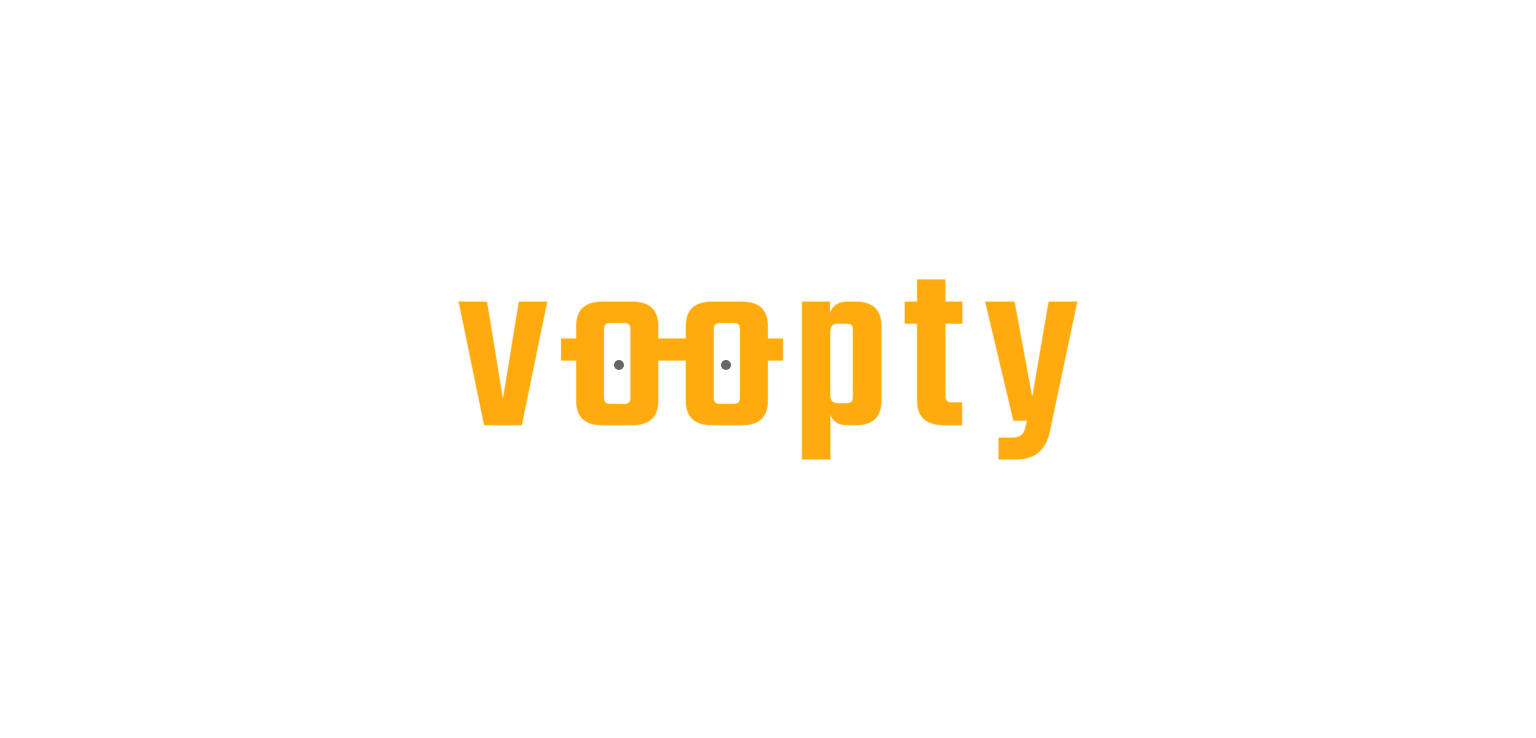 scroll, scrollTop: 0, scrollLeft: 0, axis: both 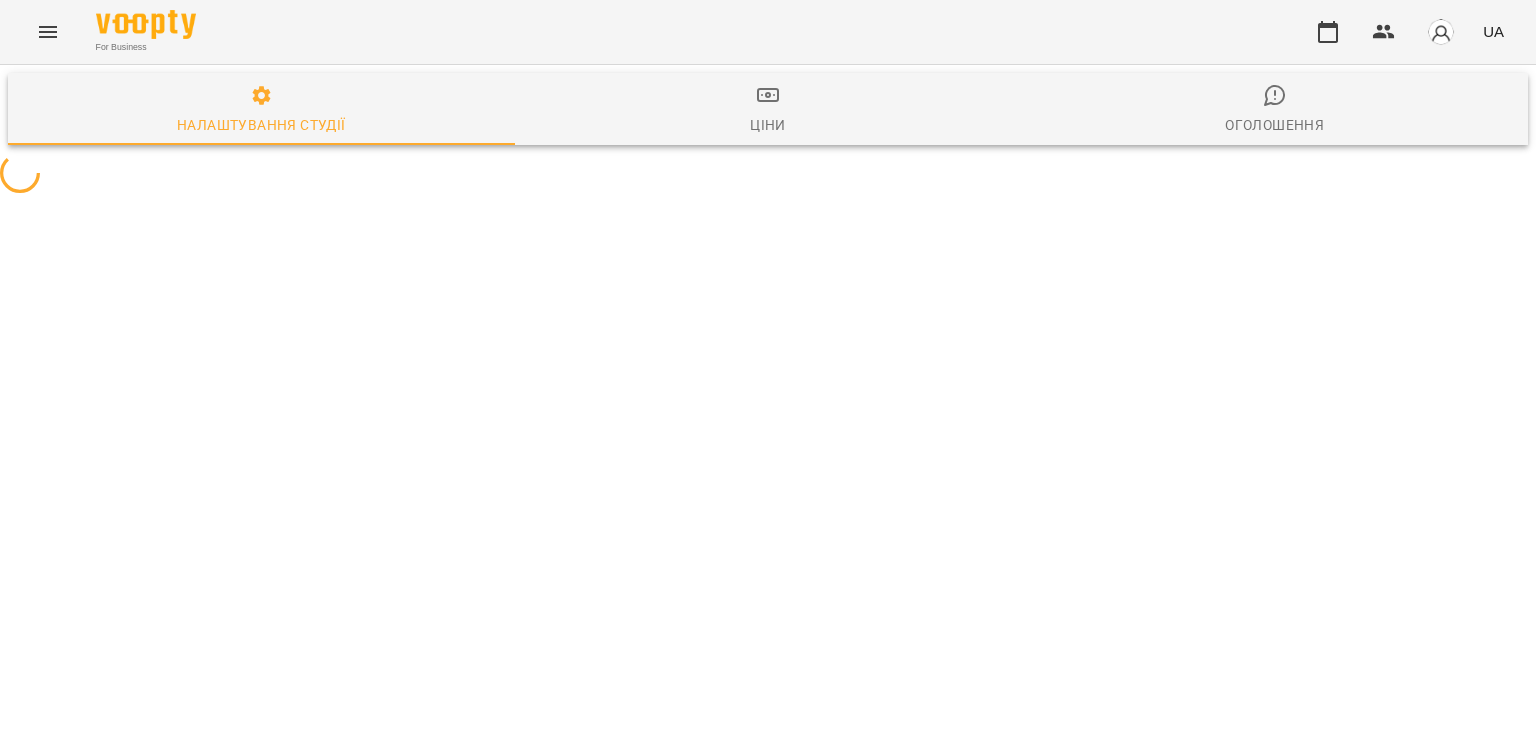 select on "**" 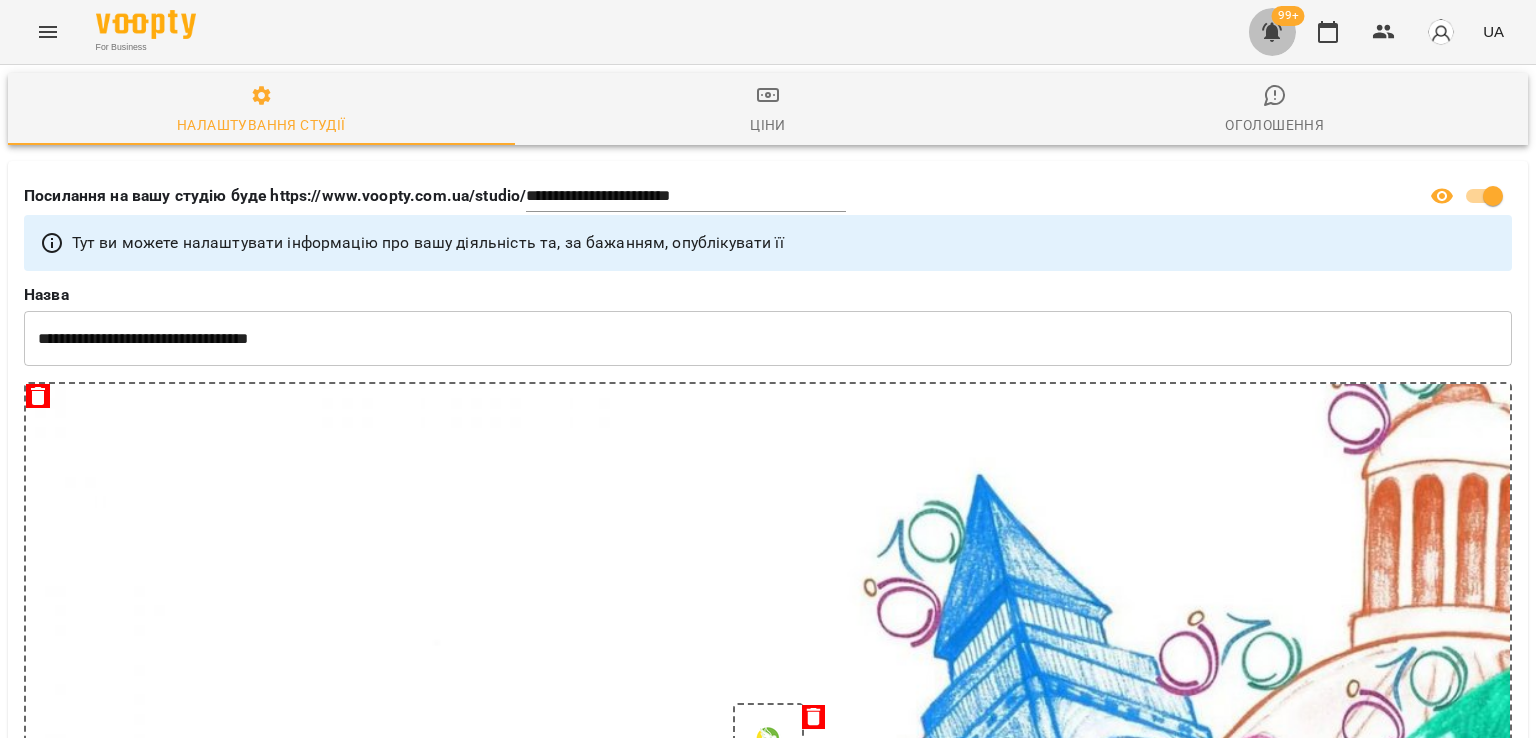 click 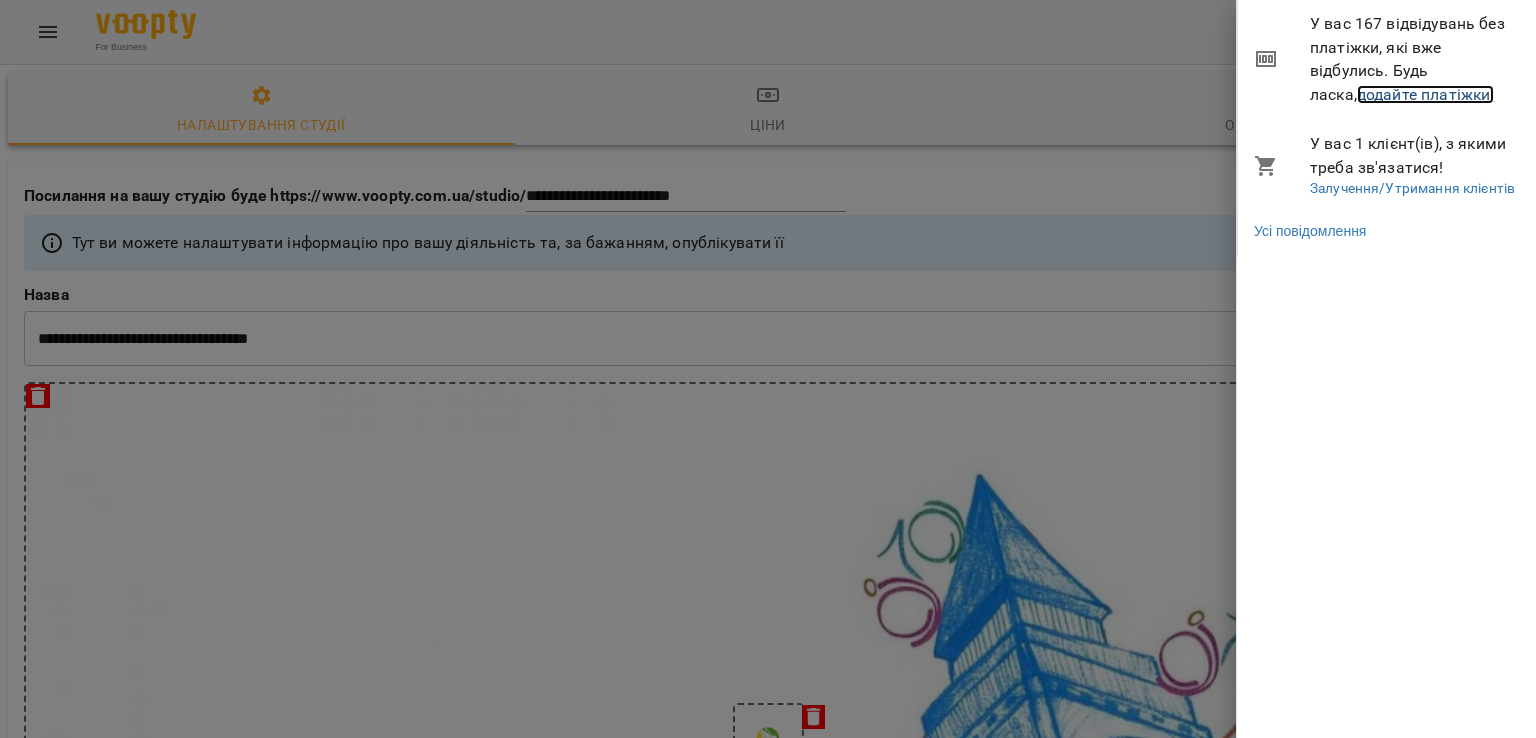 click on "додайте платіжки!" at bounding box center [1426, 94] 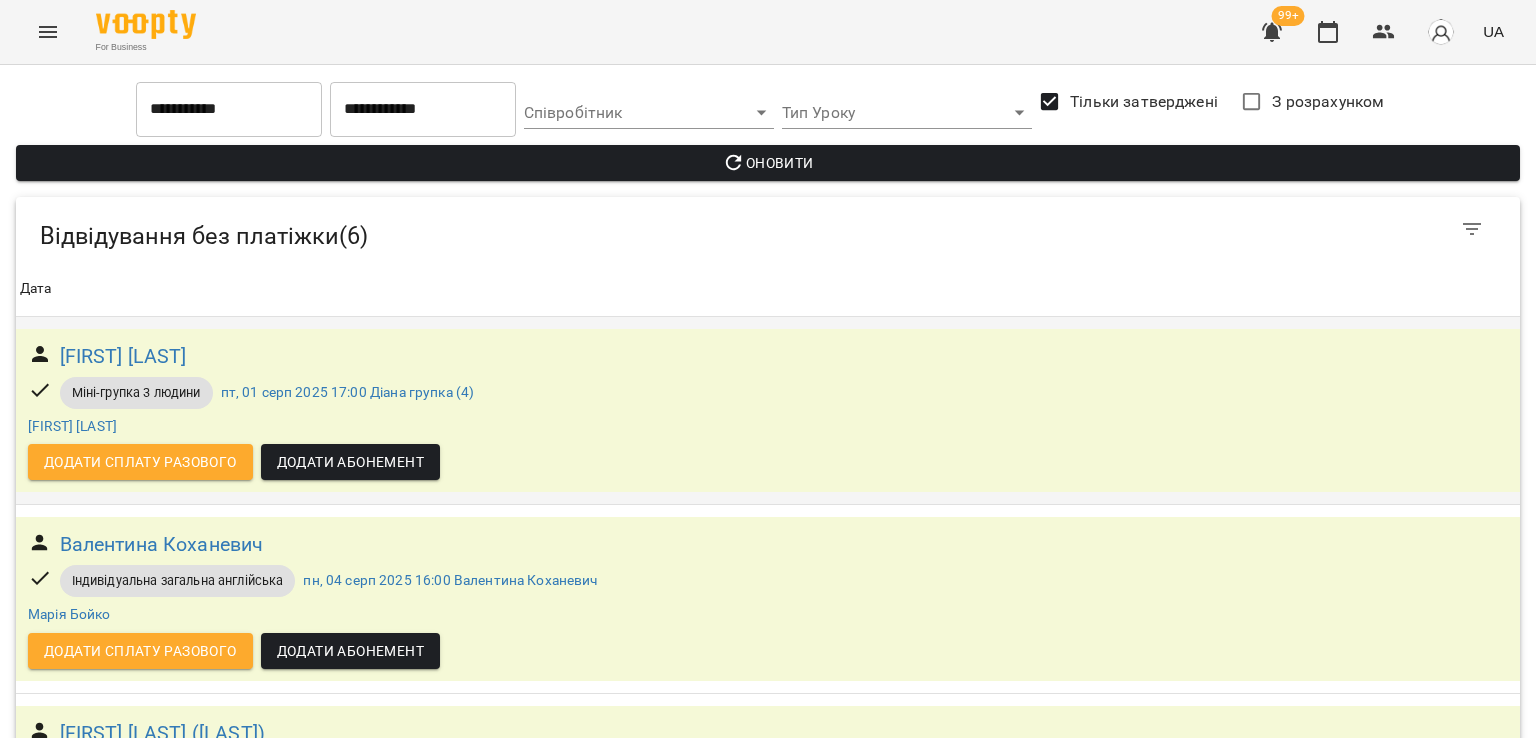 scroll, scrollTop: 723, scrollLeft: 0, axis: vertical 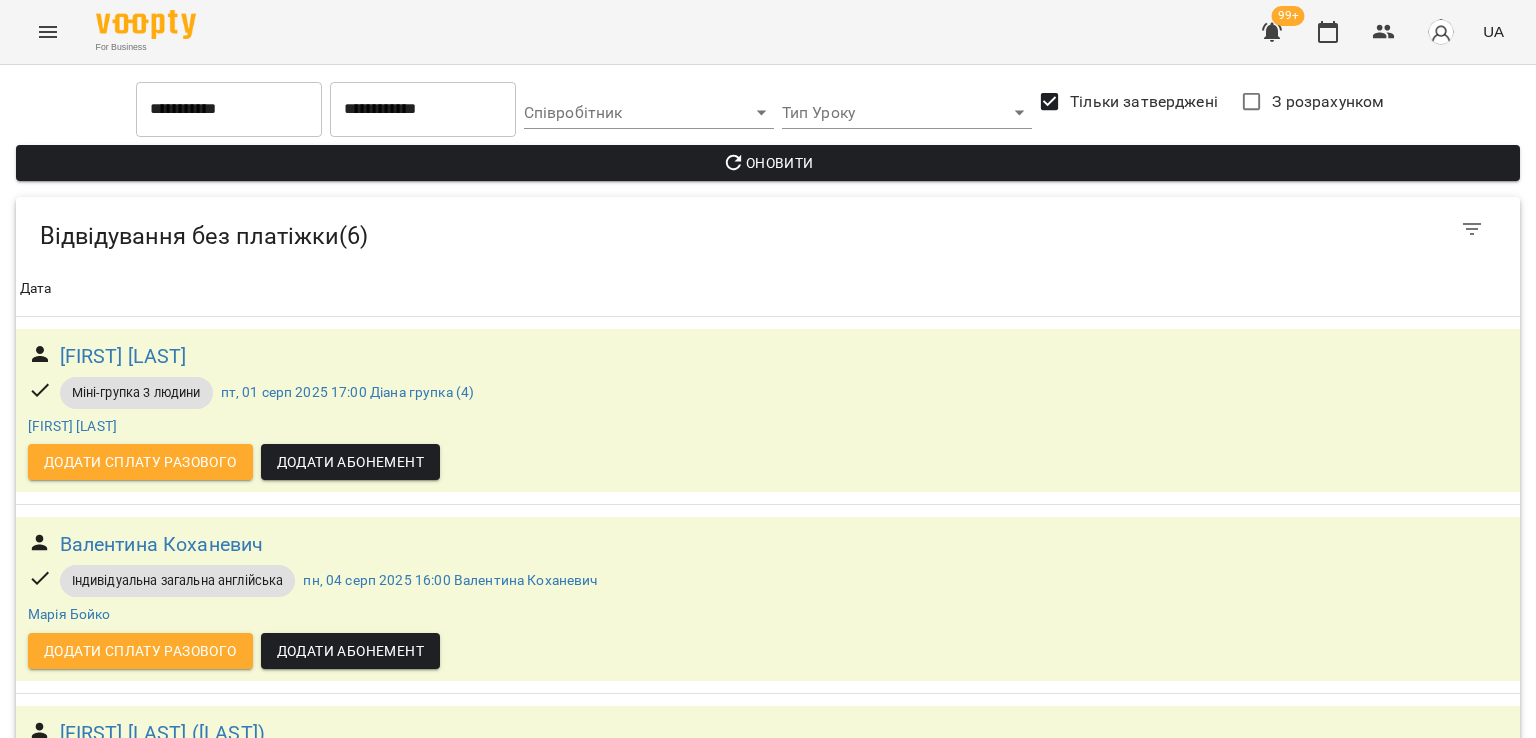 click on "Додати Абонемент" at bounding box center [350, 1215] 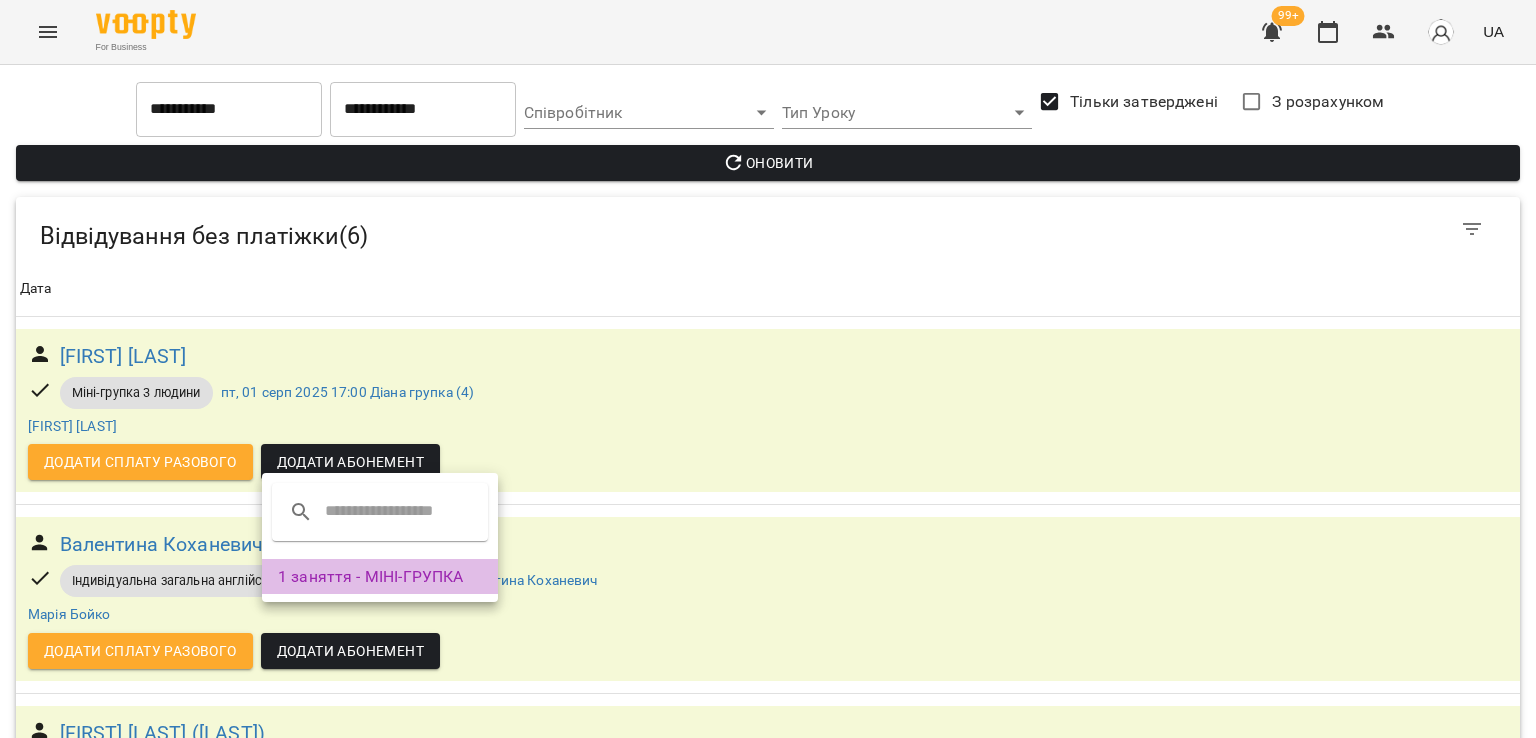 click on "1 заняття - МІНІ-ГРУПКА" at bounding box center [380, 577] 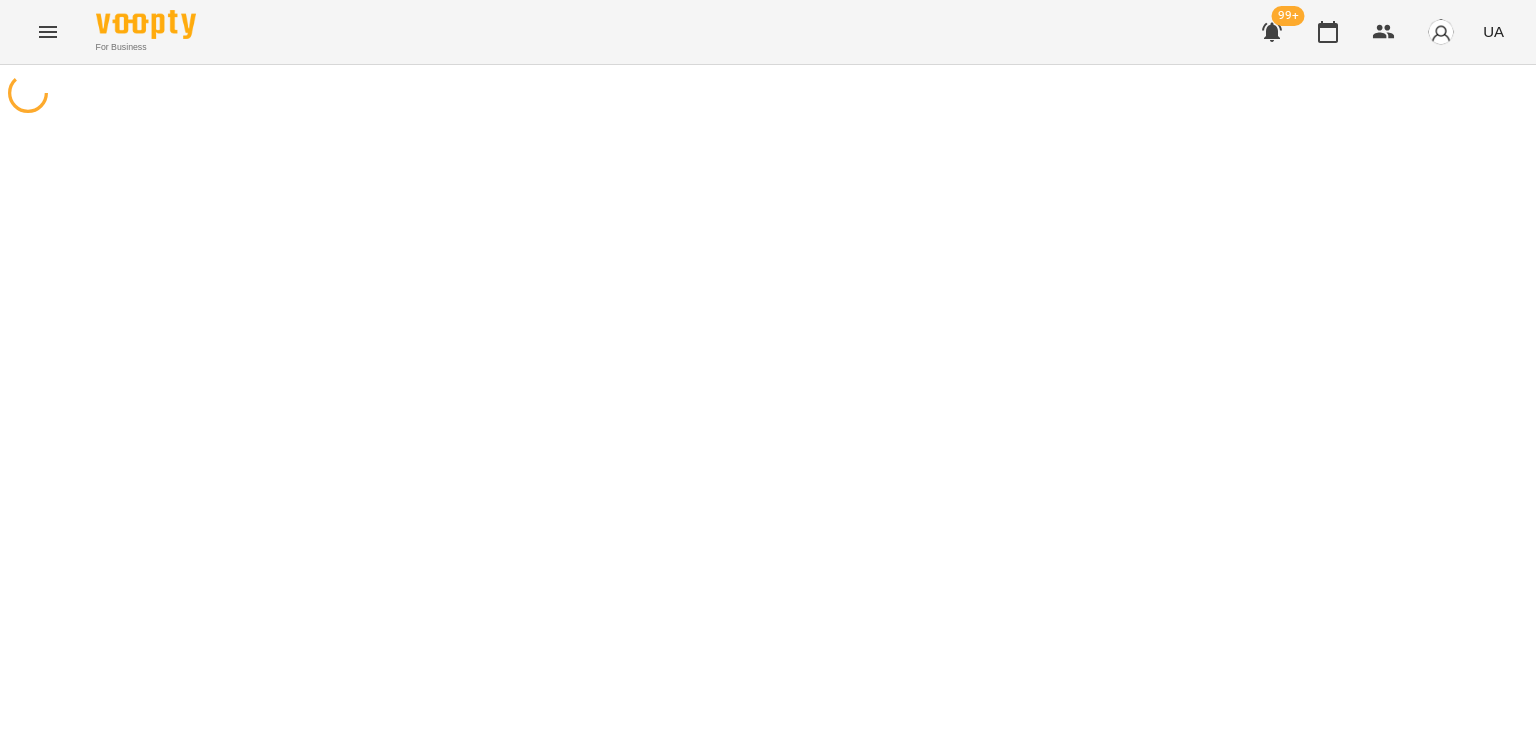 scroll, scrollTop: 0, scrollLeft: 0, axis: both 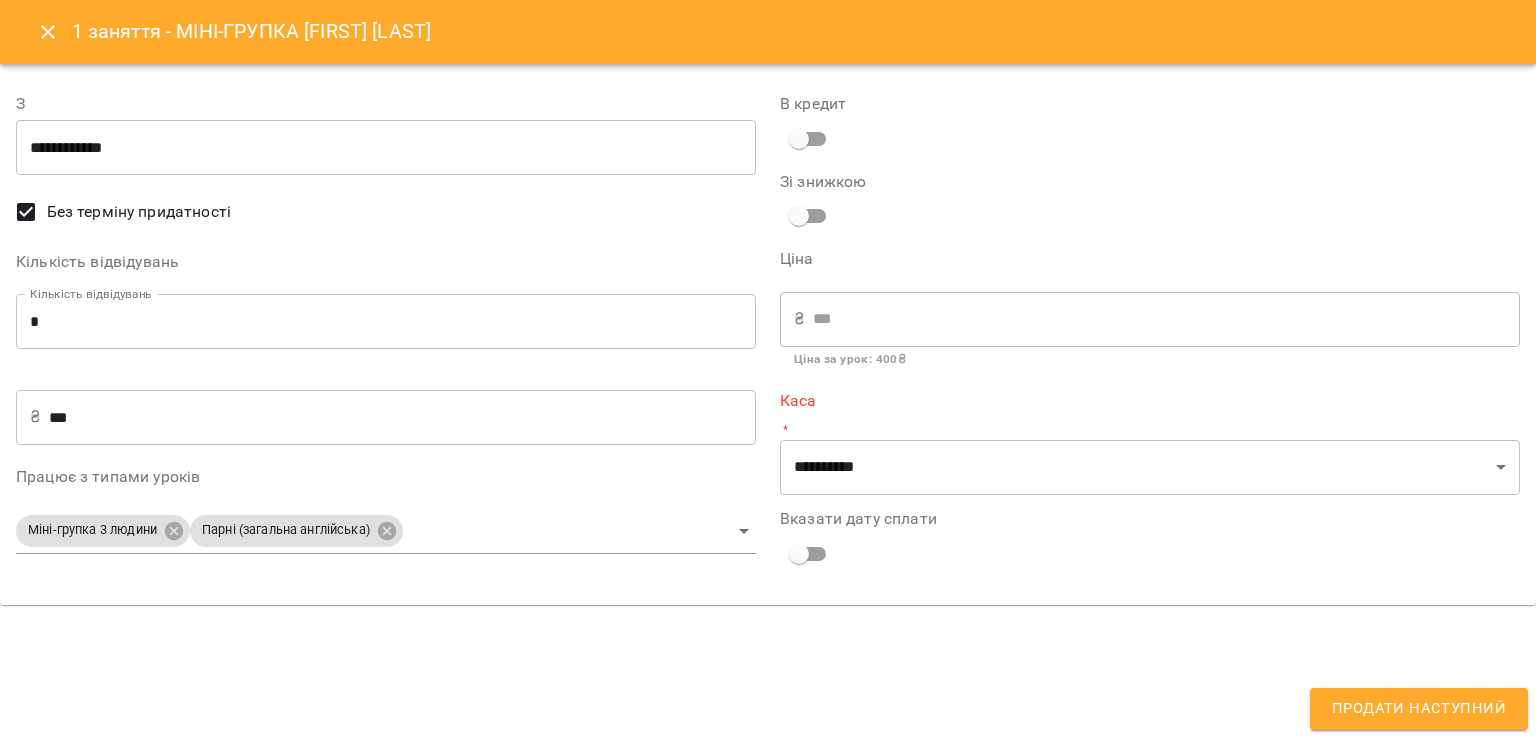 type on "**********" 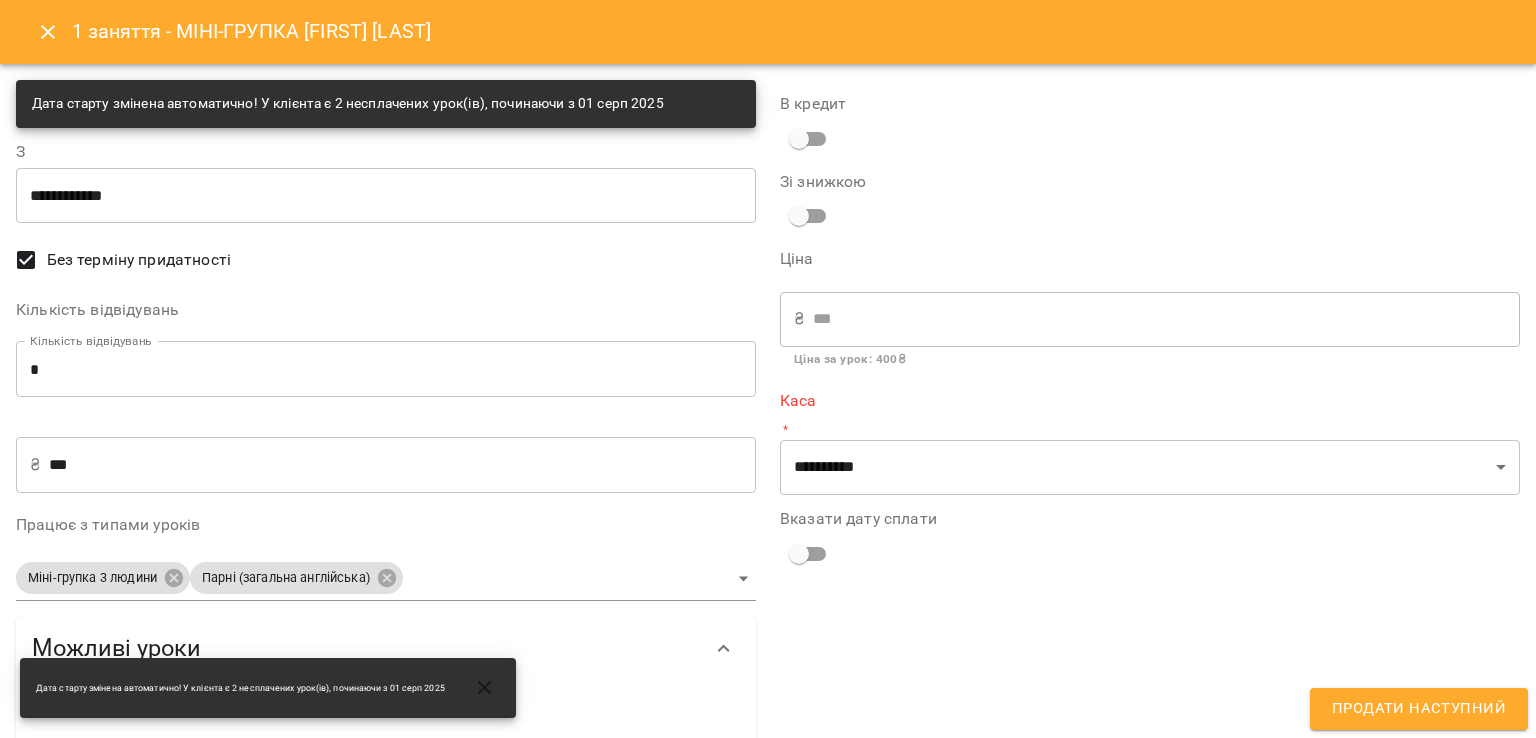 click on "*" at bounding box center (386, 369) 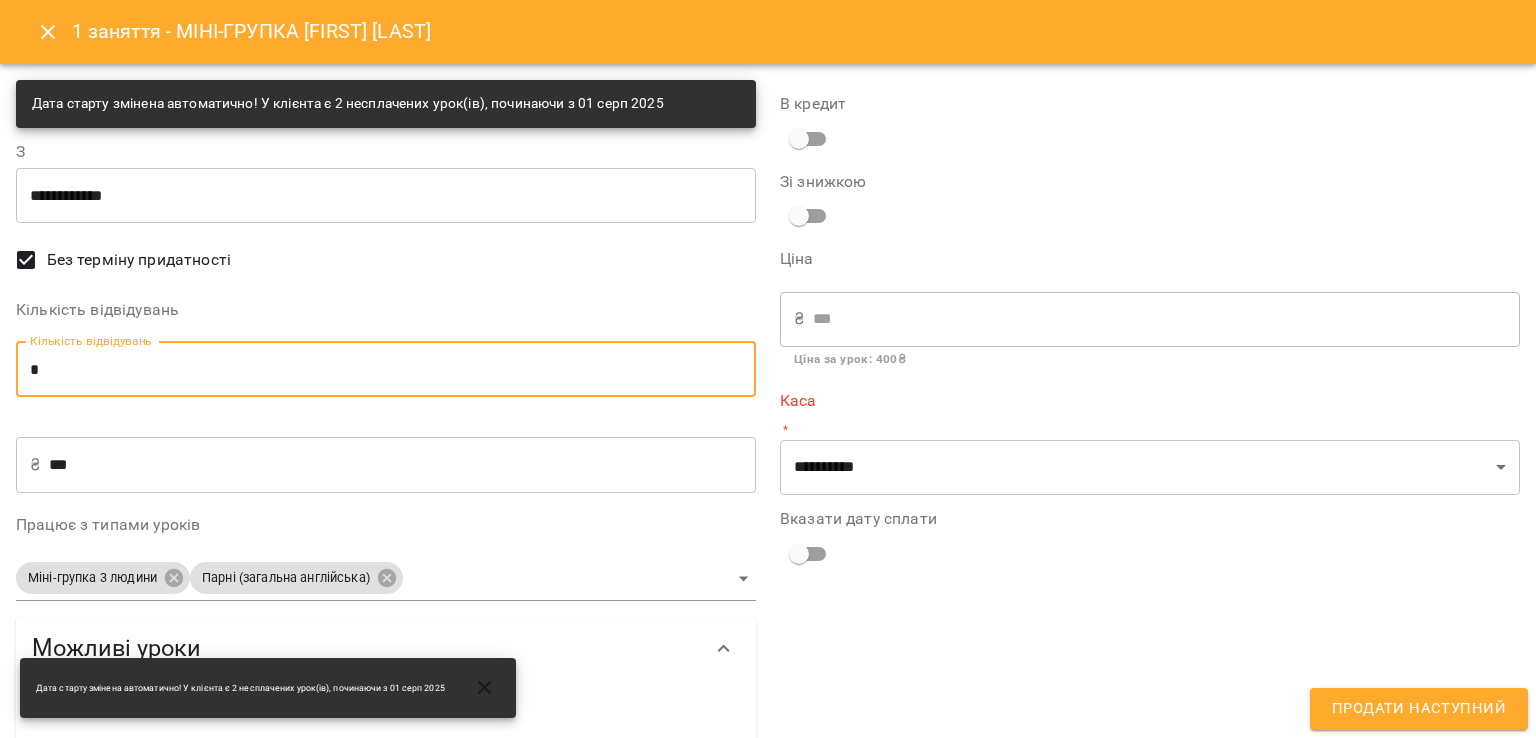 click on "*" at bounding box center [386, 369] 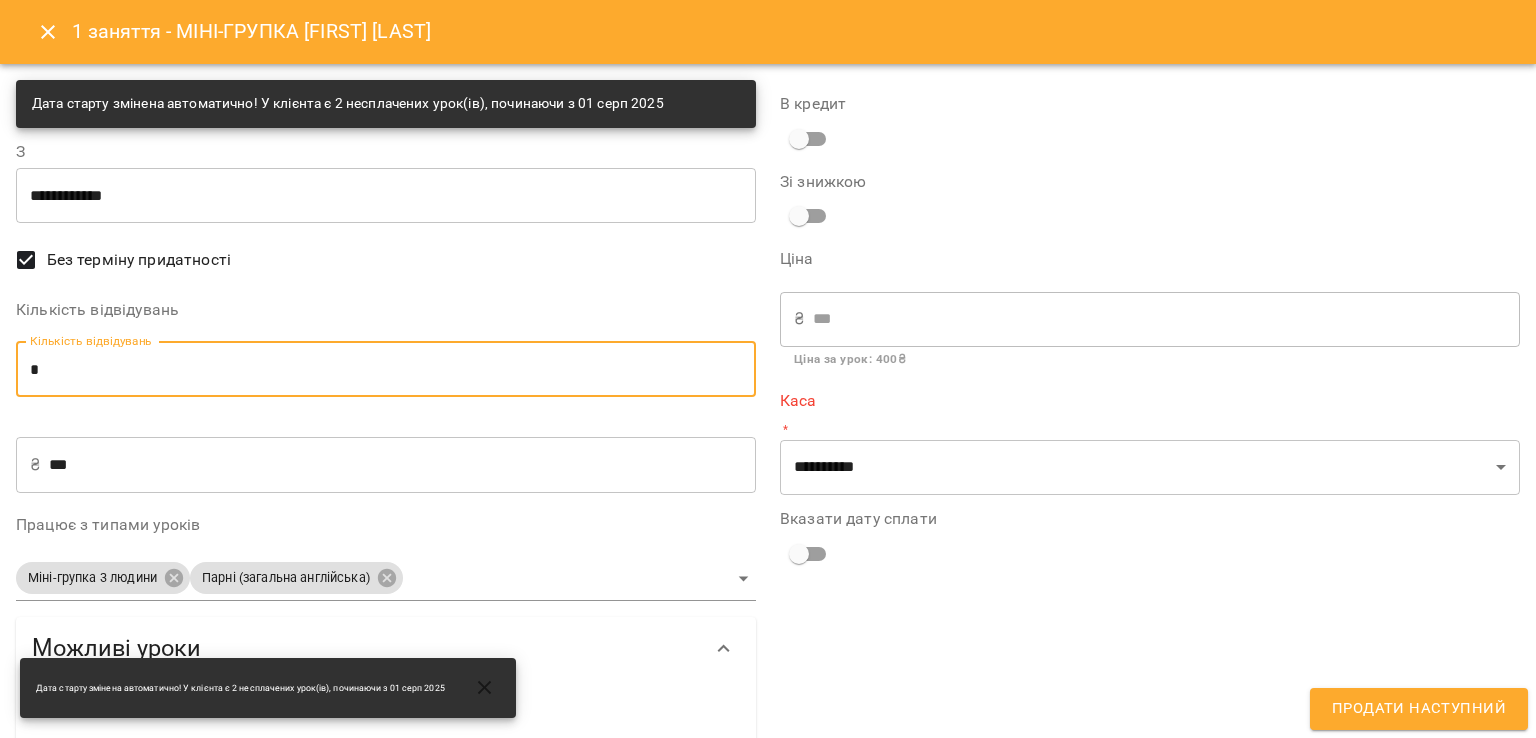 type on "*" 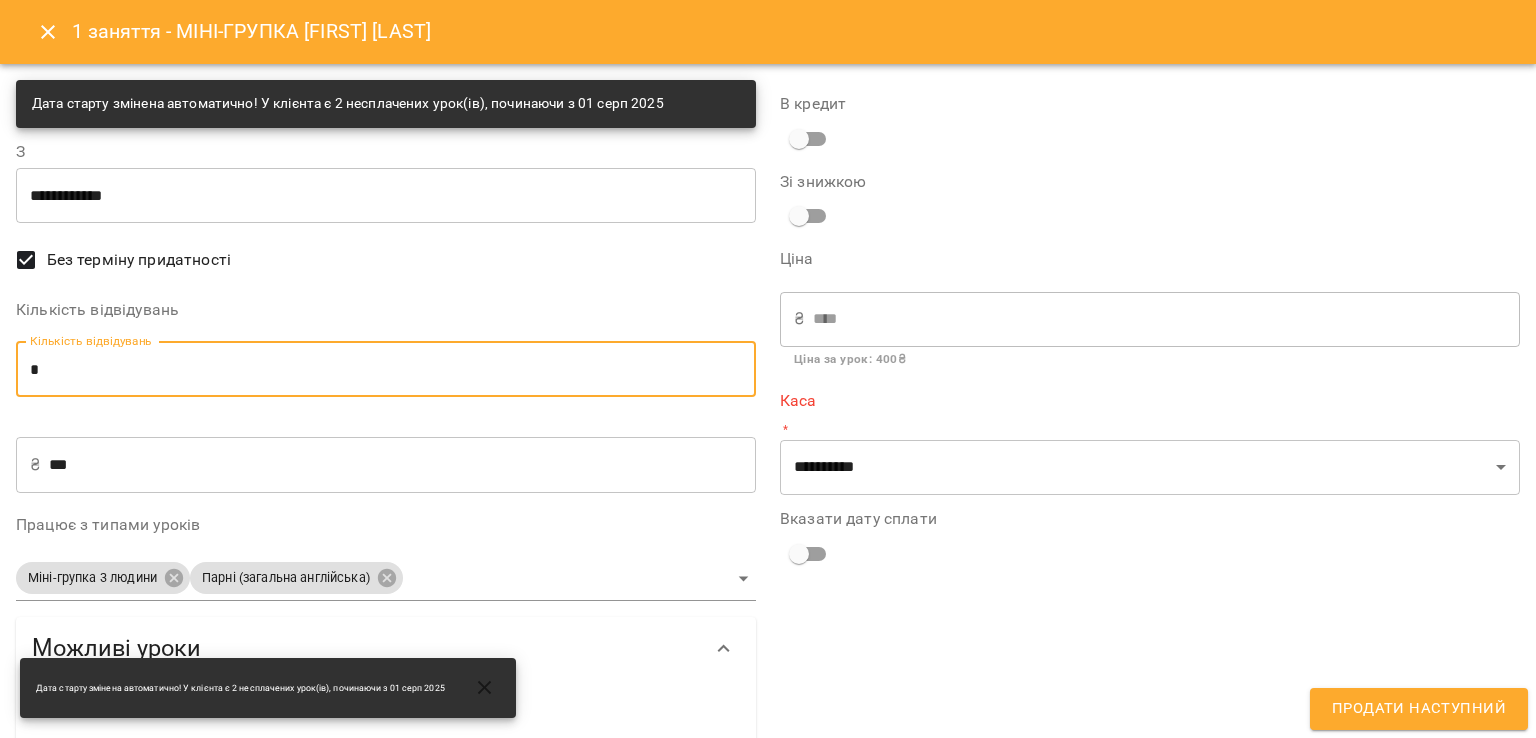 type on "*" 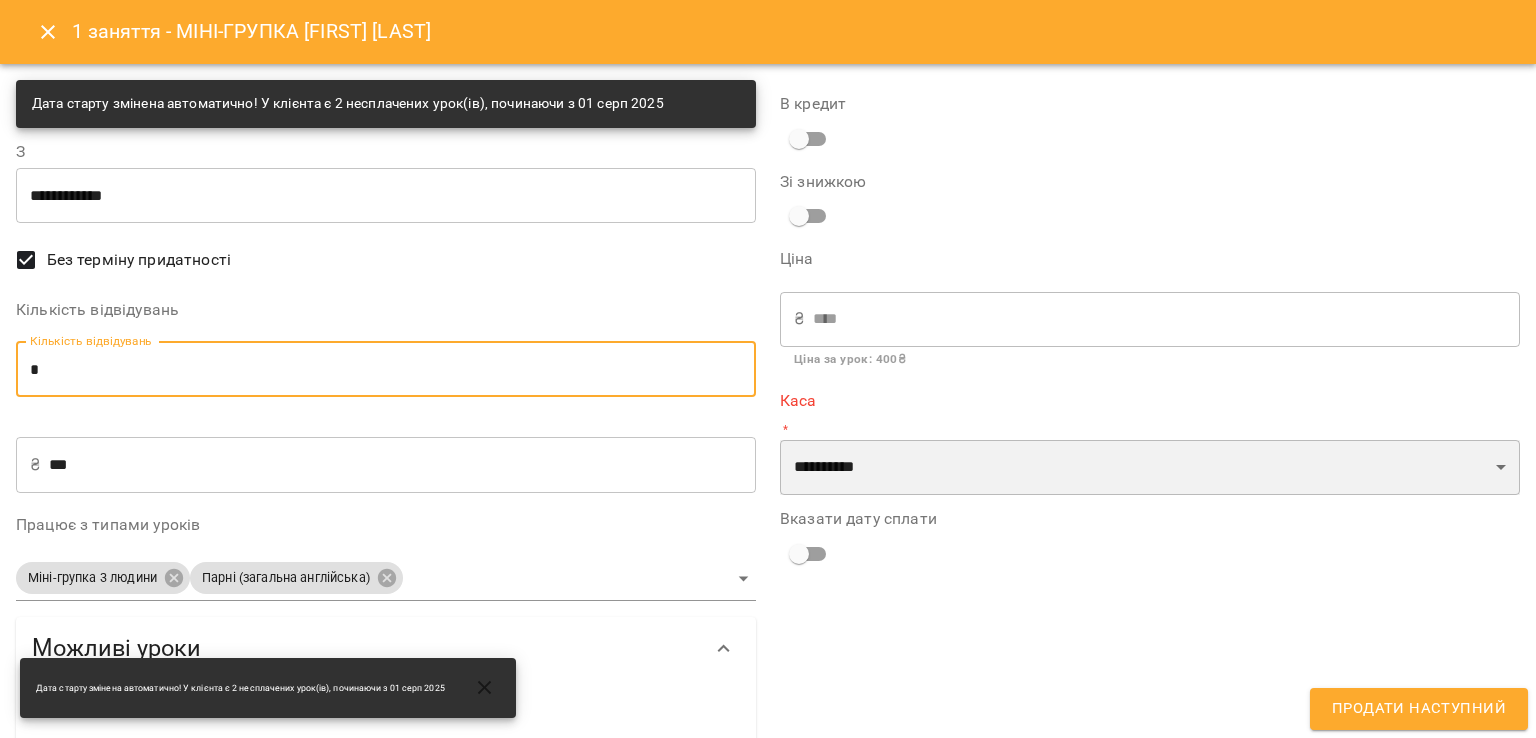 click on "**********" at bounding box center (1150, 468) 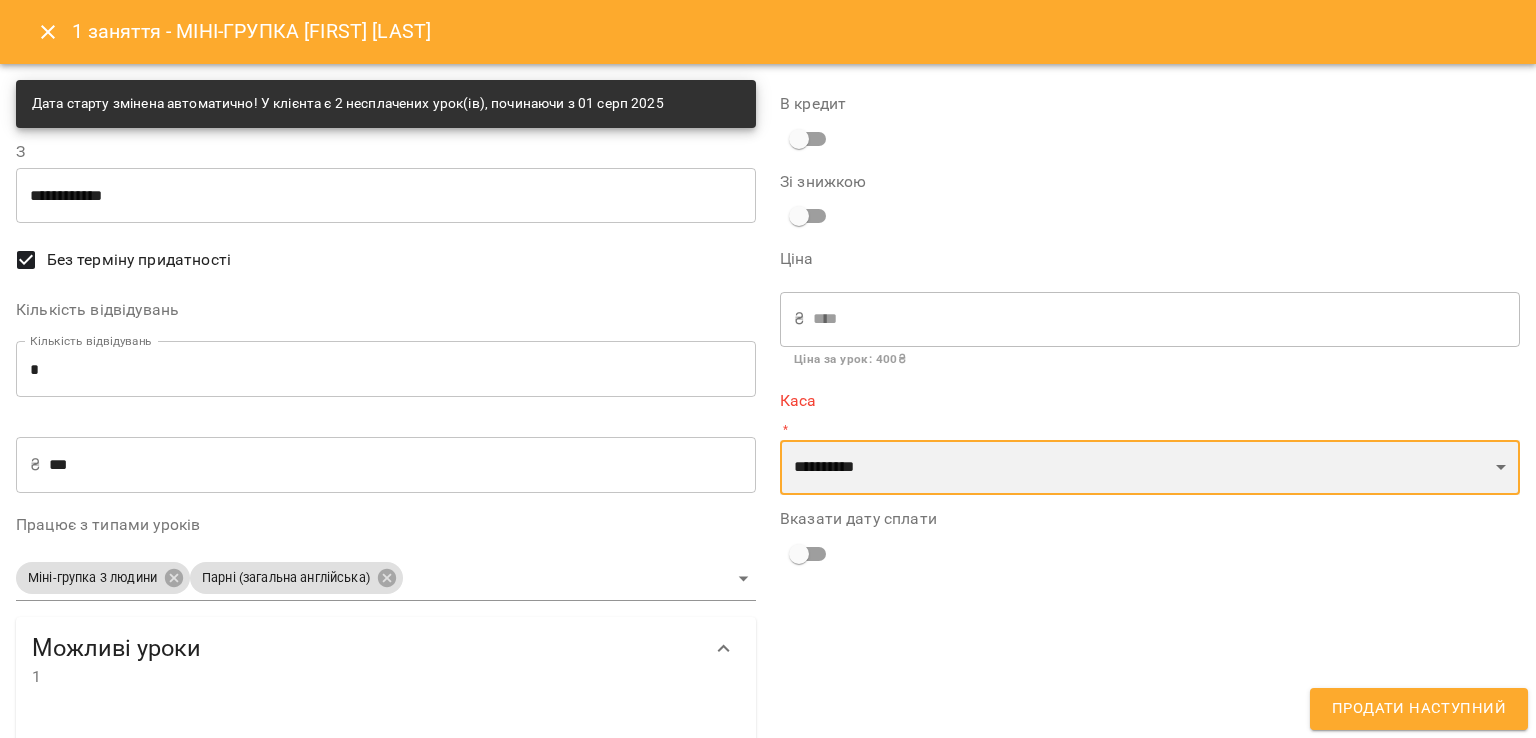 select on "****" 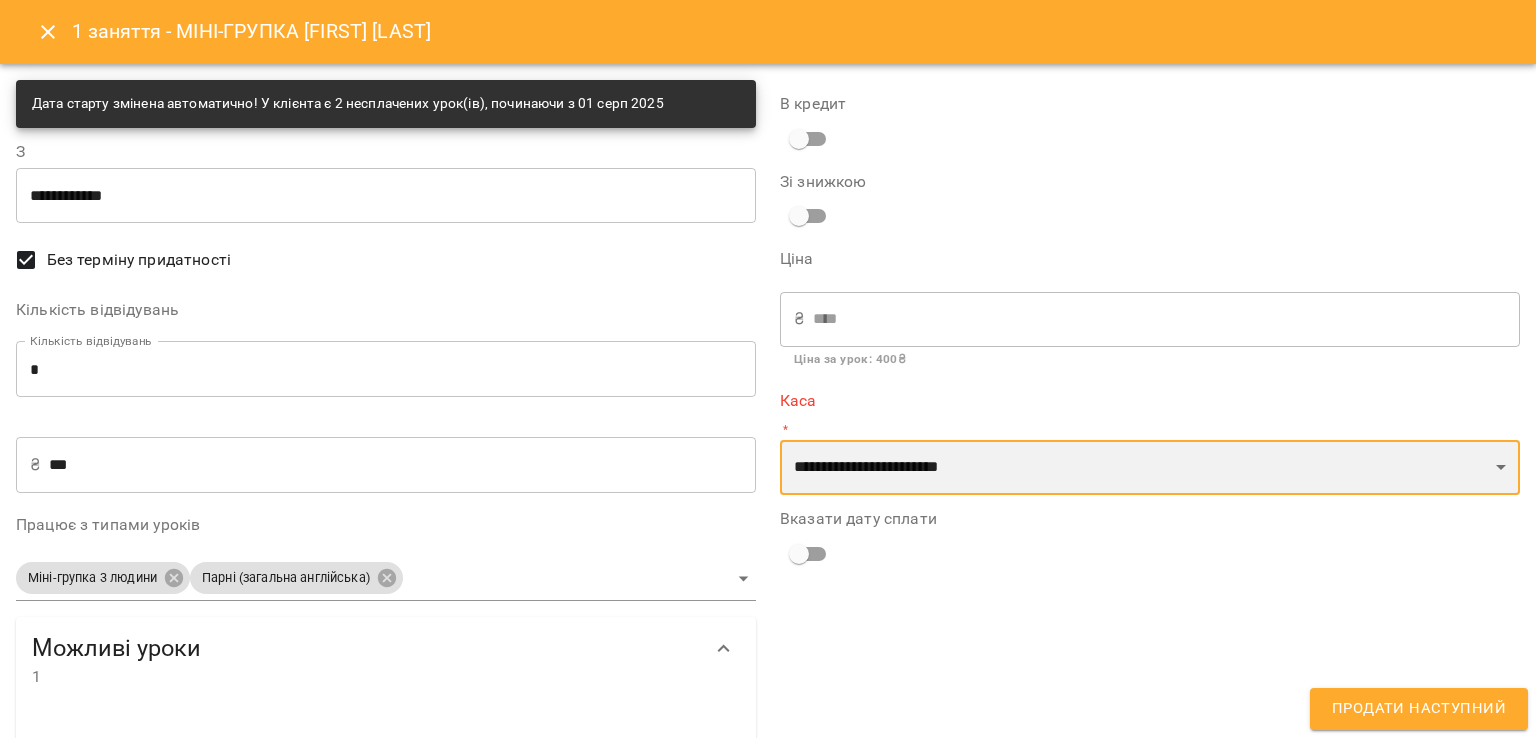 click on "**********" at bounding box center [1150, 468] 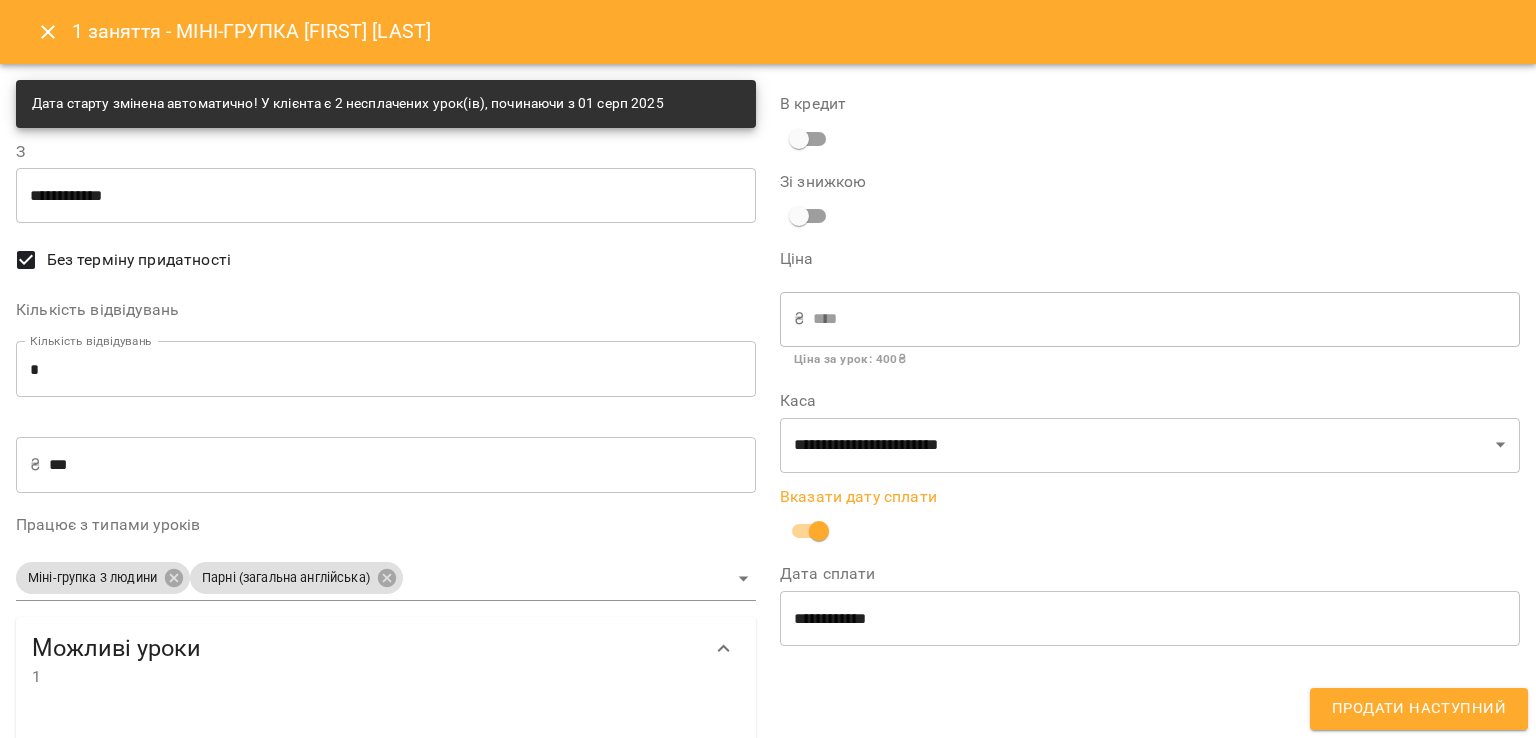 click on "Продати наступний" at bounding box center (1419, 709) 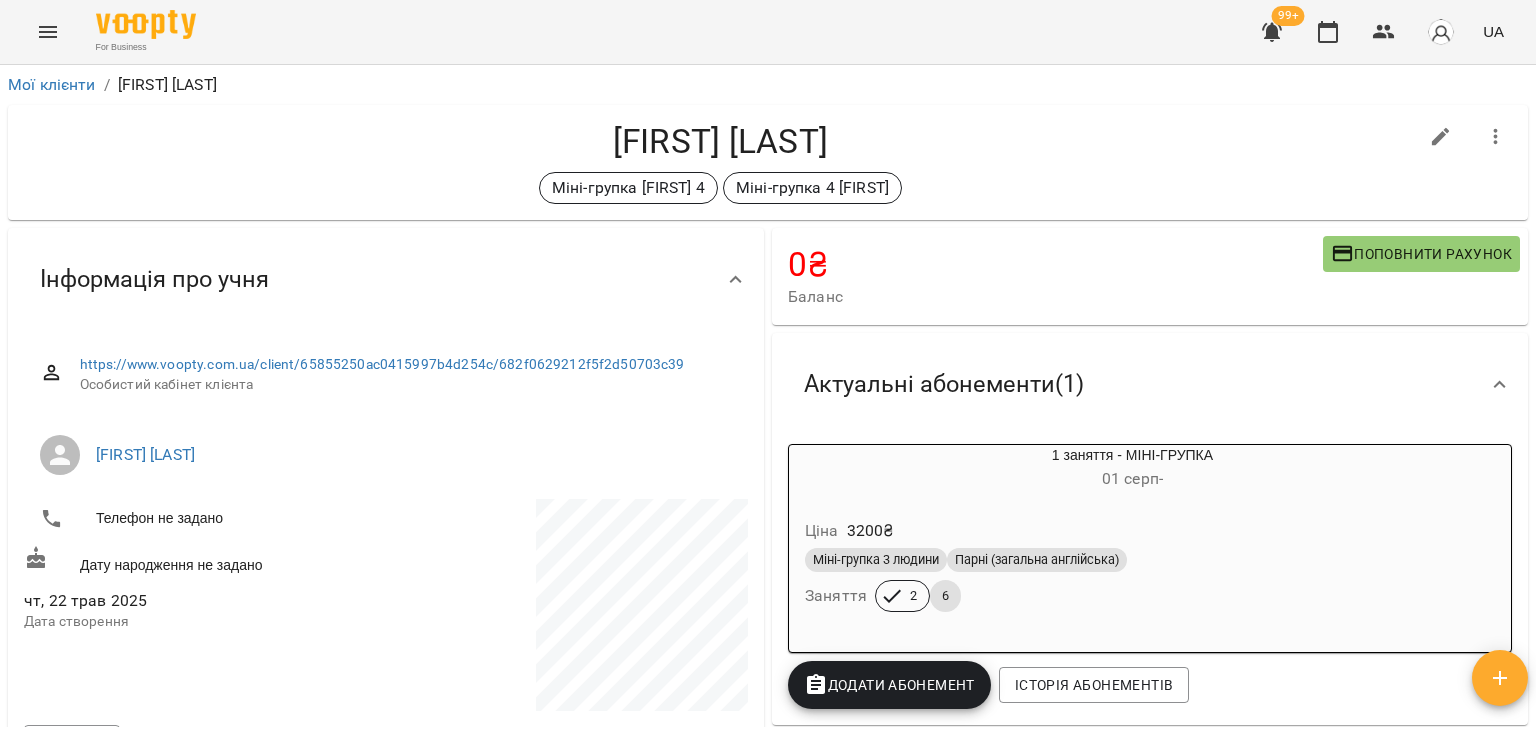 click 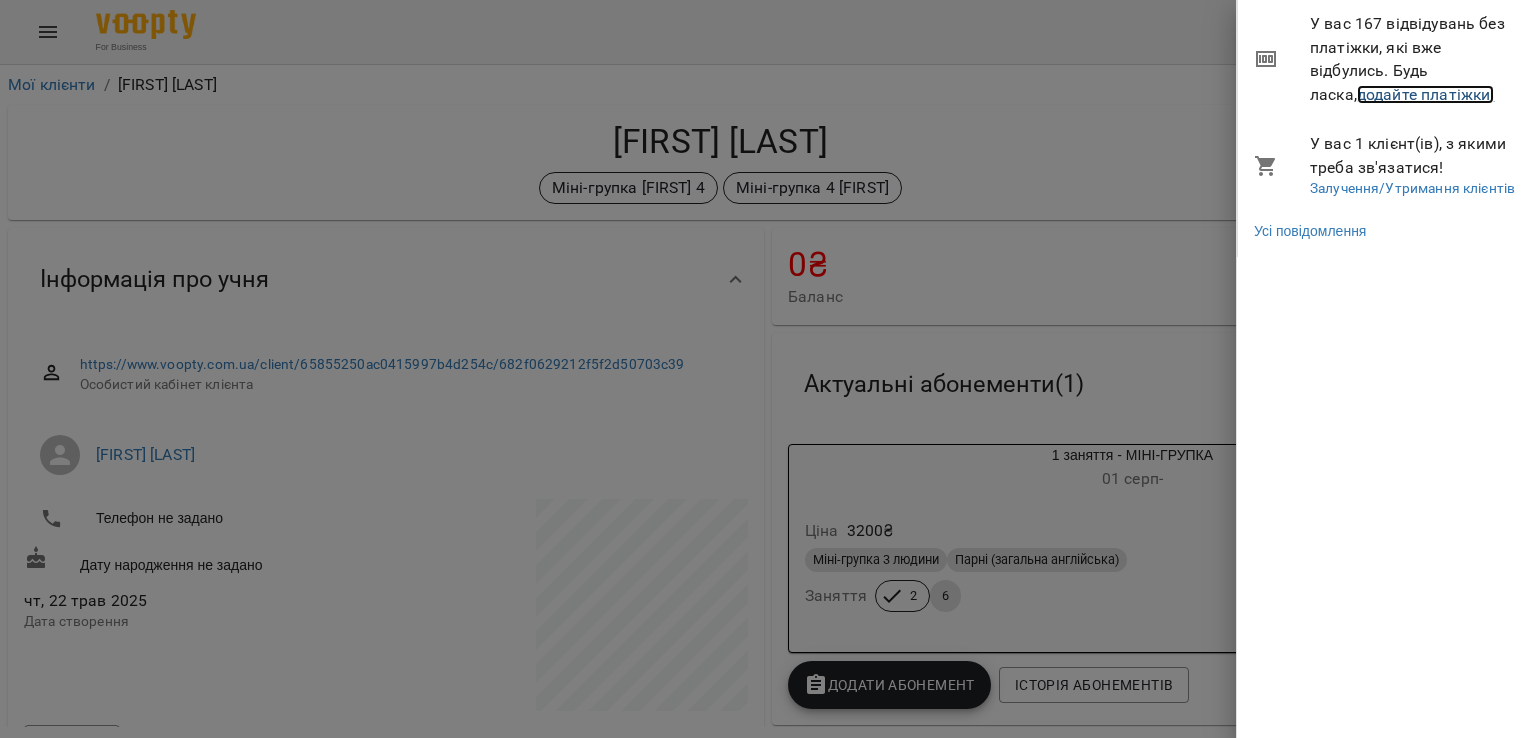 click on "додайте платіжки!" at bounding box center (1426, 94) 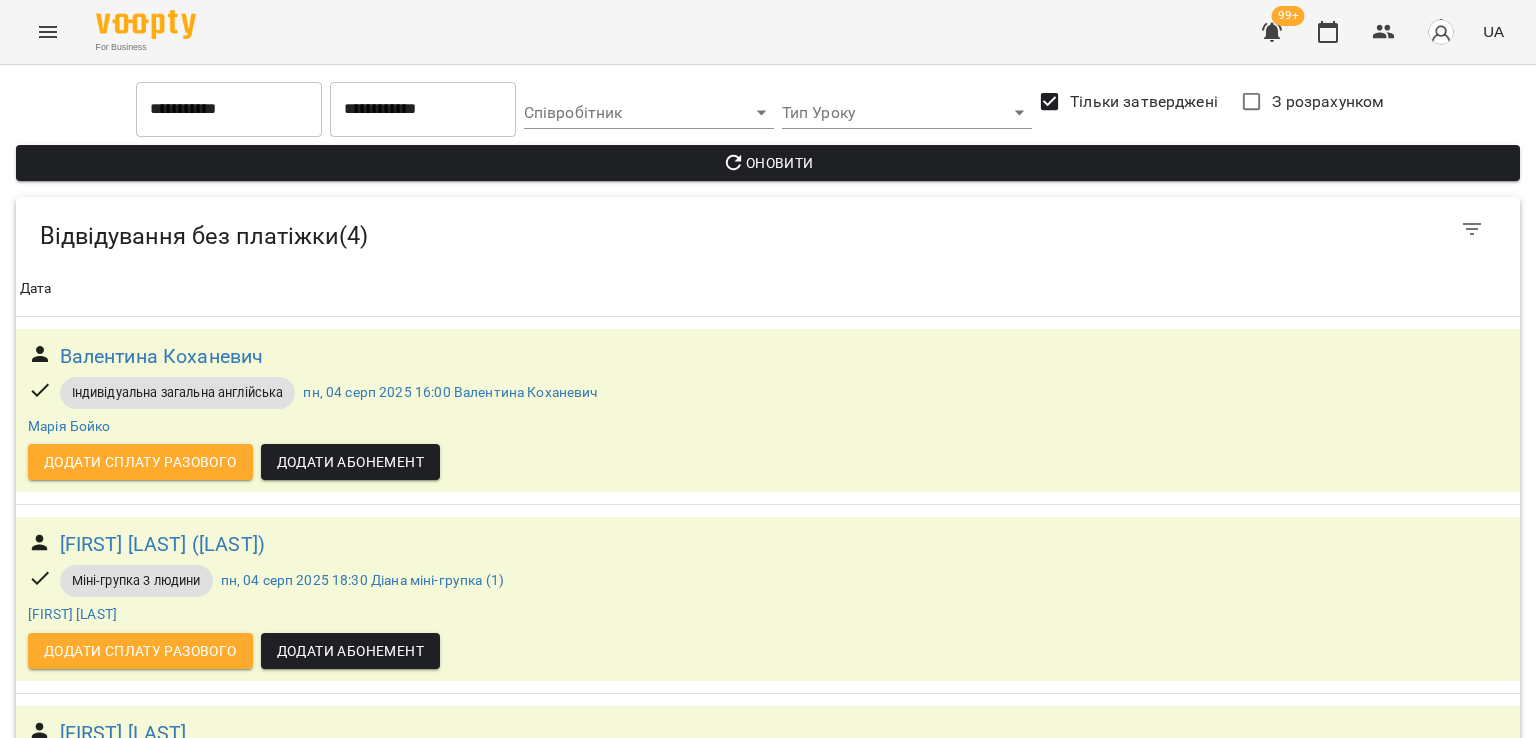 scroll, scrollTop: 0, scrollLeft: 0, axis: both 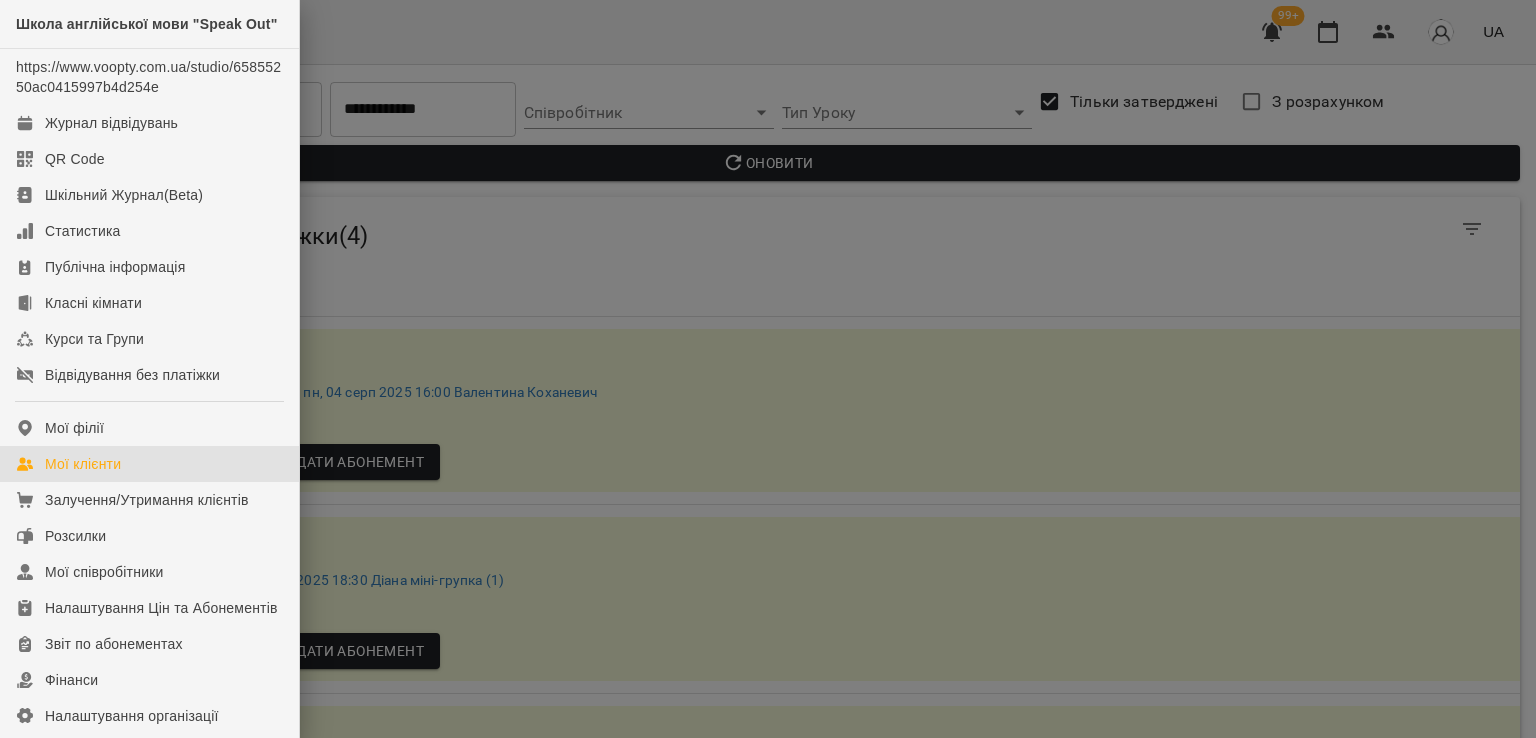 click on "Мої клієнти" at bounding box center (149, 464) 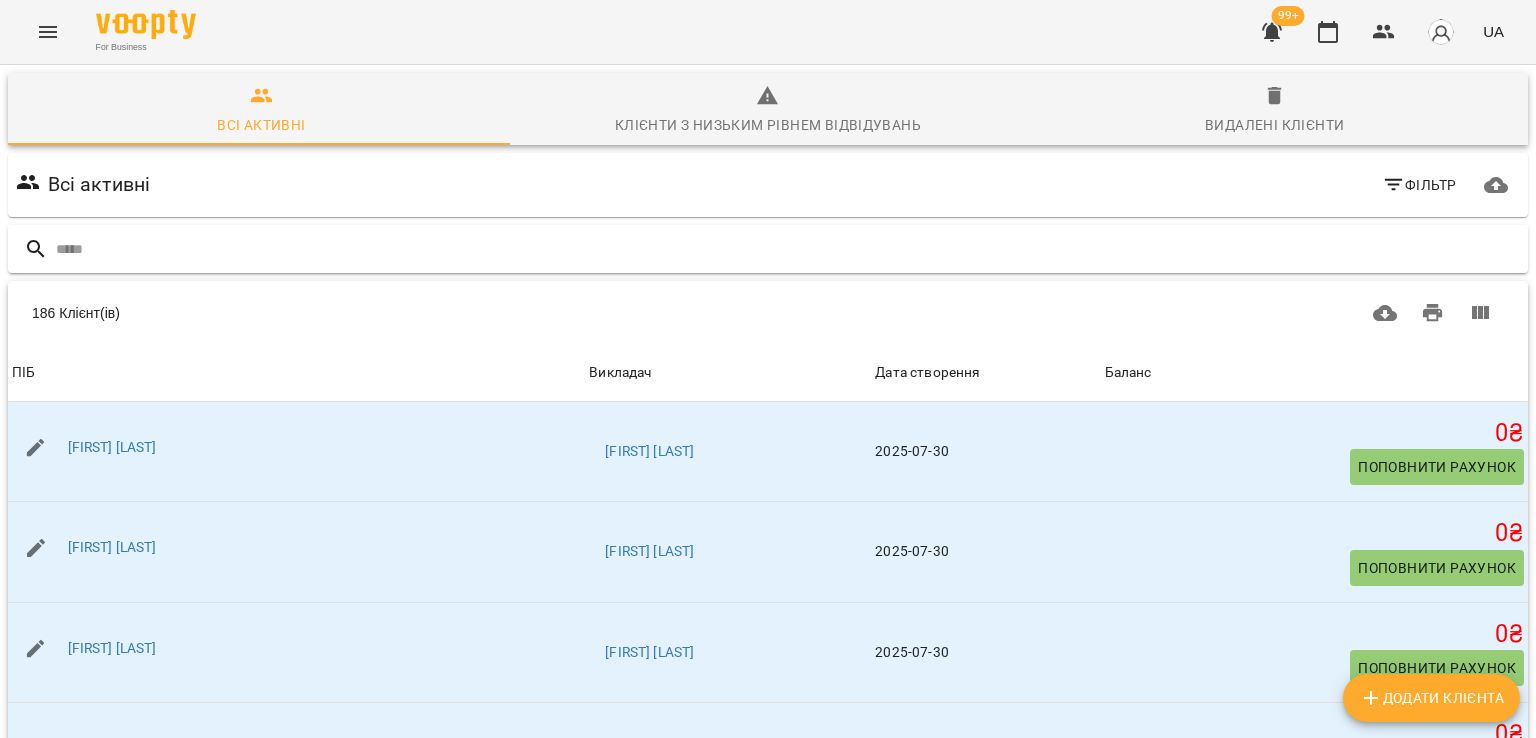 click at bounding box center [788, 249] 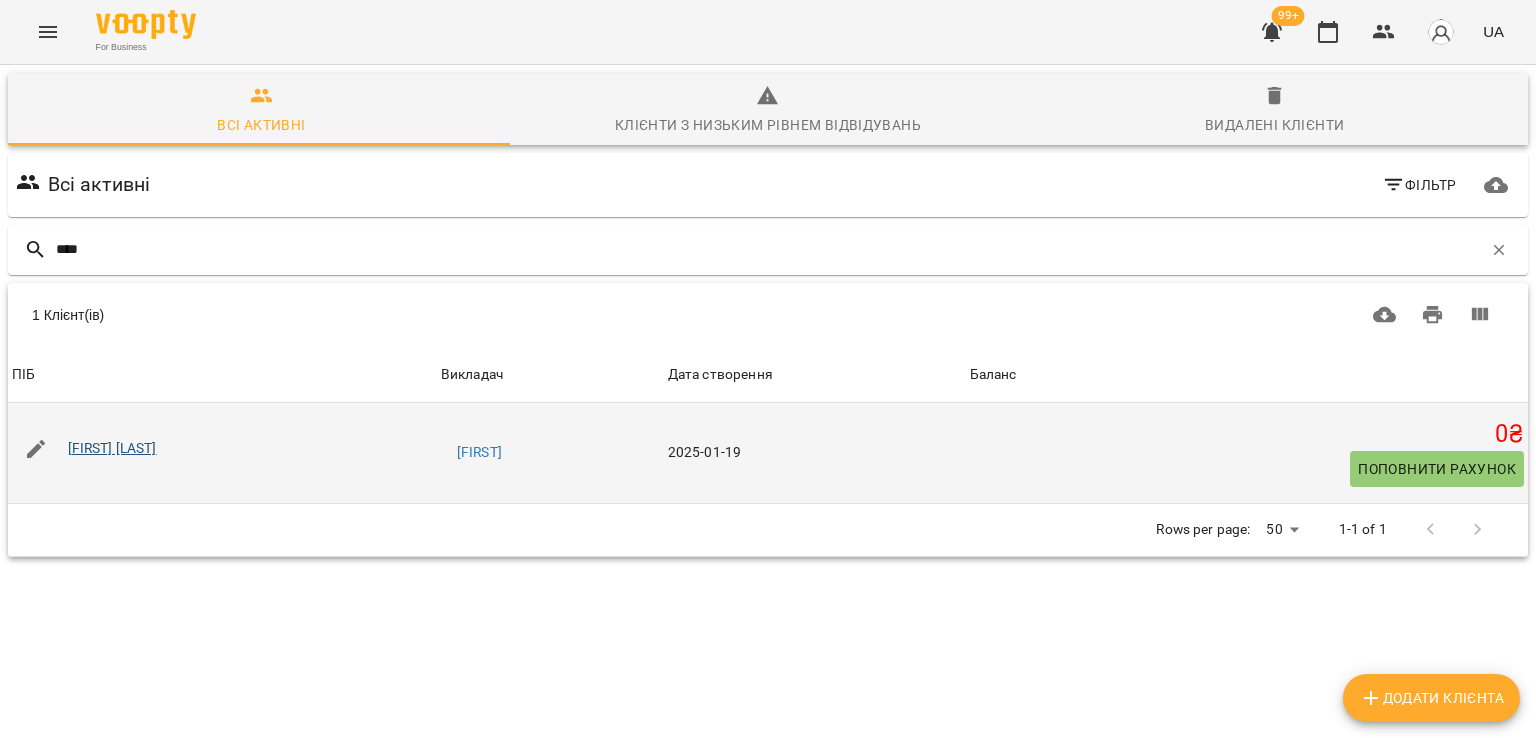 type on "****" 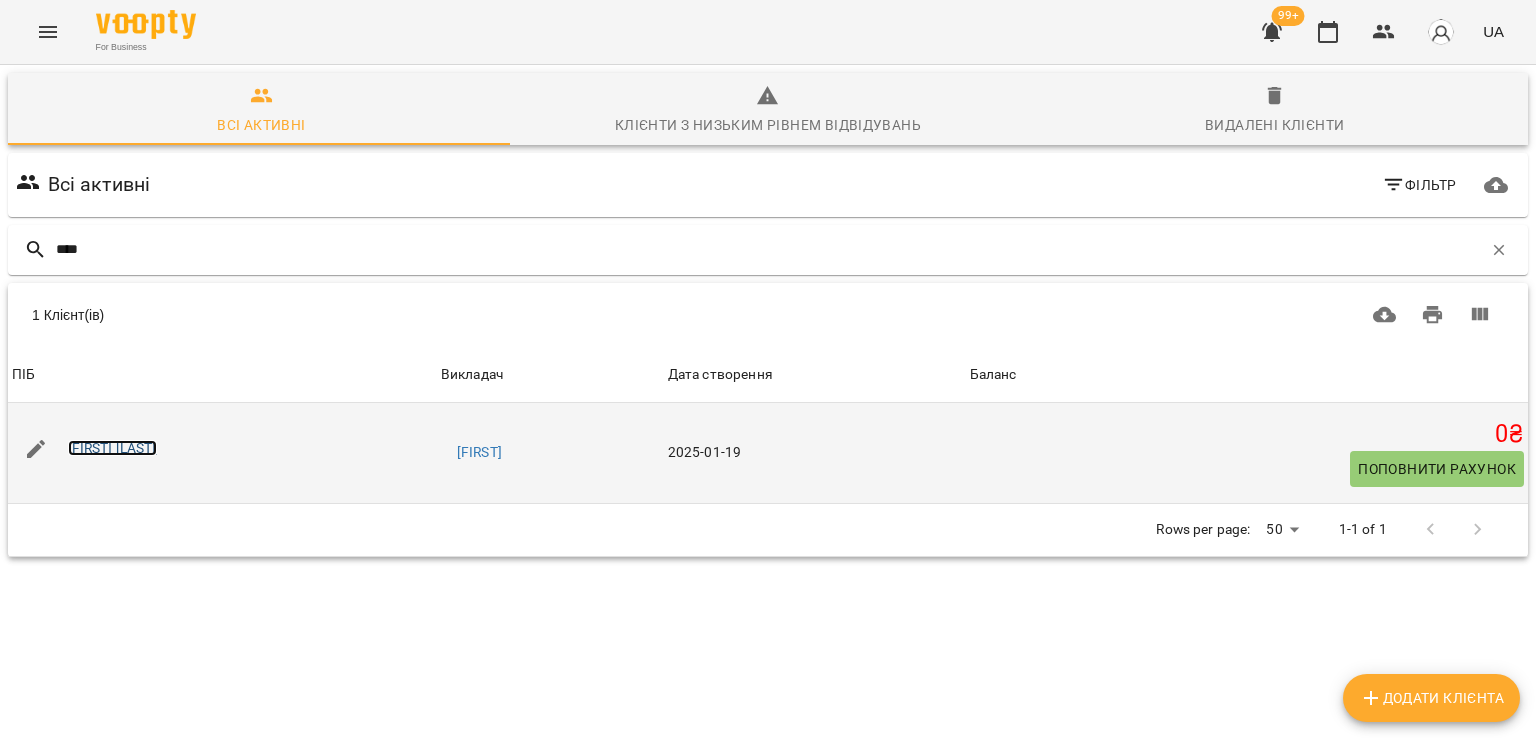 click on "Ірина Гасиджак" at bounding box center (112, 448) 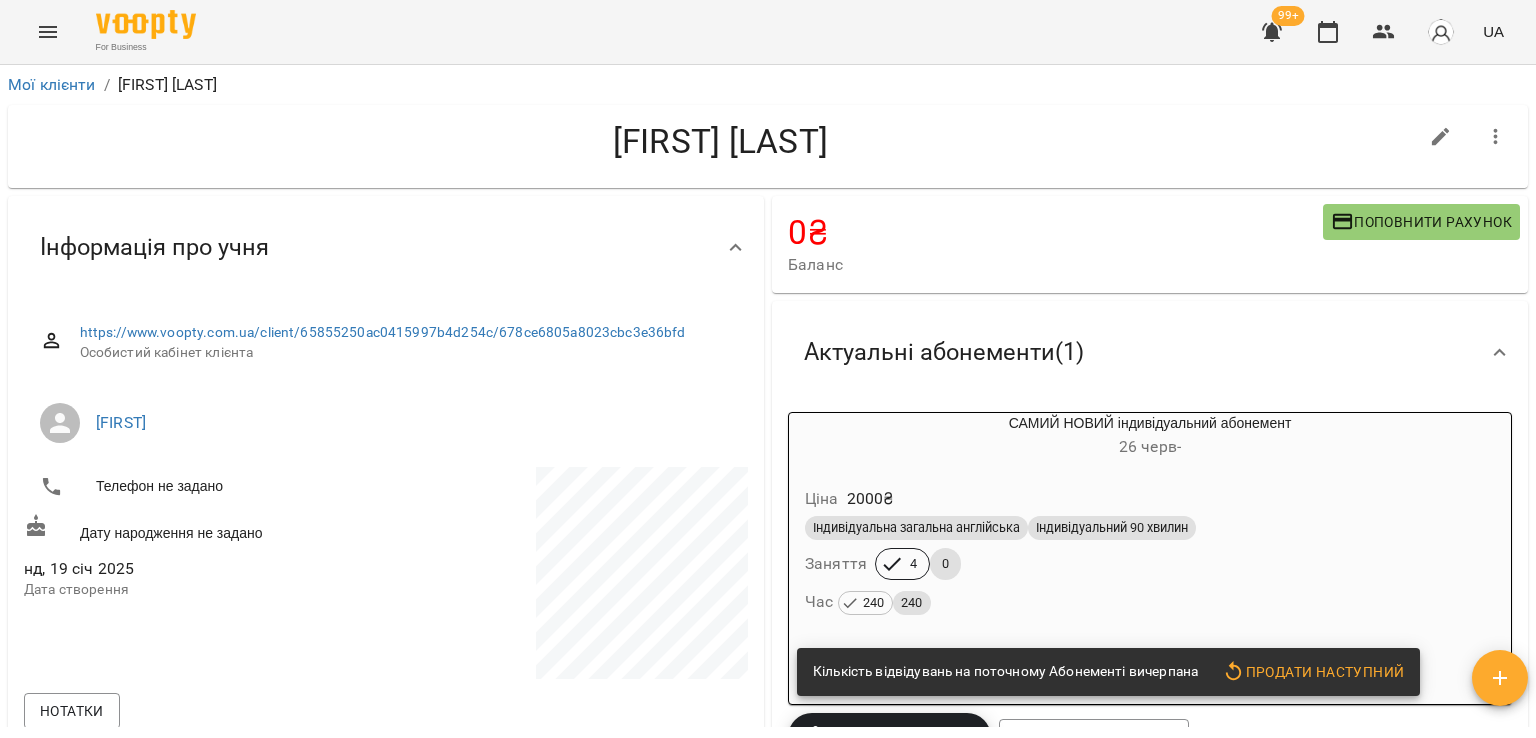 click on "Ціна 2000 ₴" at bounding box center [1150, 499] 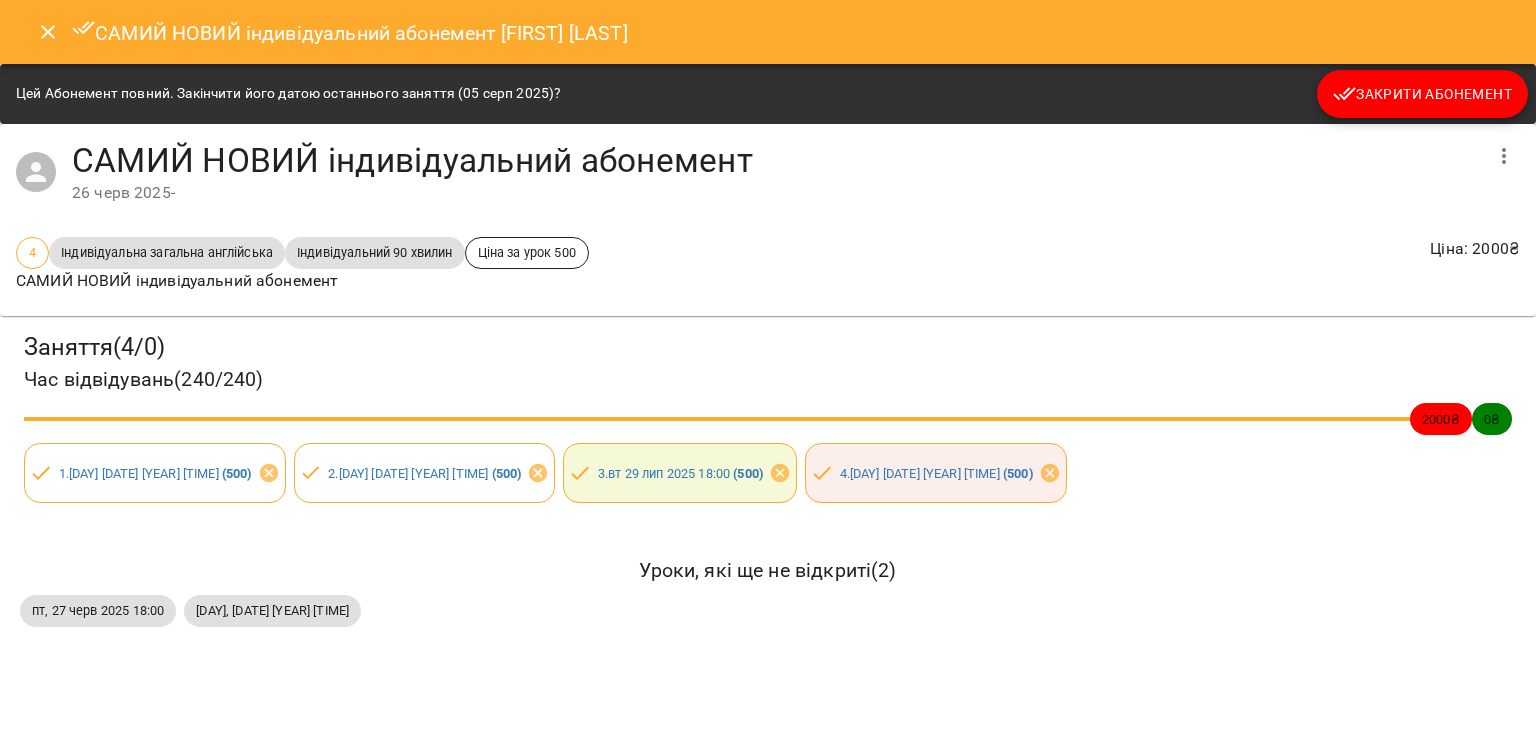 click on "Закрити Абонемент" at bounding box center [1422, 94] 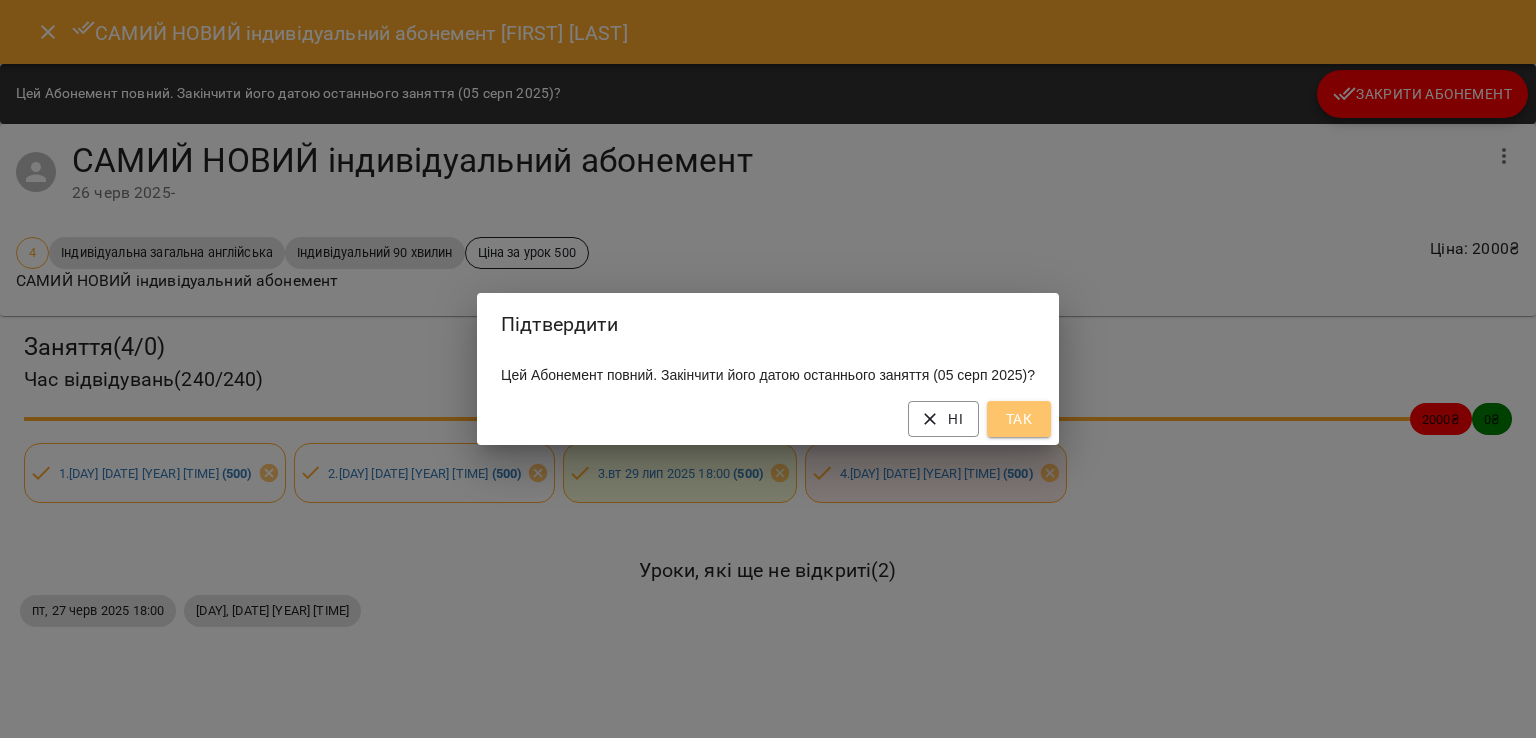 click on "Так" at bounding box center [1019, 419] 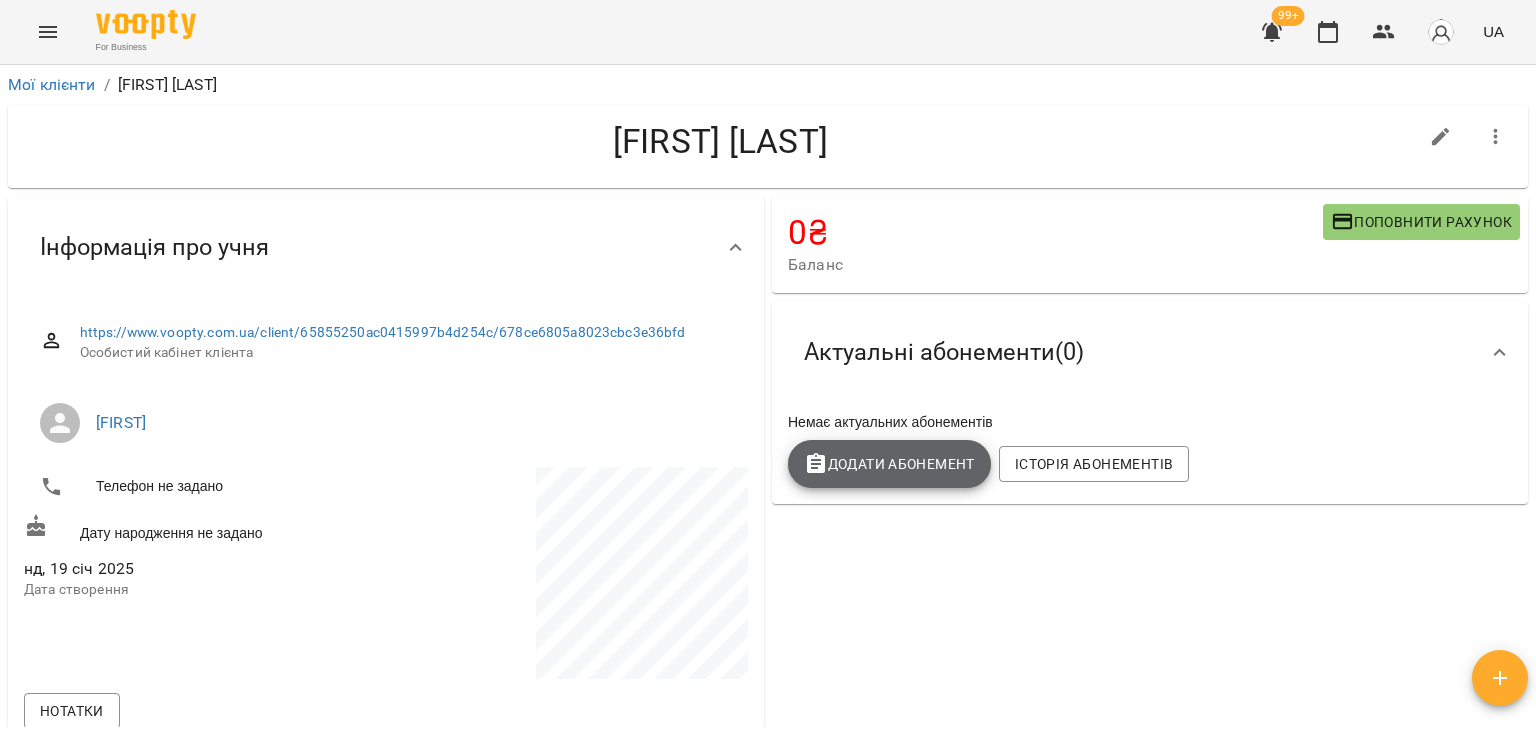 click on "Додати Абонемент" at bounding box center (889, 464) 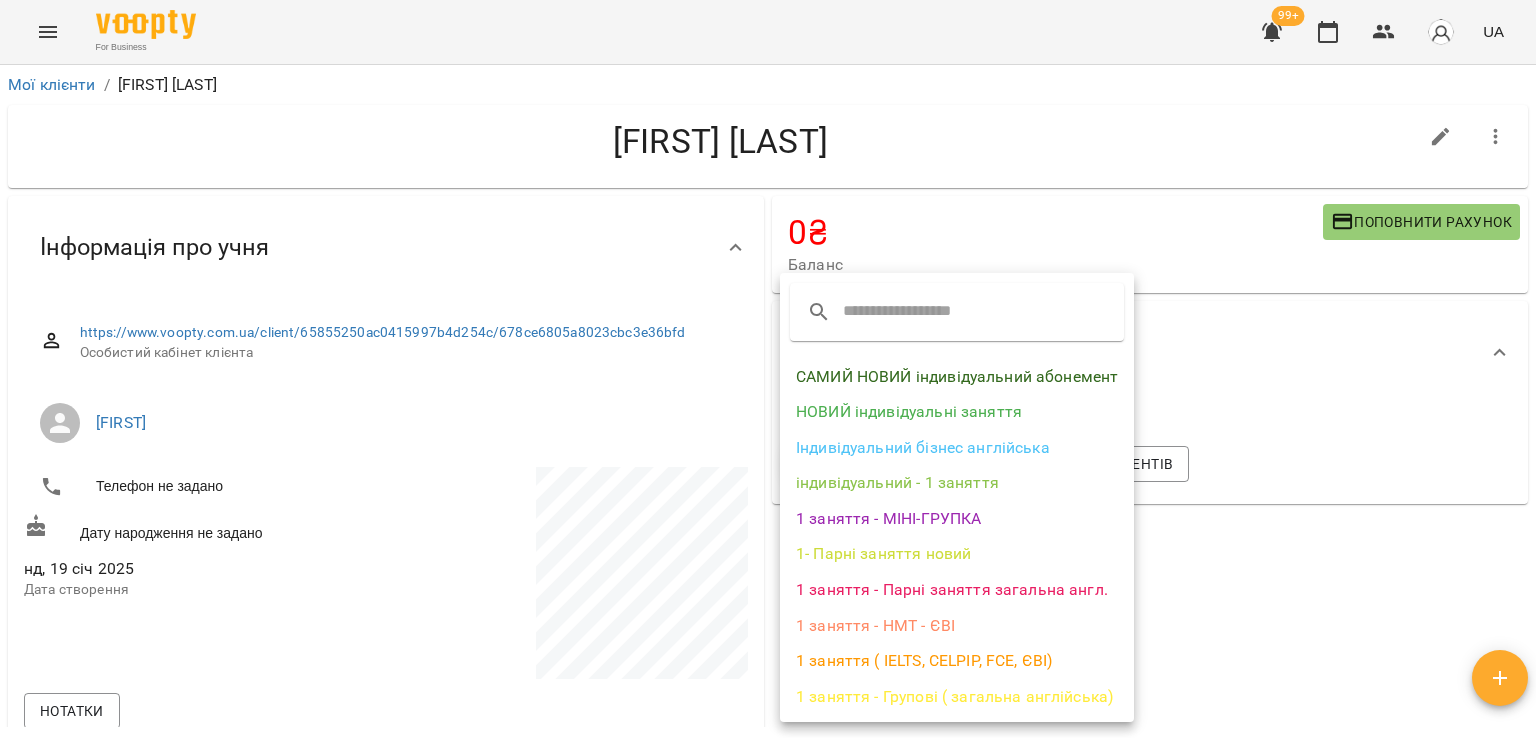 click on "САМИЙ НОВИЙ  індивідуальний абонемент" at bounding box center (957, 377) 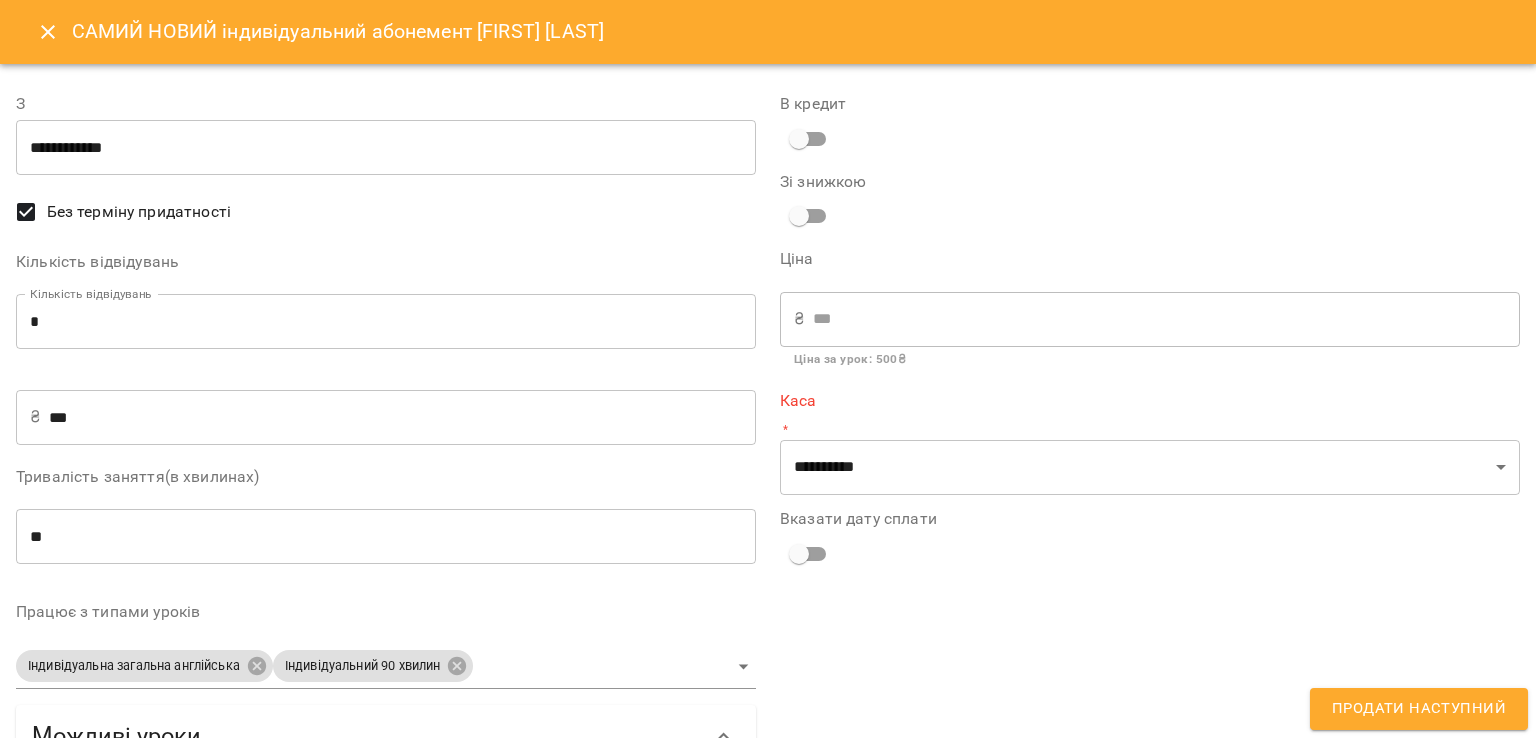click on "*" at bounding box center (386, 322) 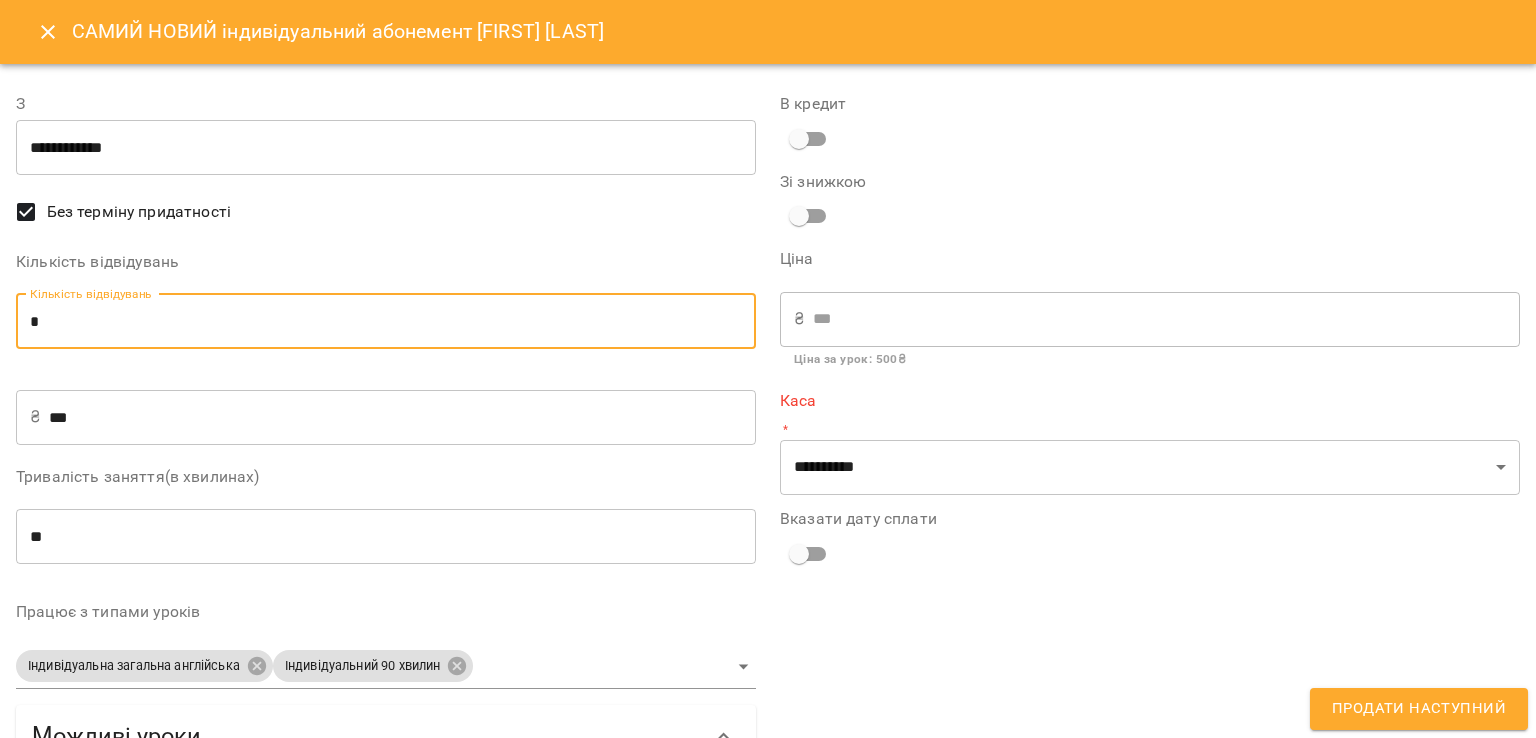 type on "*" 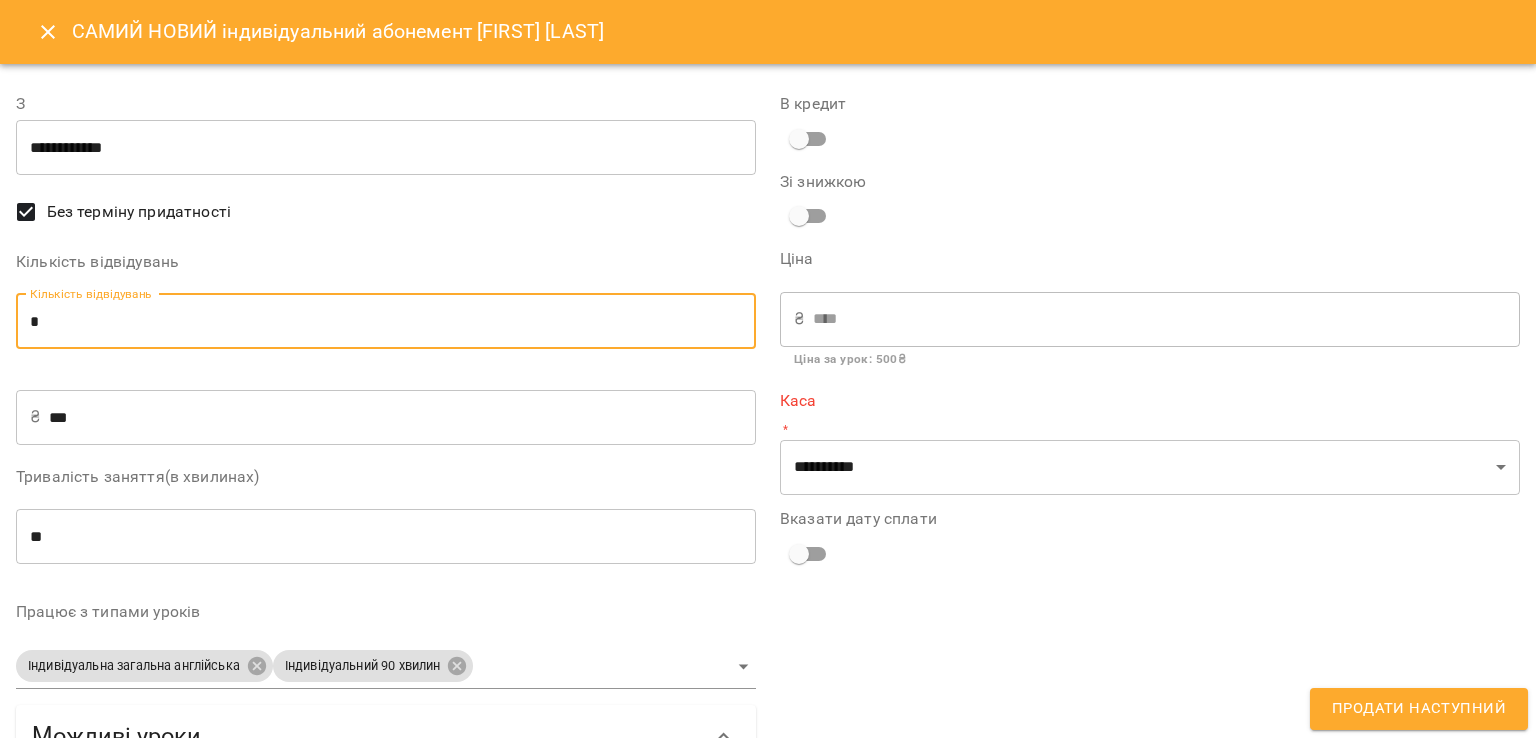type on "*" 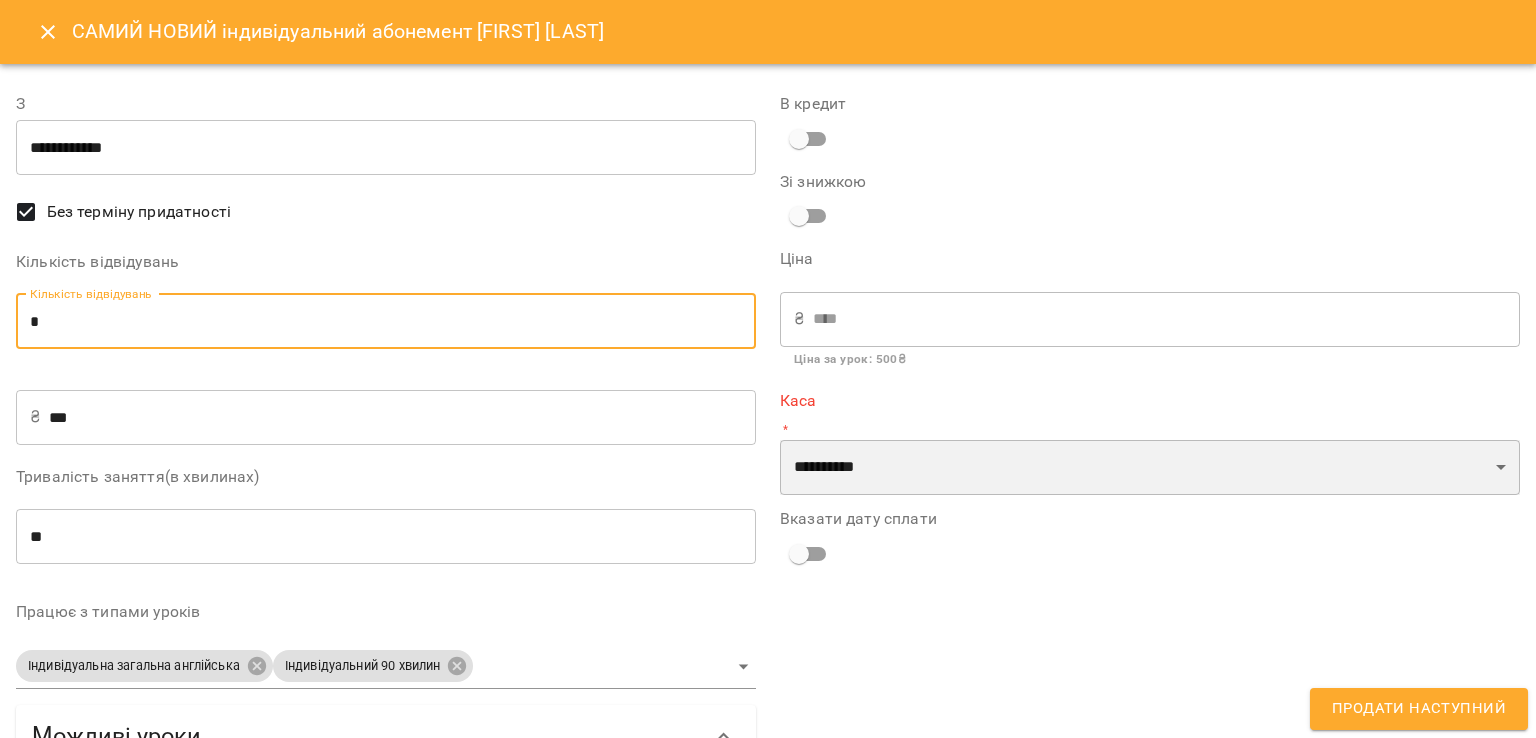 click on "**********" at bounding box center (1150, 468) 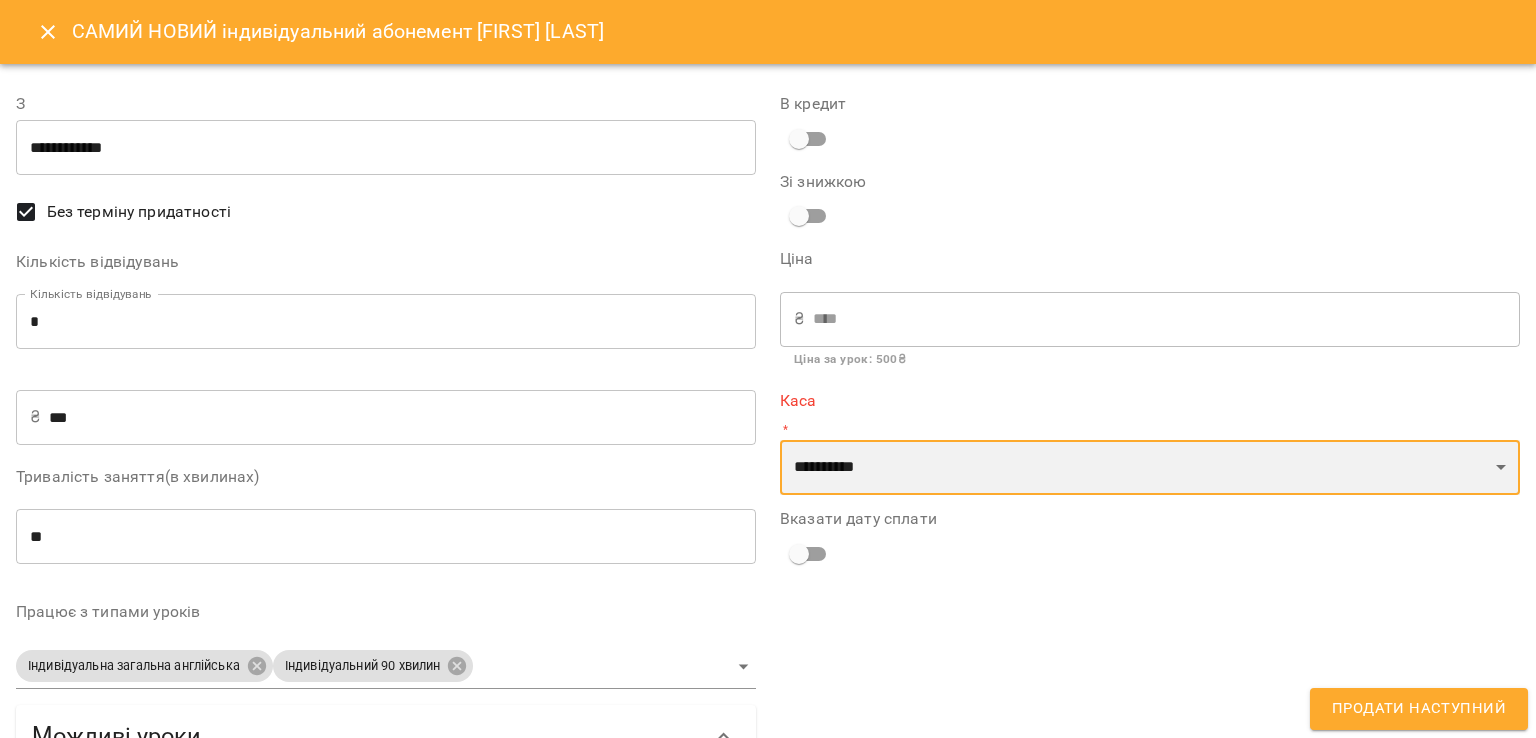 select on "****" 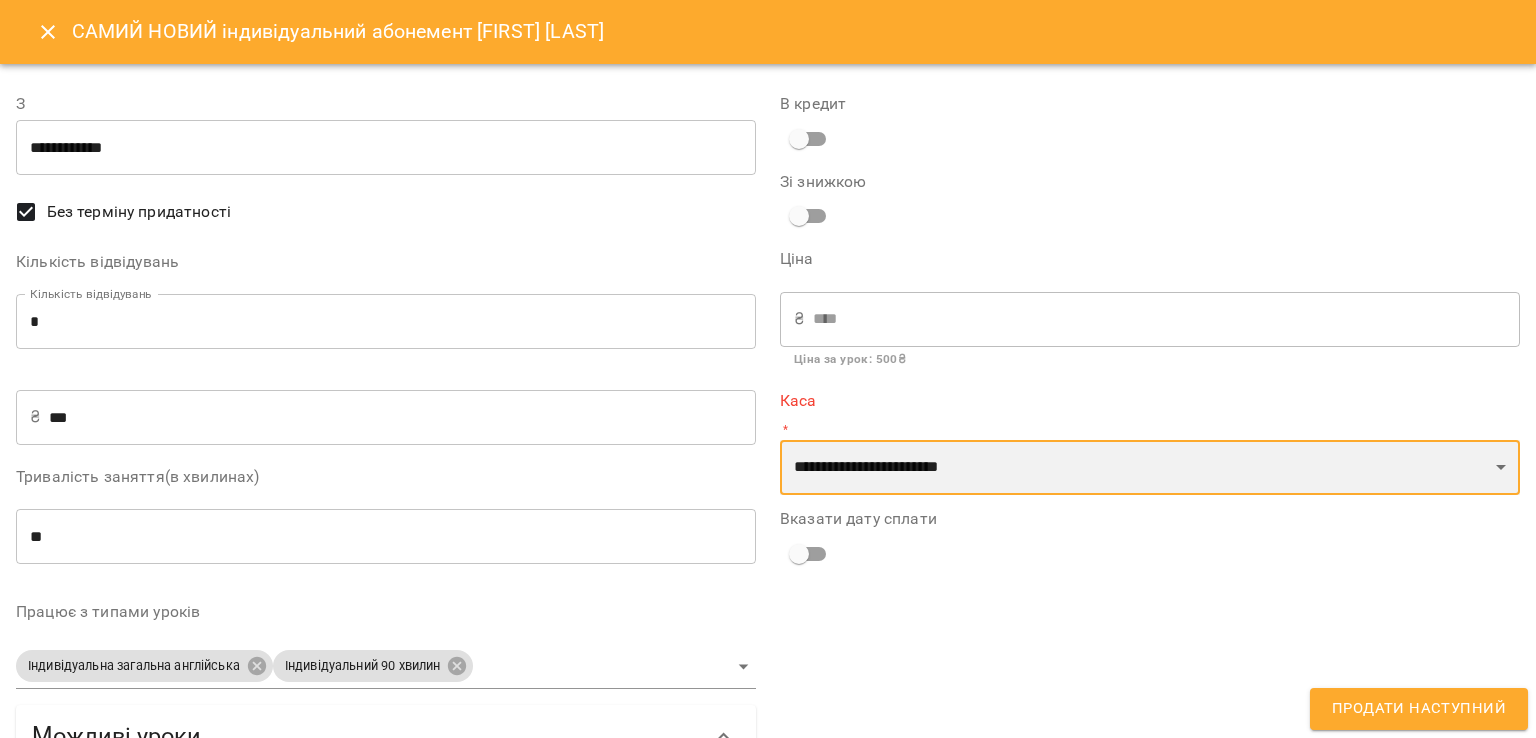 click on "**********" at bounding box center (1150, 468) 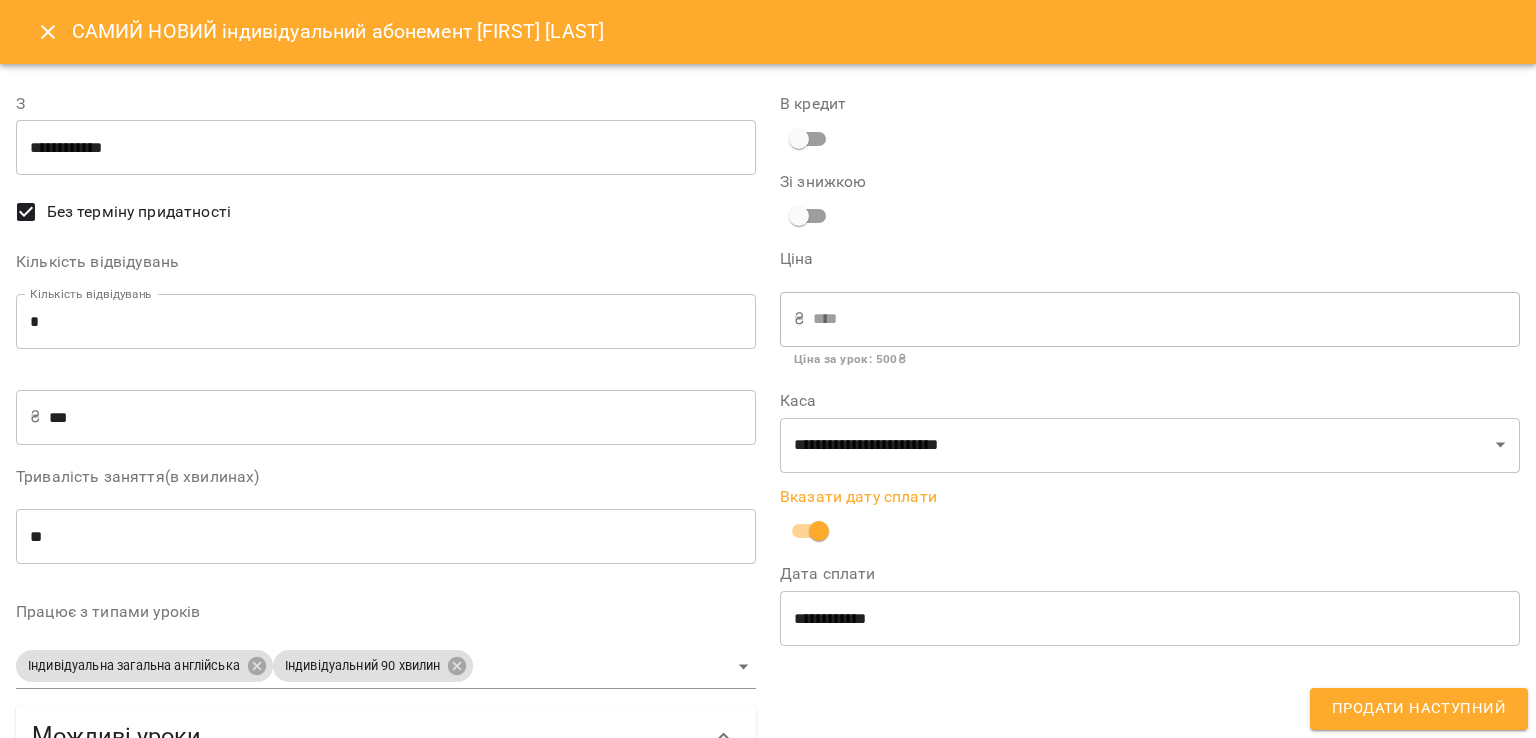 click on "Продати наступний" at bounding box center (1419, 709) 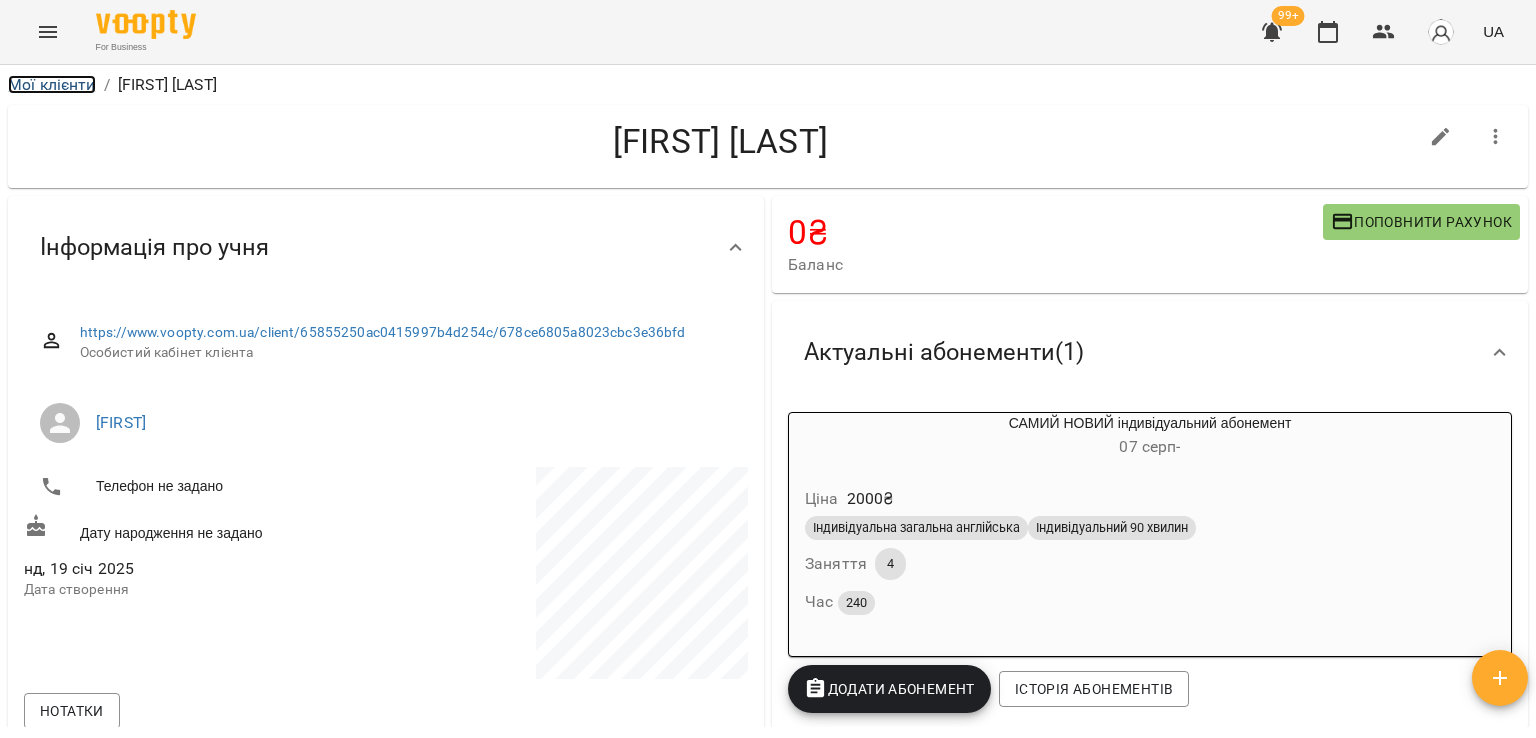 click on "Мої клієнти" at bounding box center (52, 84) 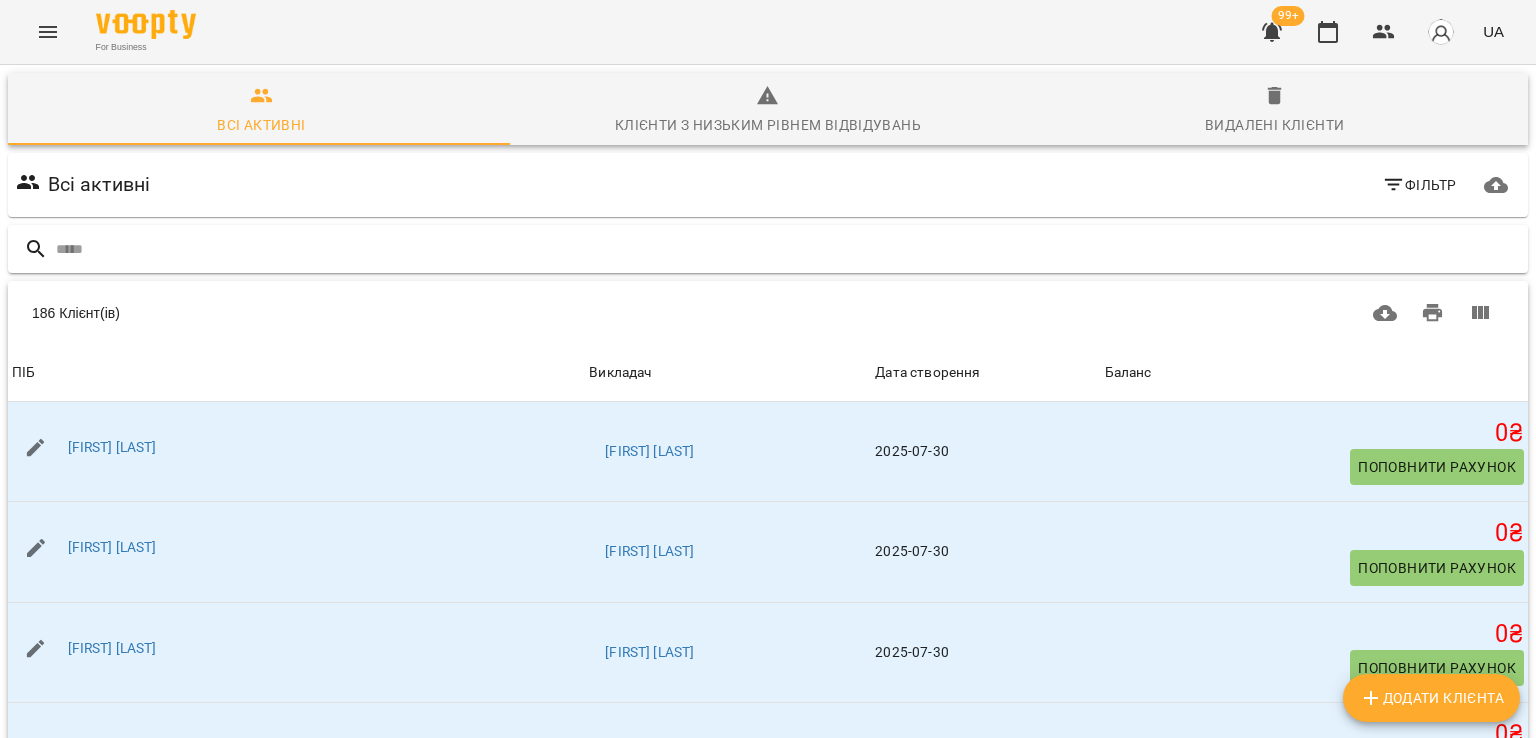 click at bounding box center (788, 249) 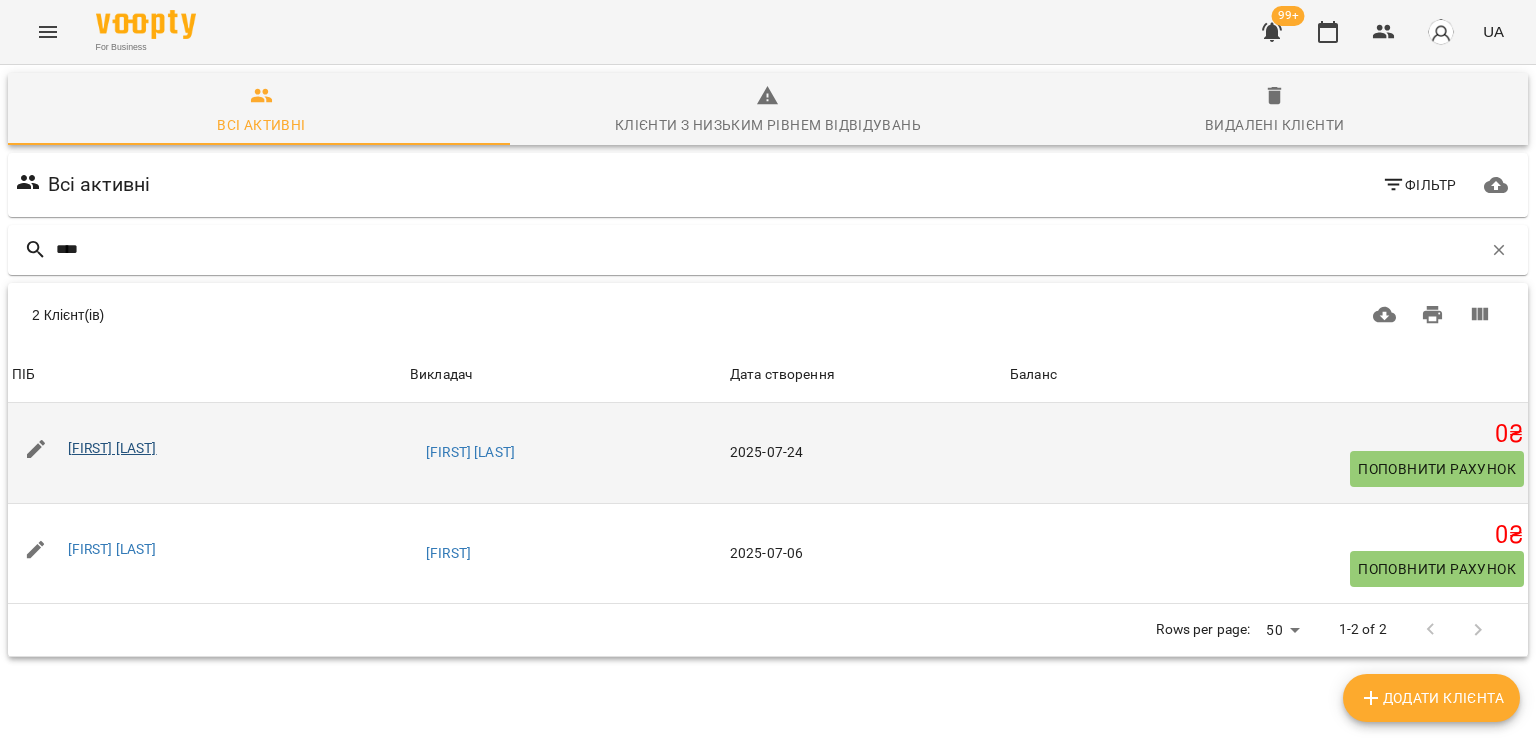 type on "****" 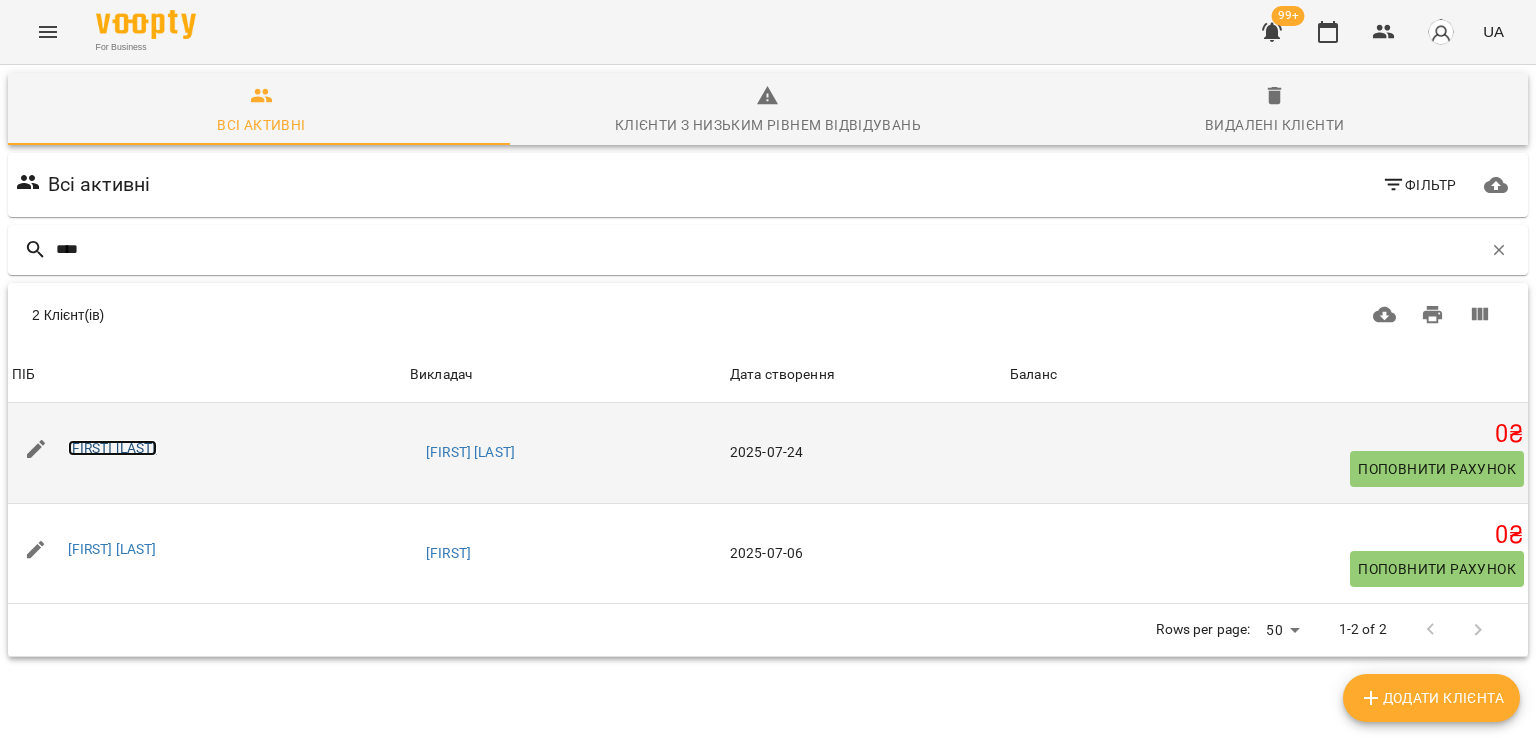 click on "Юлія Власенко" at bounding box center (112, 448) 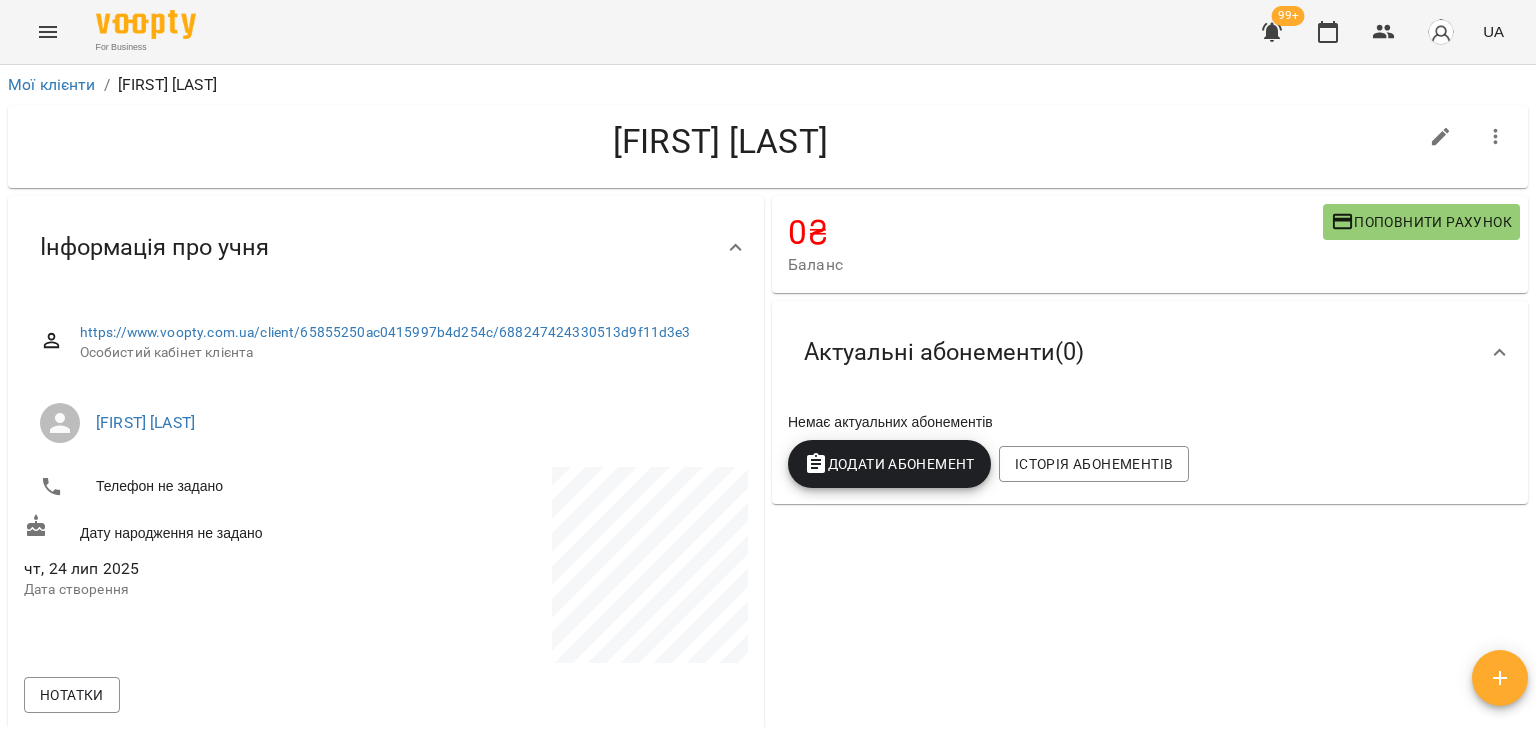 click on "Додати Абонемент" at bounding box center (889, 464) 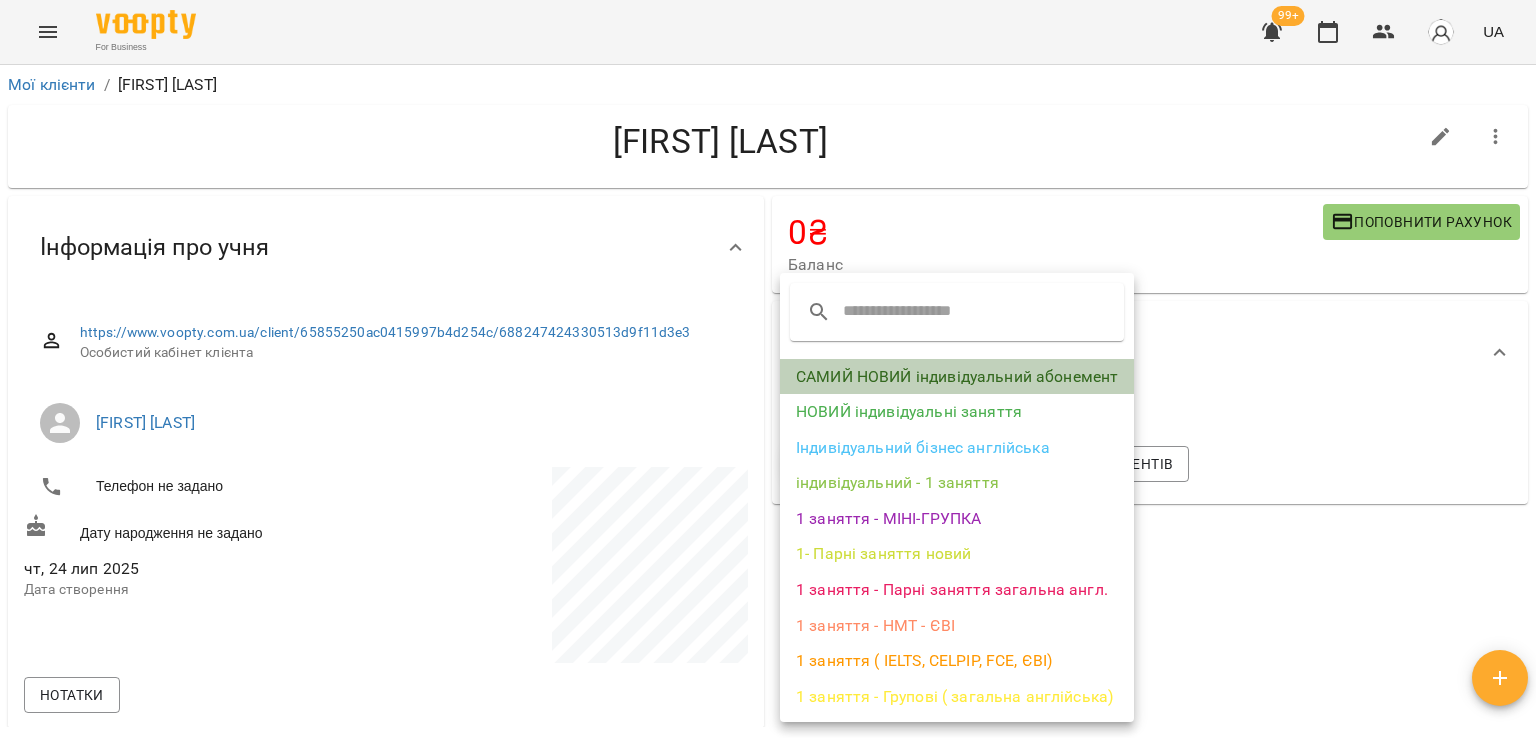 click on "САМИЙ НОВИЙ  індивідуальний абонемент" at bounding box center (957, 377) 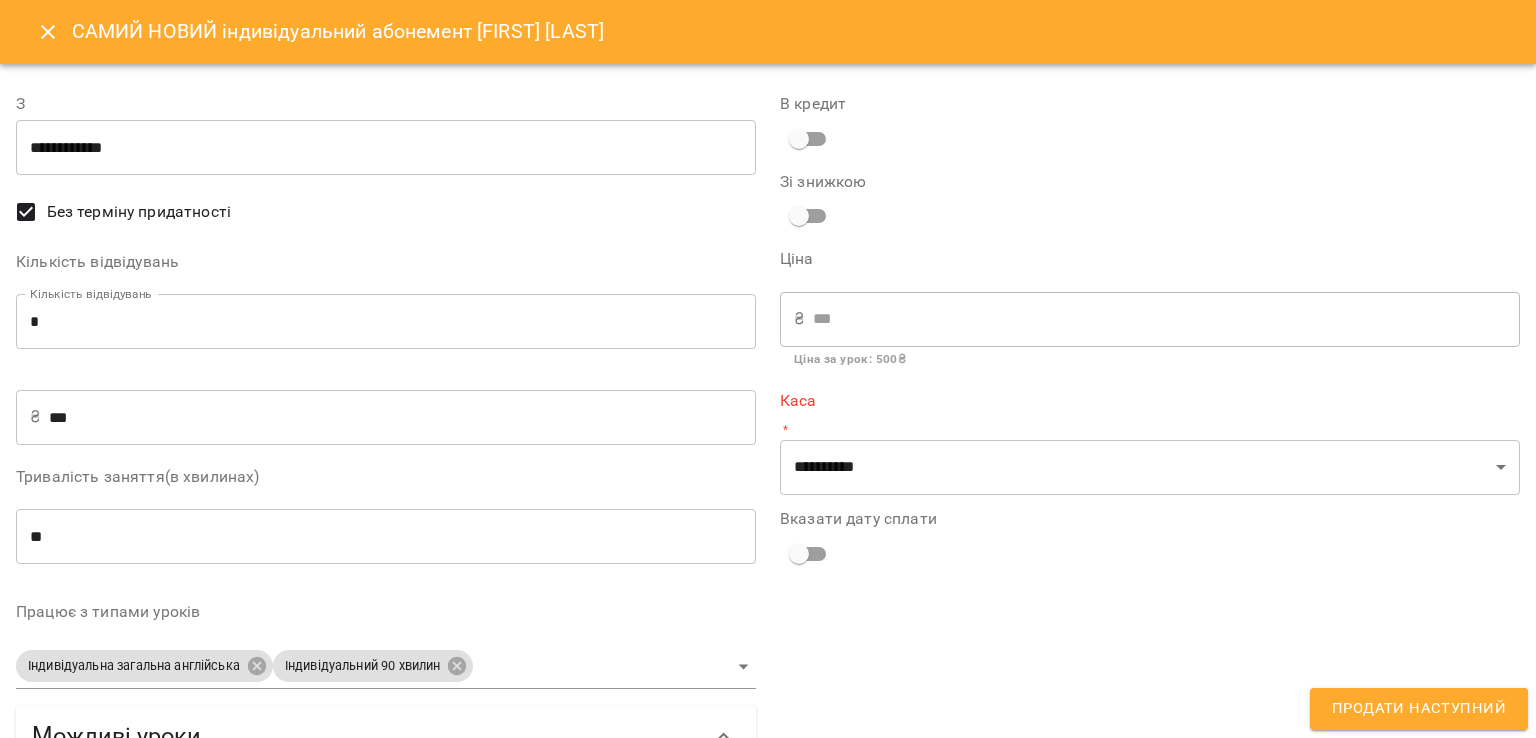click on "*" at bounding box center (386, 322) 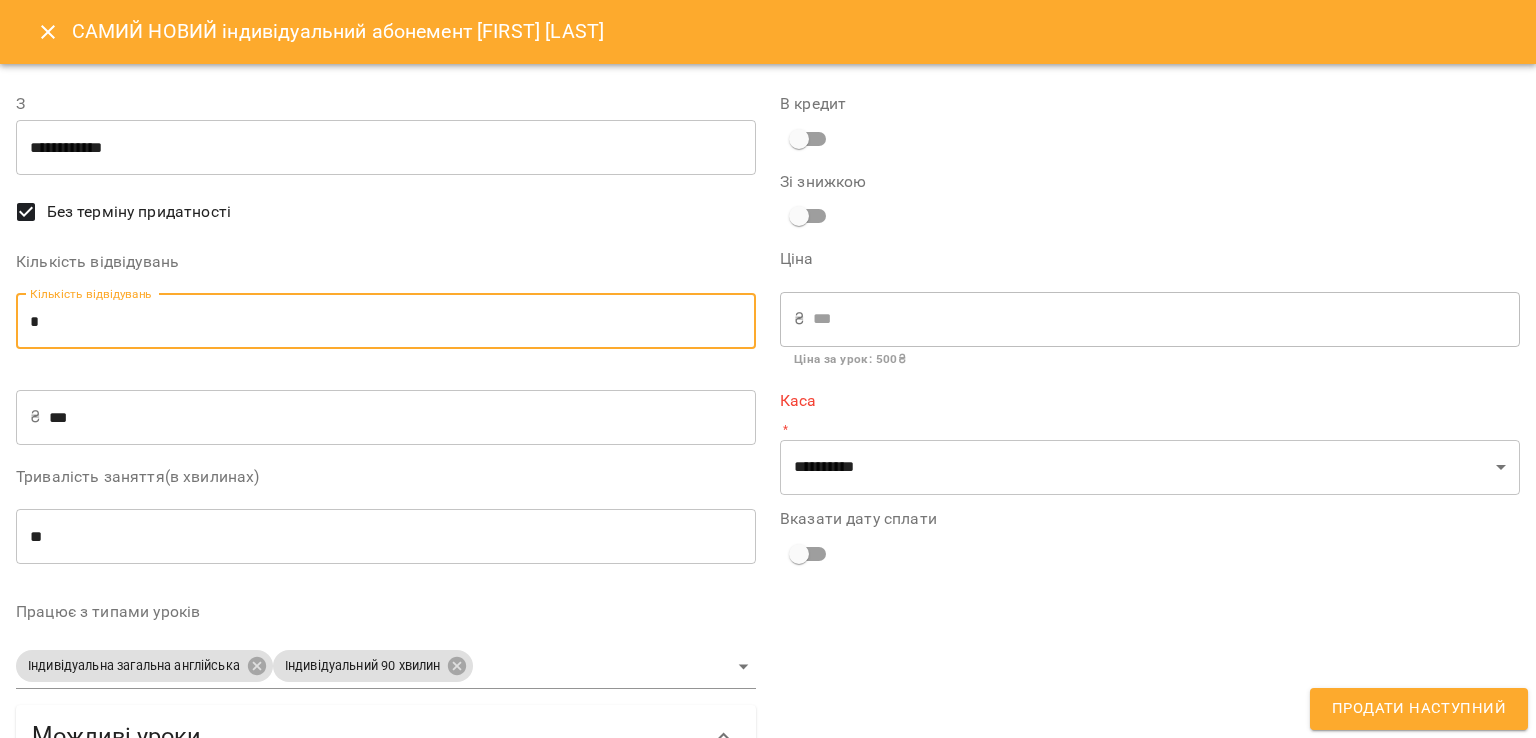click on "*" at bounding box center (386, 322) 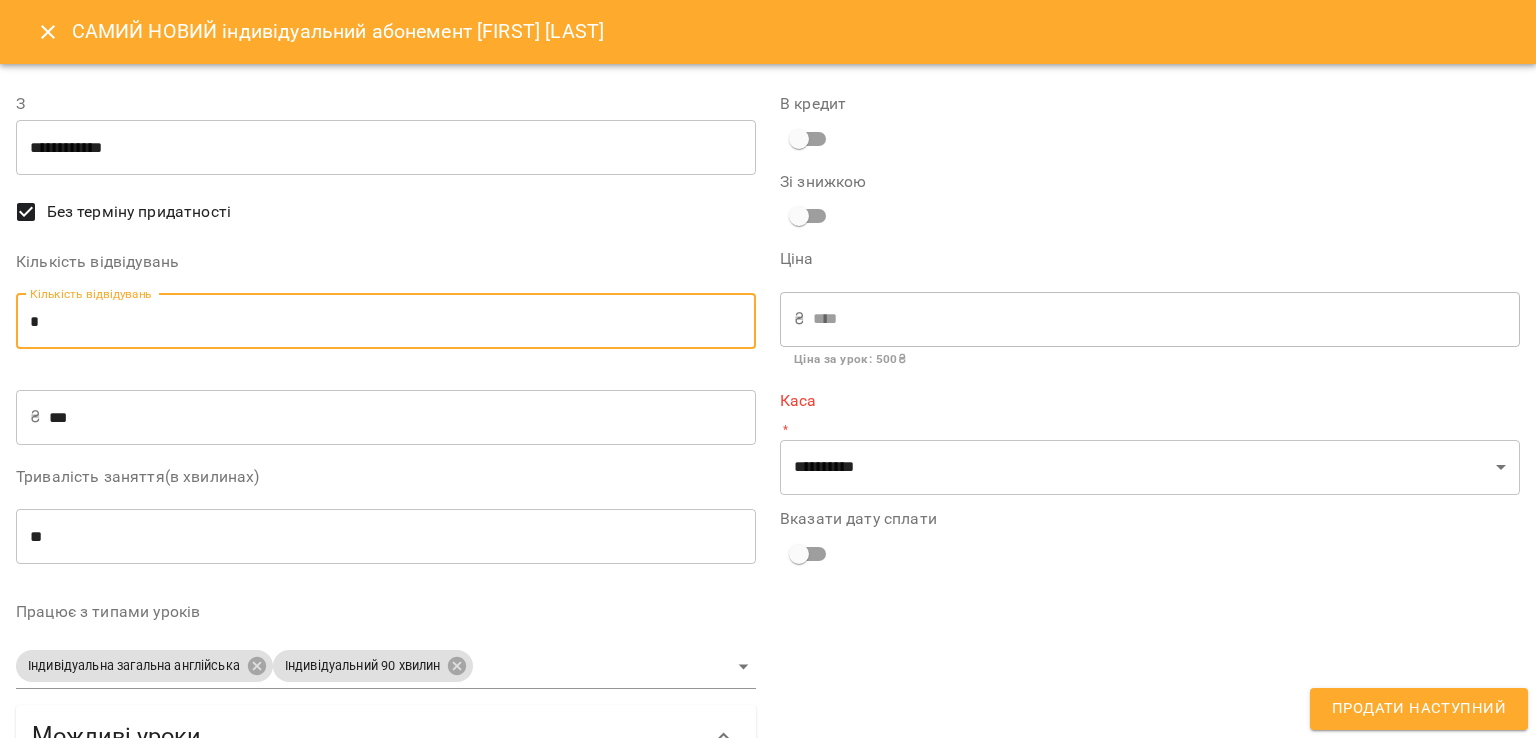type on "*" 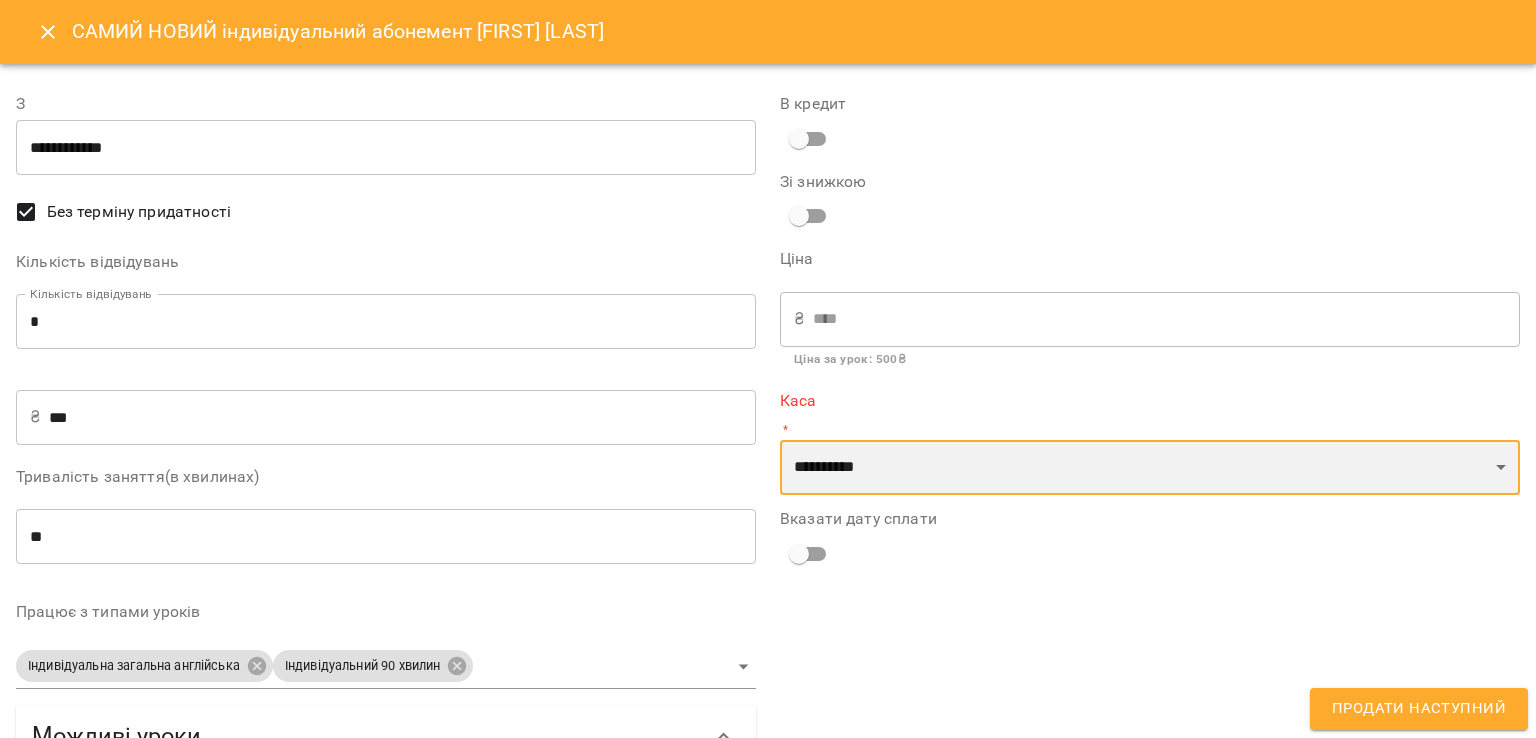 click on "**********" at bounding box center (1150, 468) 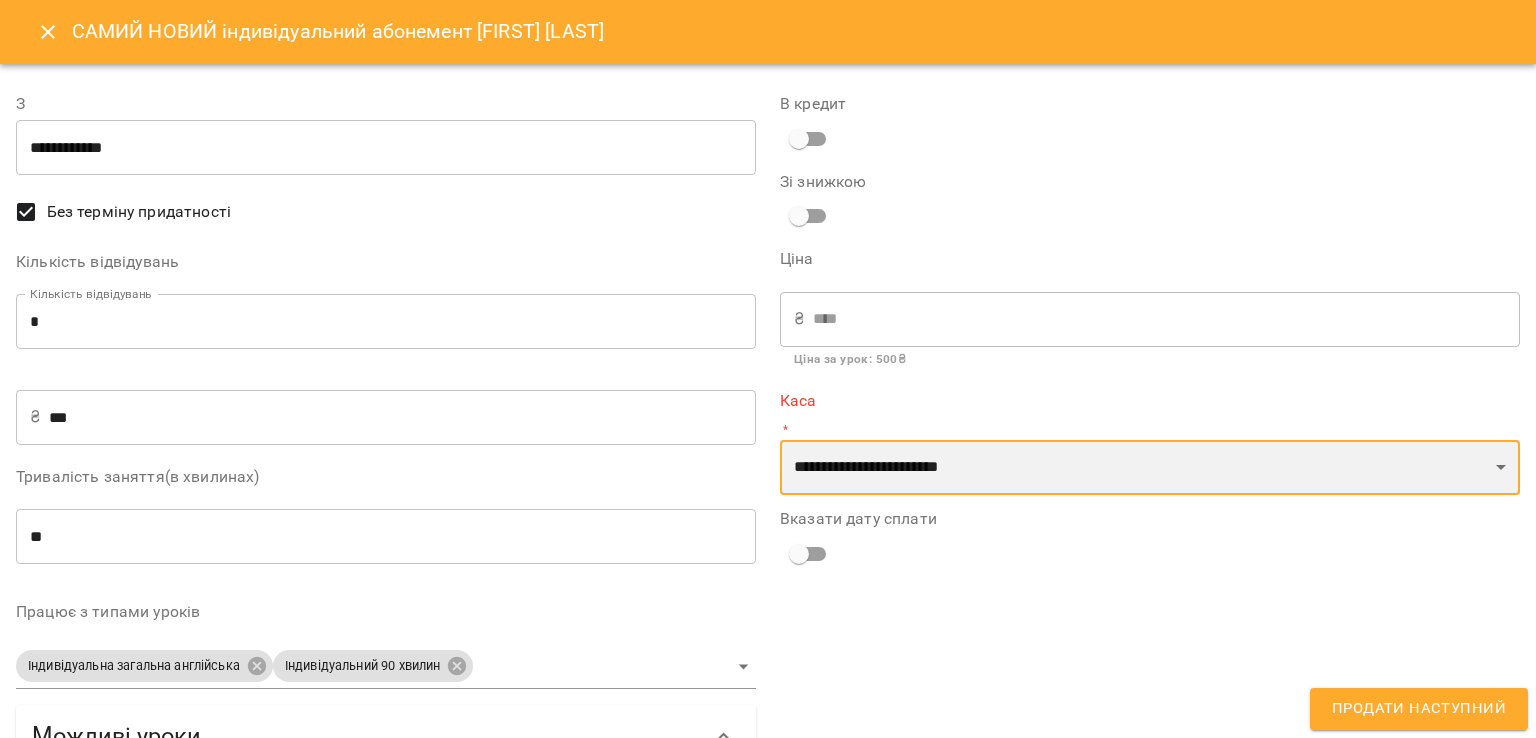 click on "**********" at bounding box center [1150, 468] 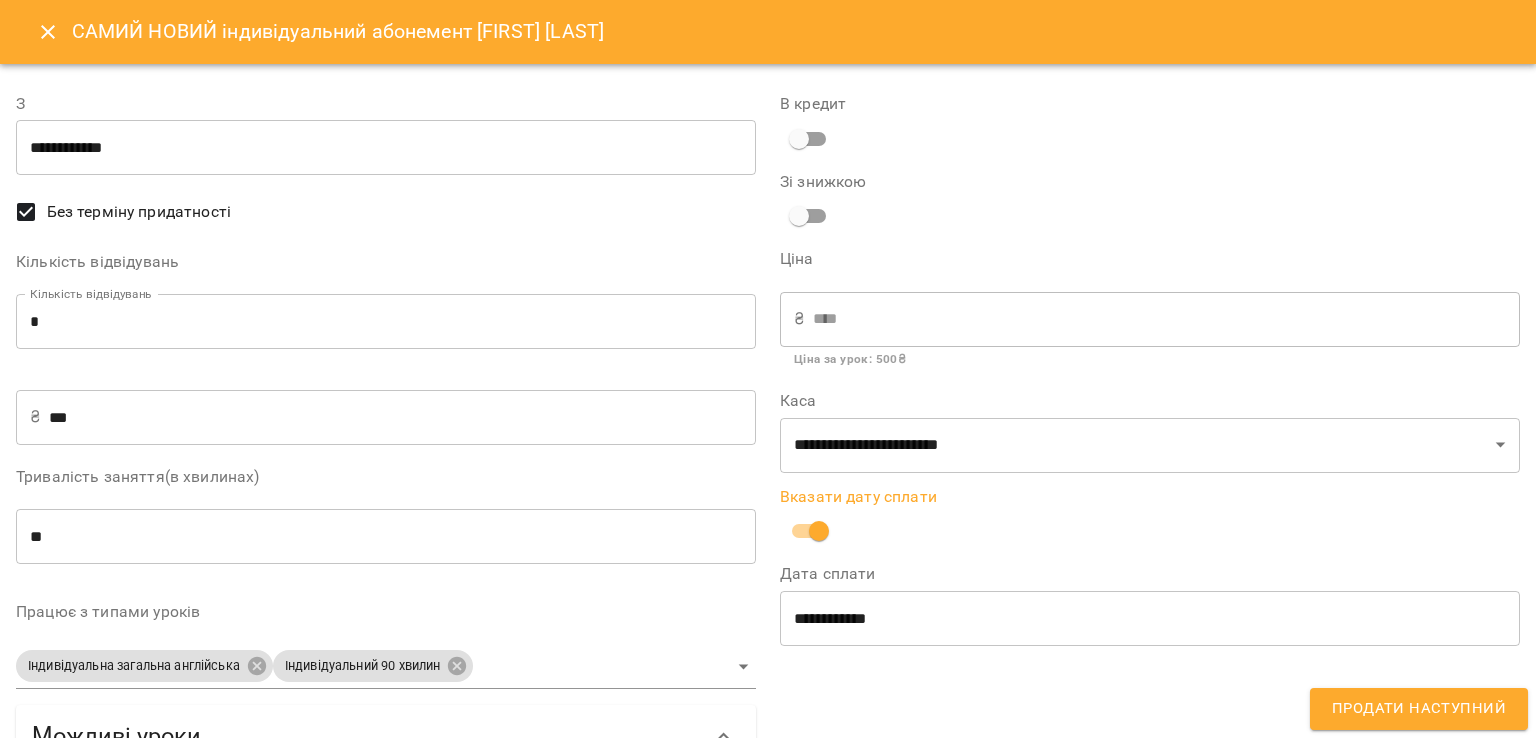 click on "Продати наступний" at bounding box center (1419, 709) 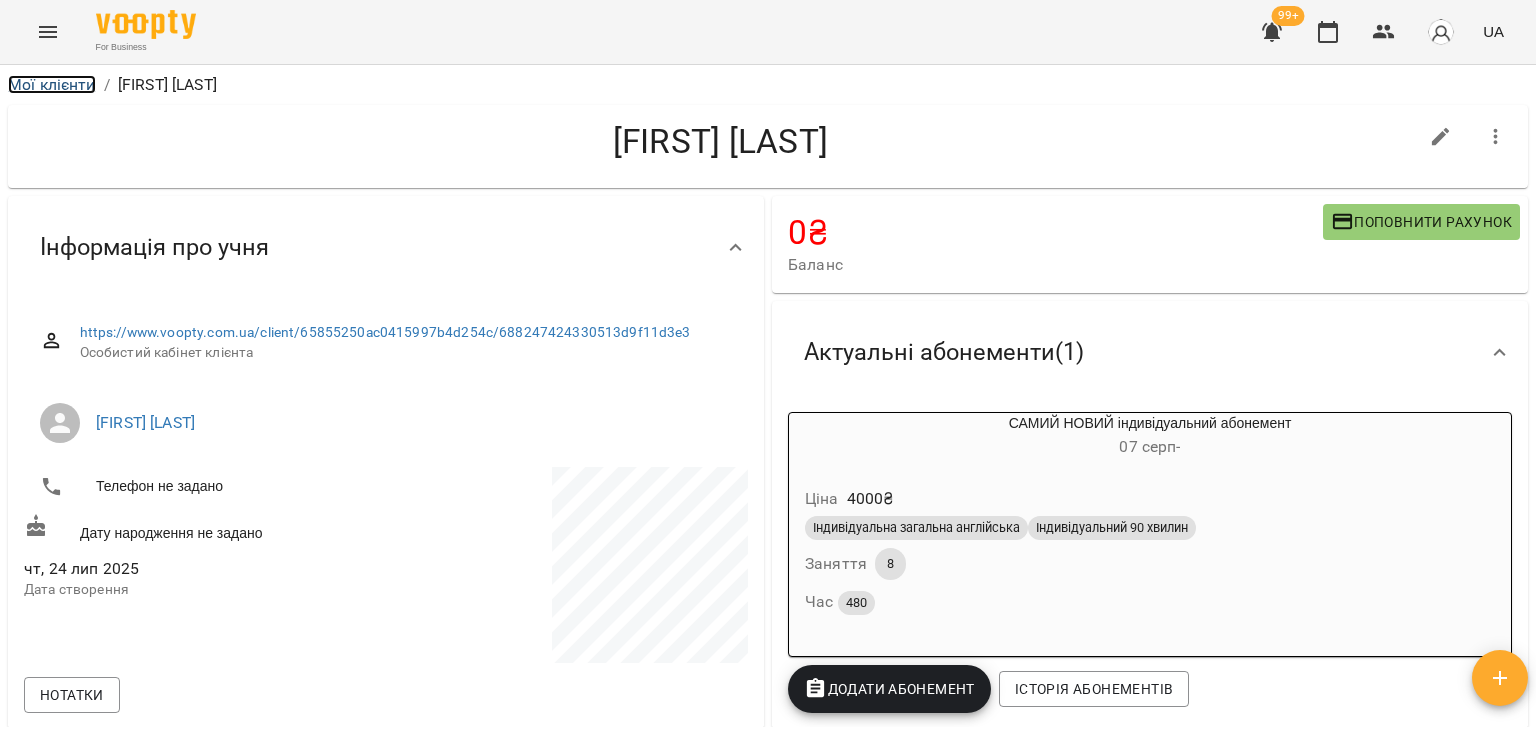 click on "Мої клієнти" at bounding box center (52, 84) 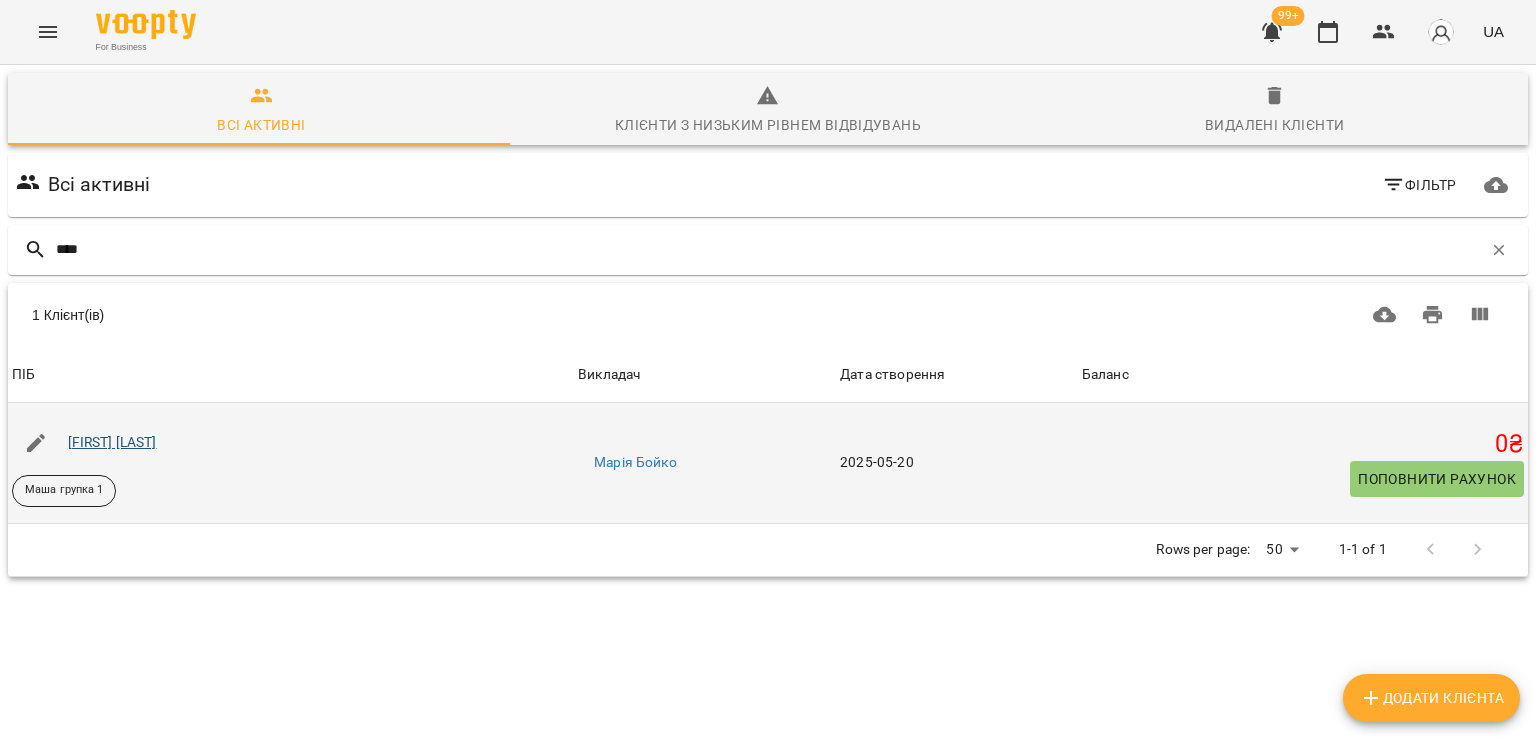 type on "****" 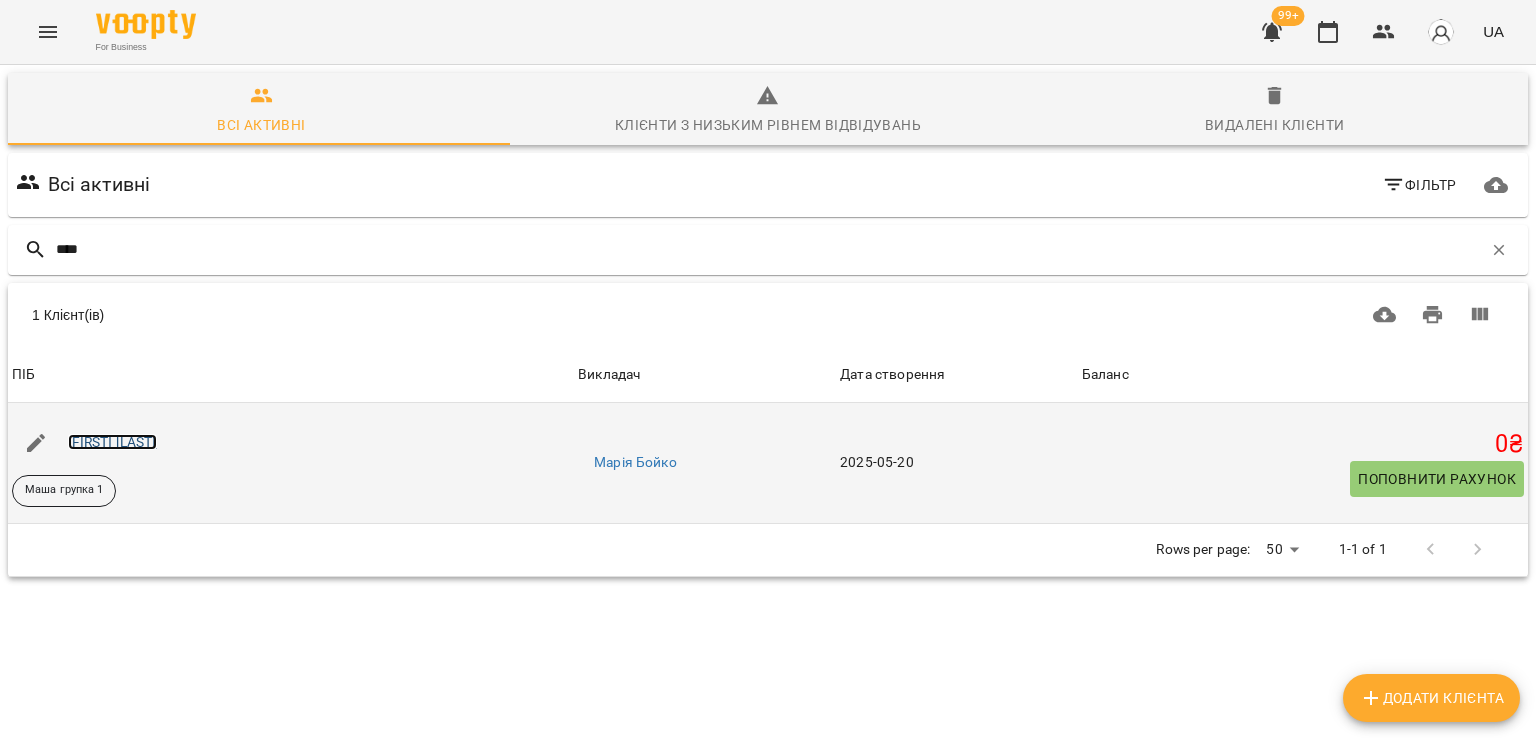 click on "Петро Бусько" at bounding box center (112, 442) 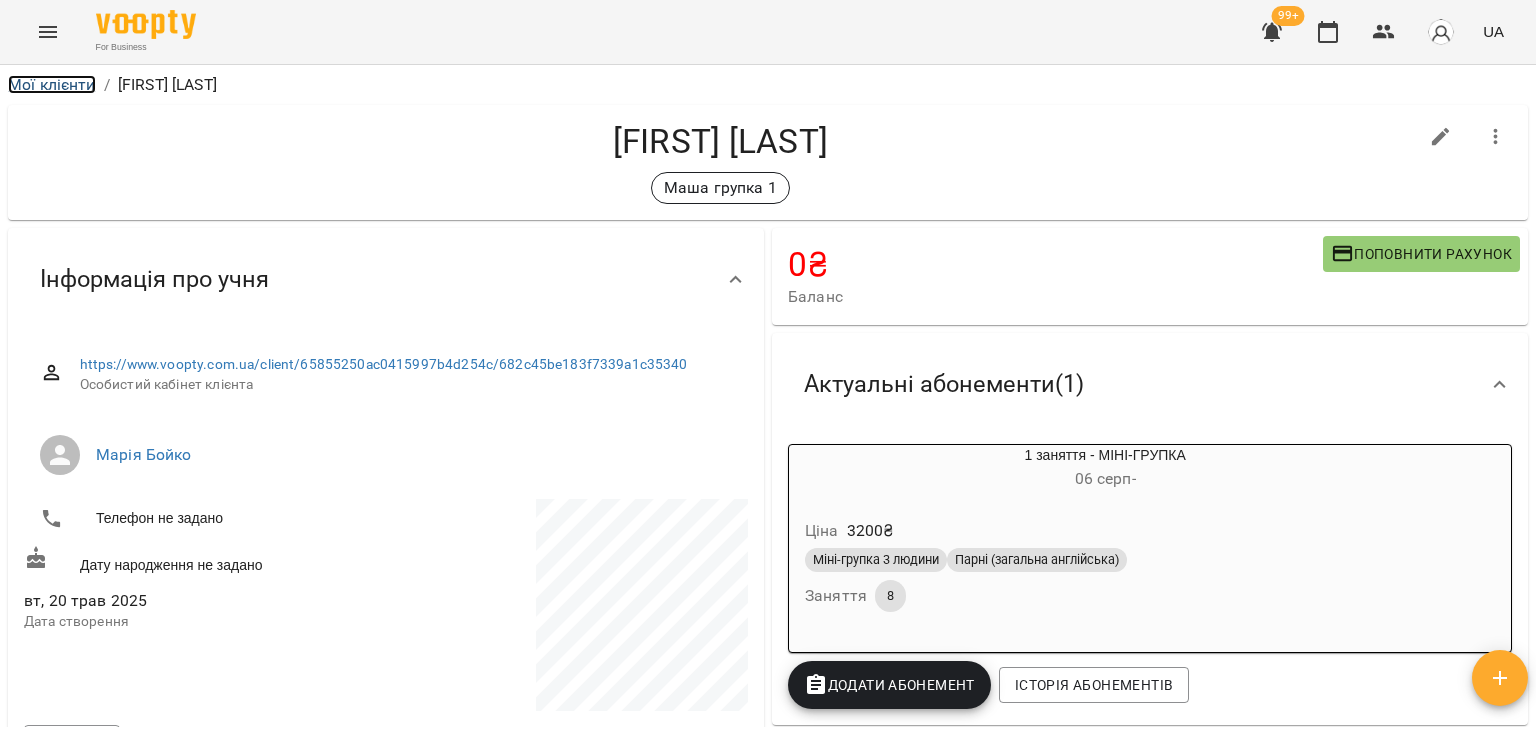 click on "Мої клієнти" at bounding box center (52, 84) 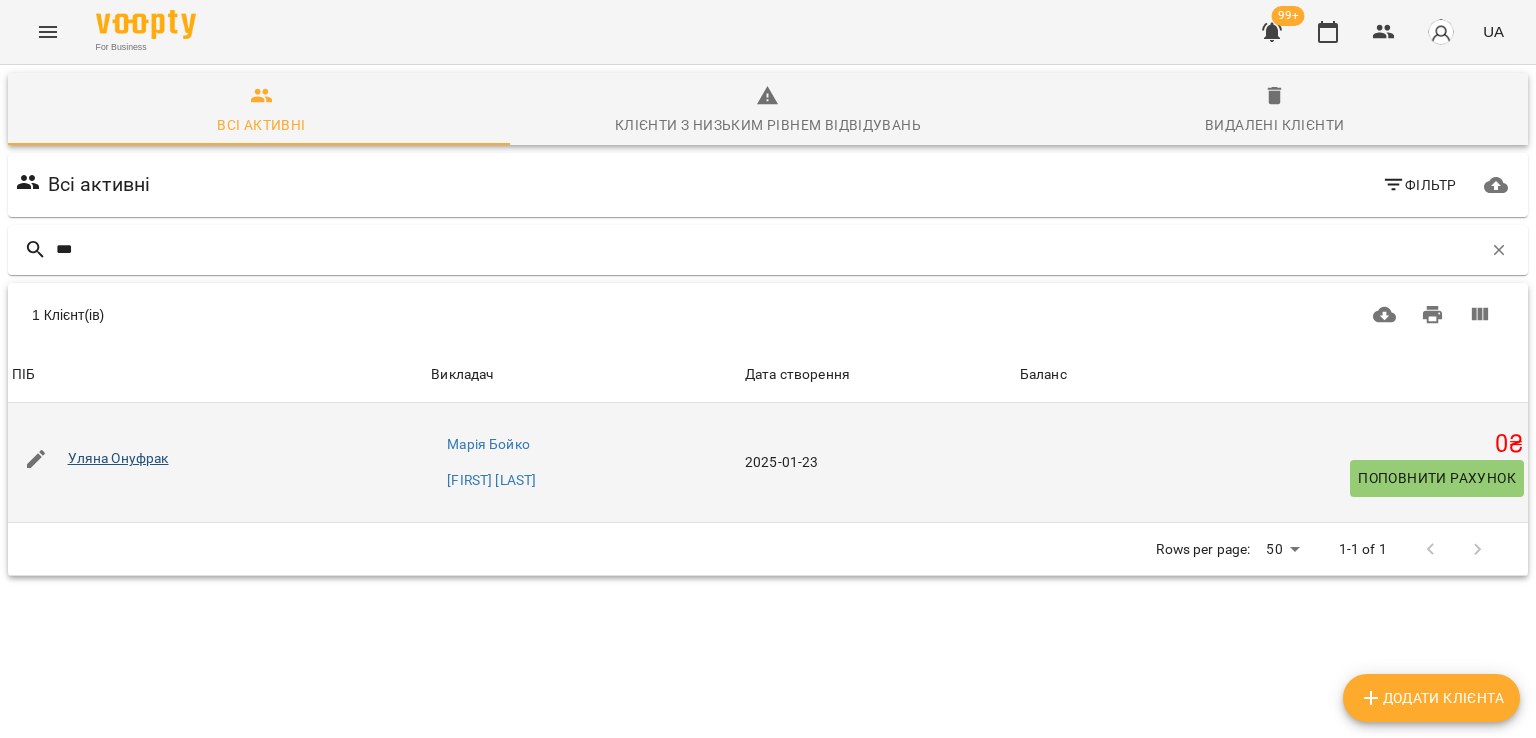 type on "***" 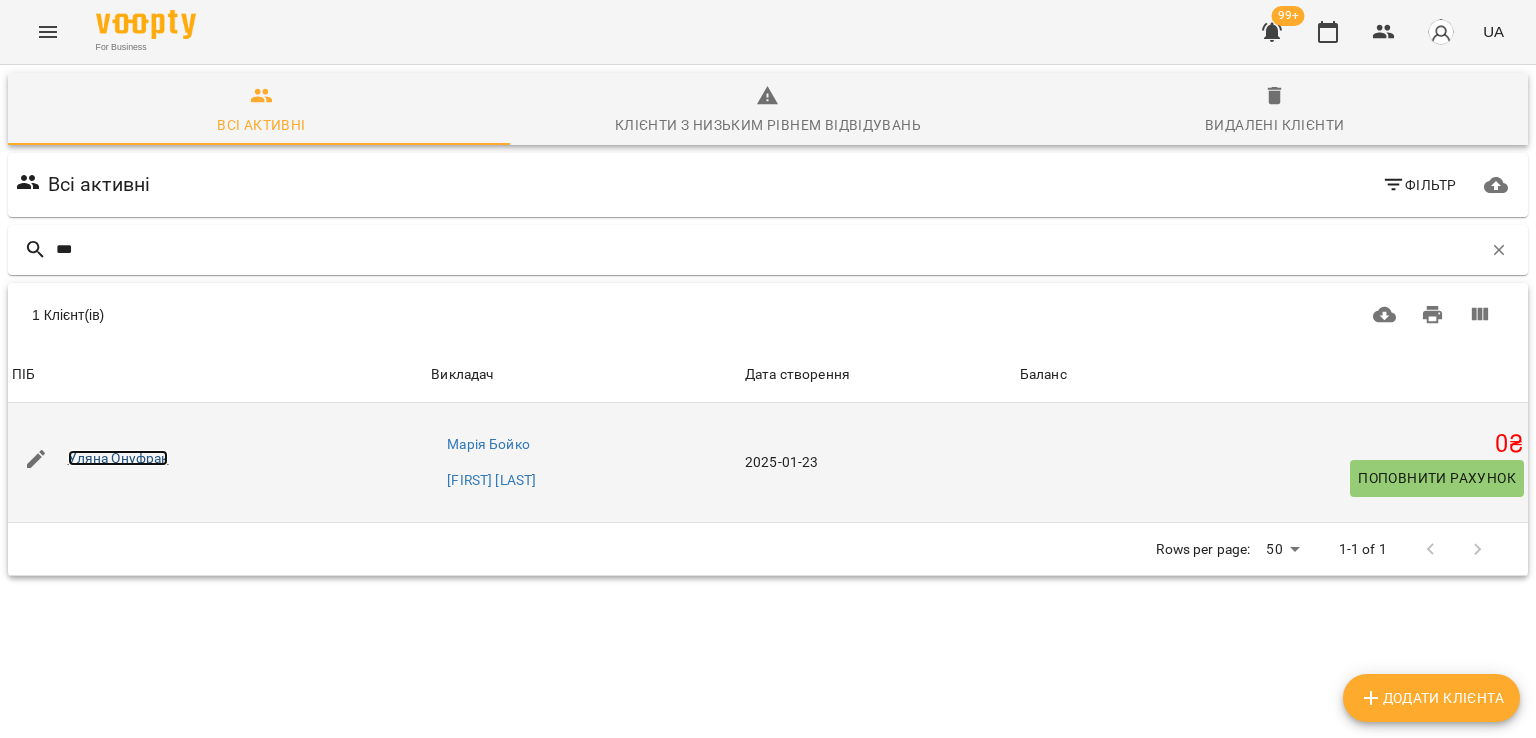 click on "Уляна Онуфрак" at bounding box center [118, 458] 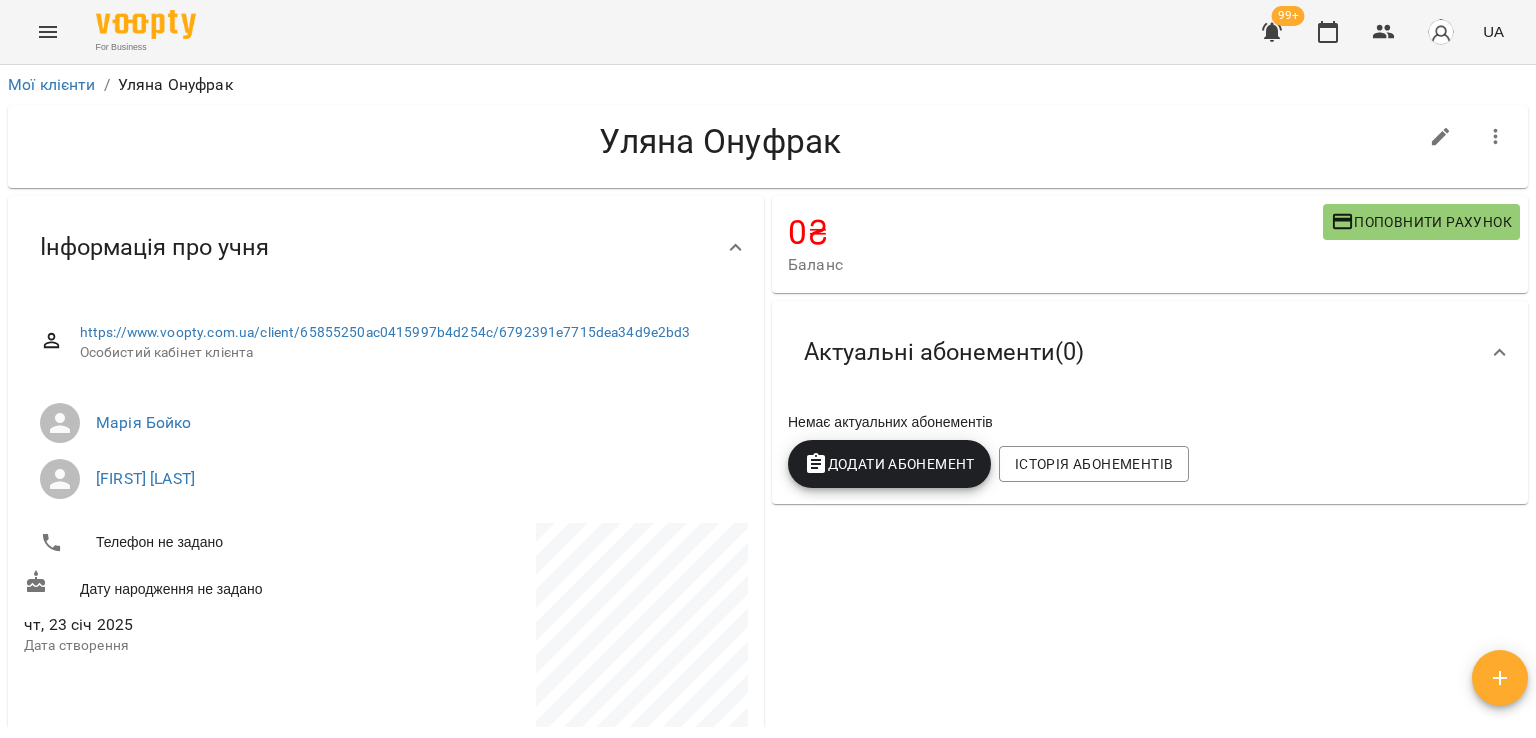 click on "Додати Абонемент" at bounding box center (889, 464) 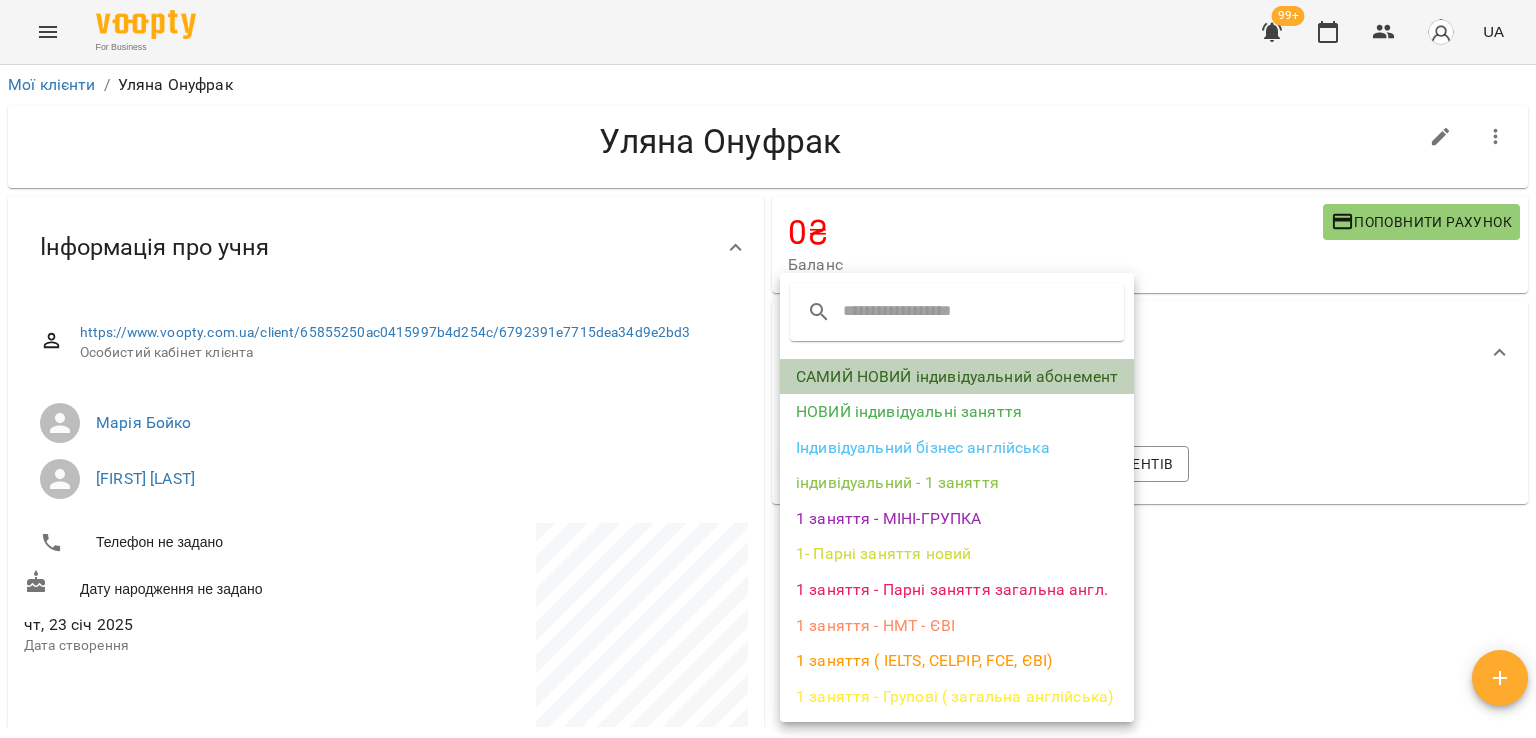 click on "САМИЙ НОВИЙ  індивідуальний абонемент" at bounding box center [957, 377] 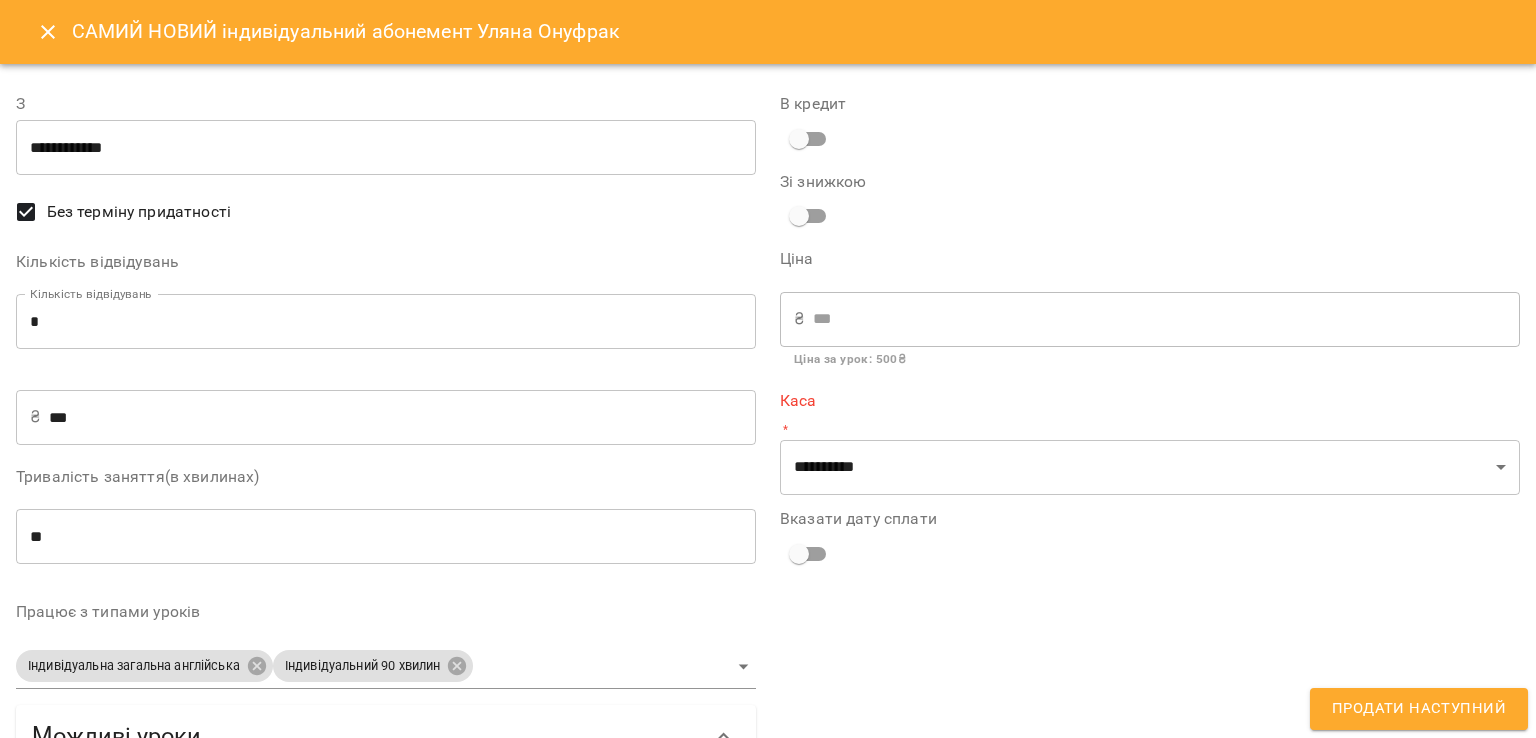 click on "*" at bounding box center (386, 322) 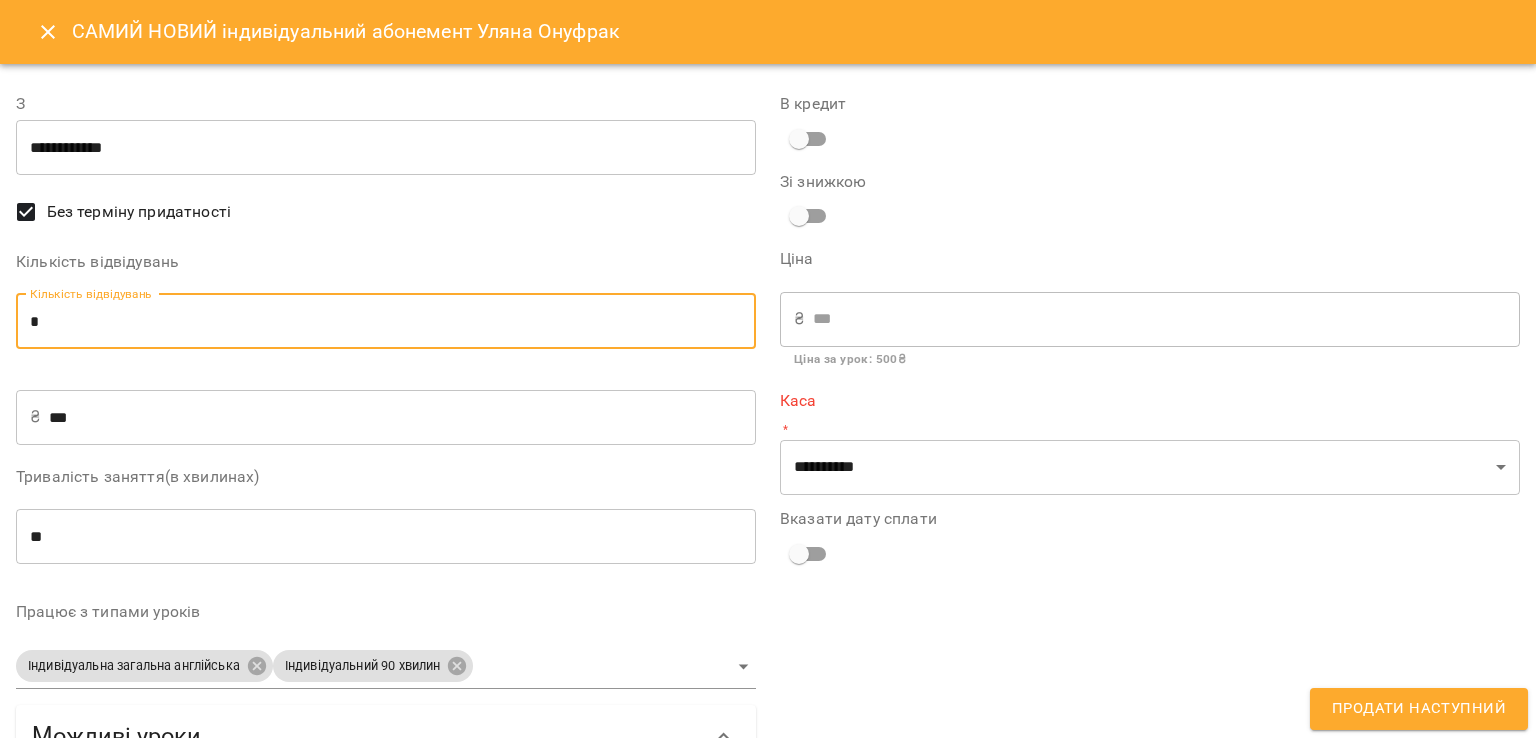click on "*" at bounding box center (386, 322) 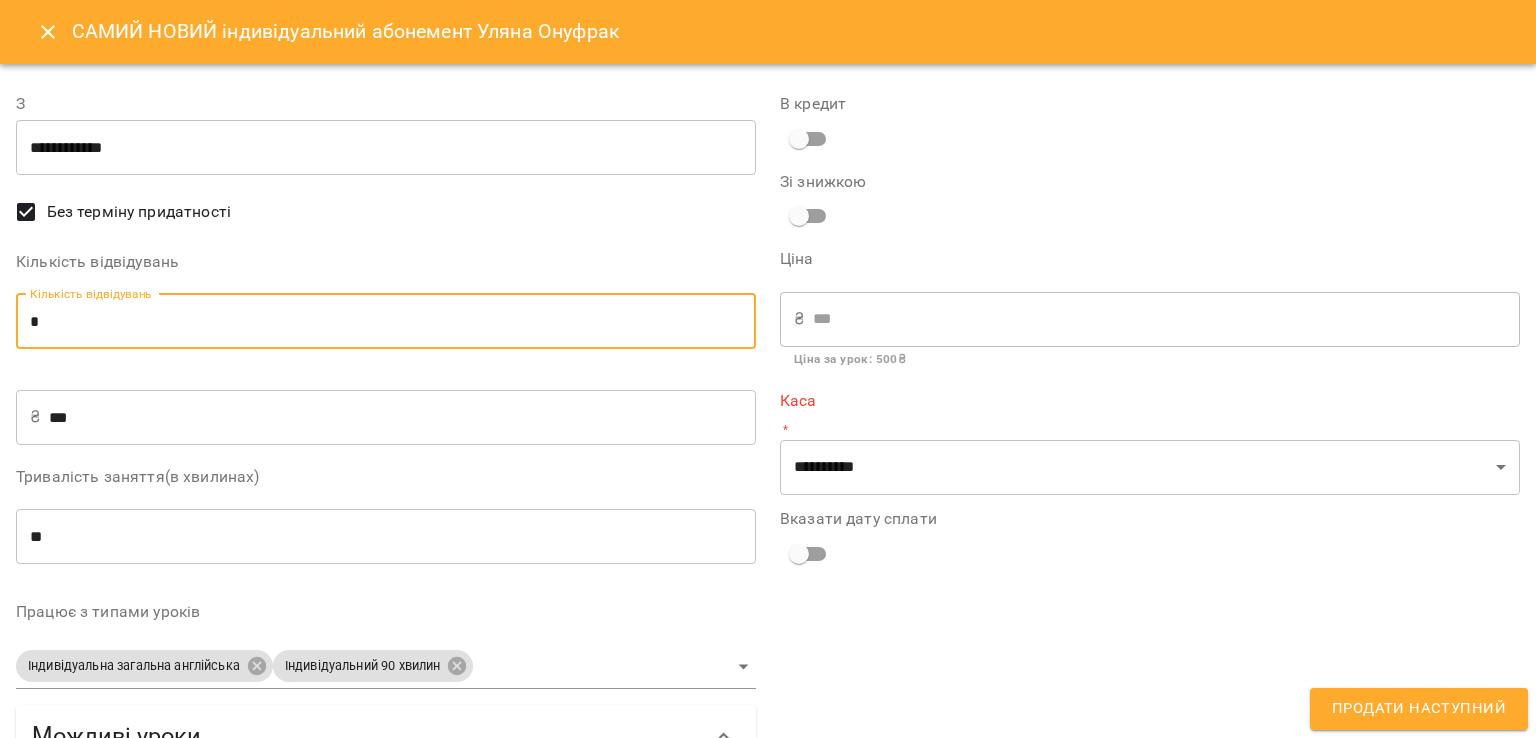 type on "*" 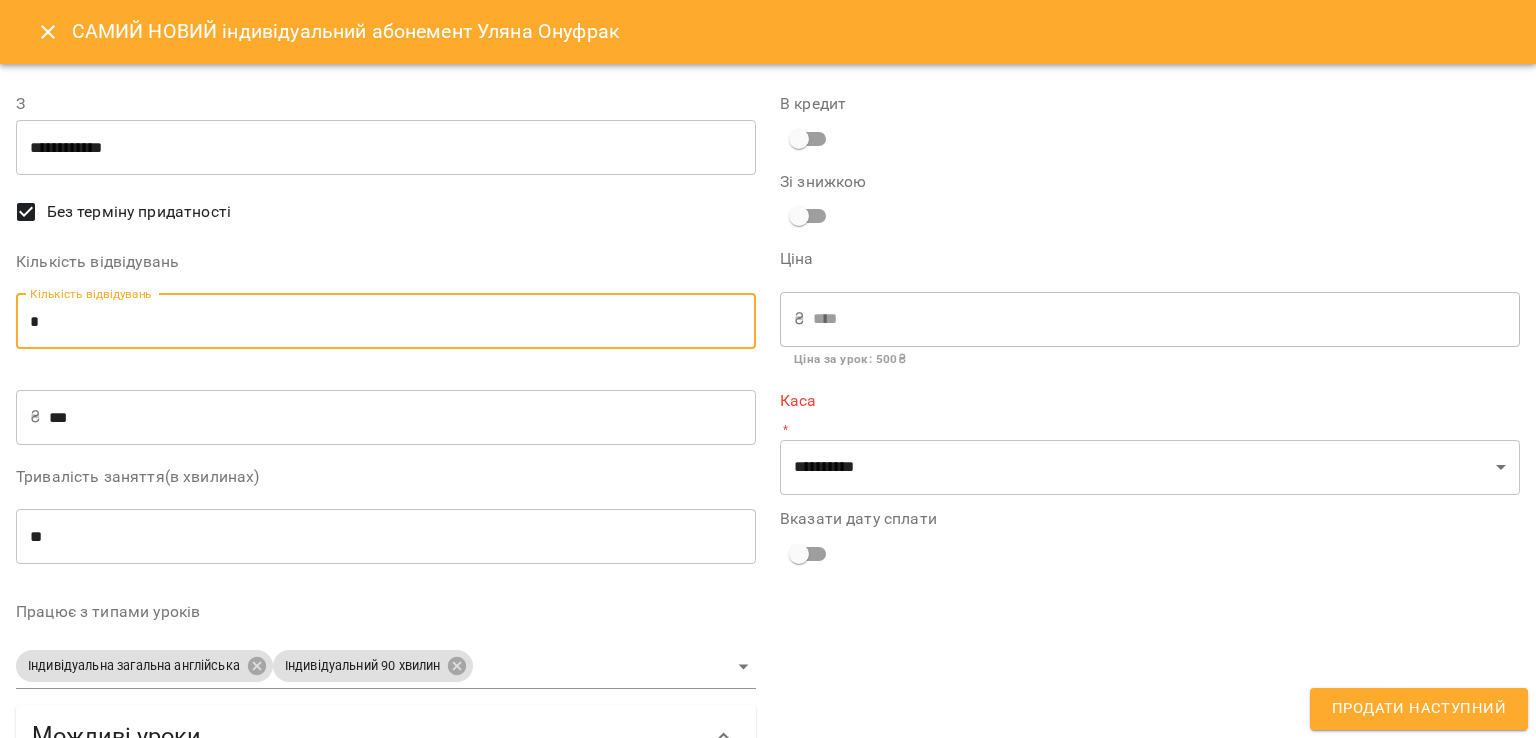 type on "*" 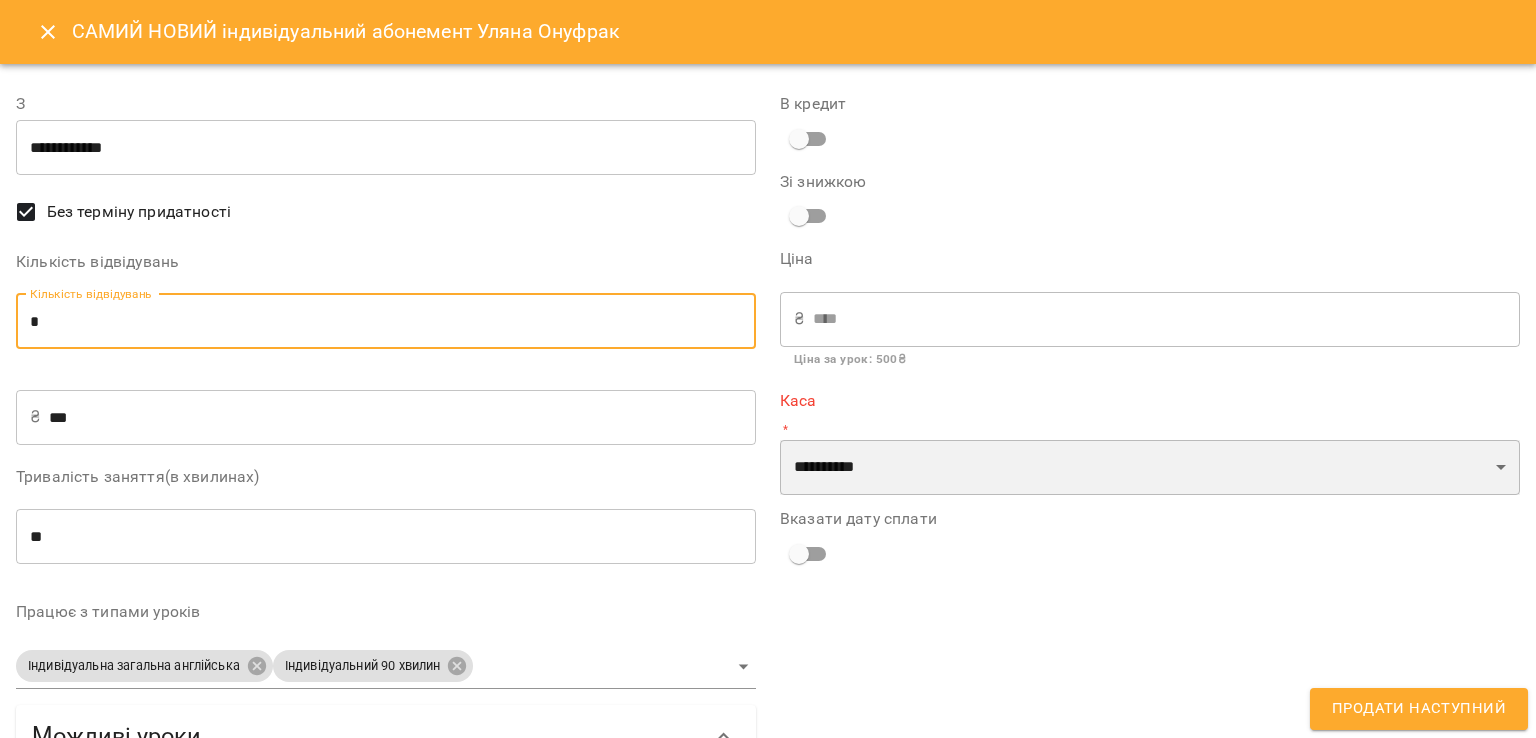 click on "**********" at bounding box center [1150, 468] 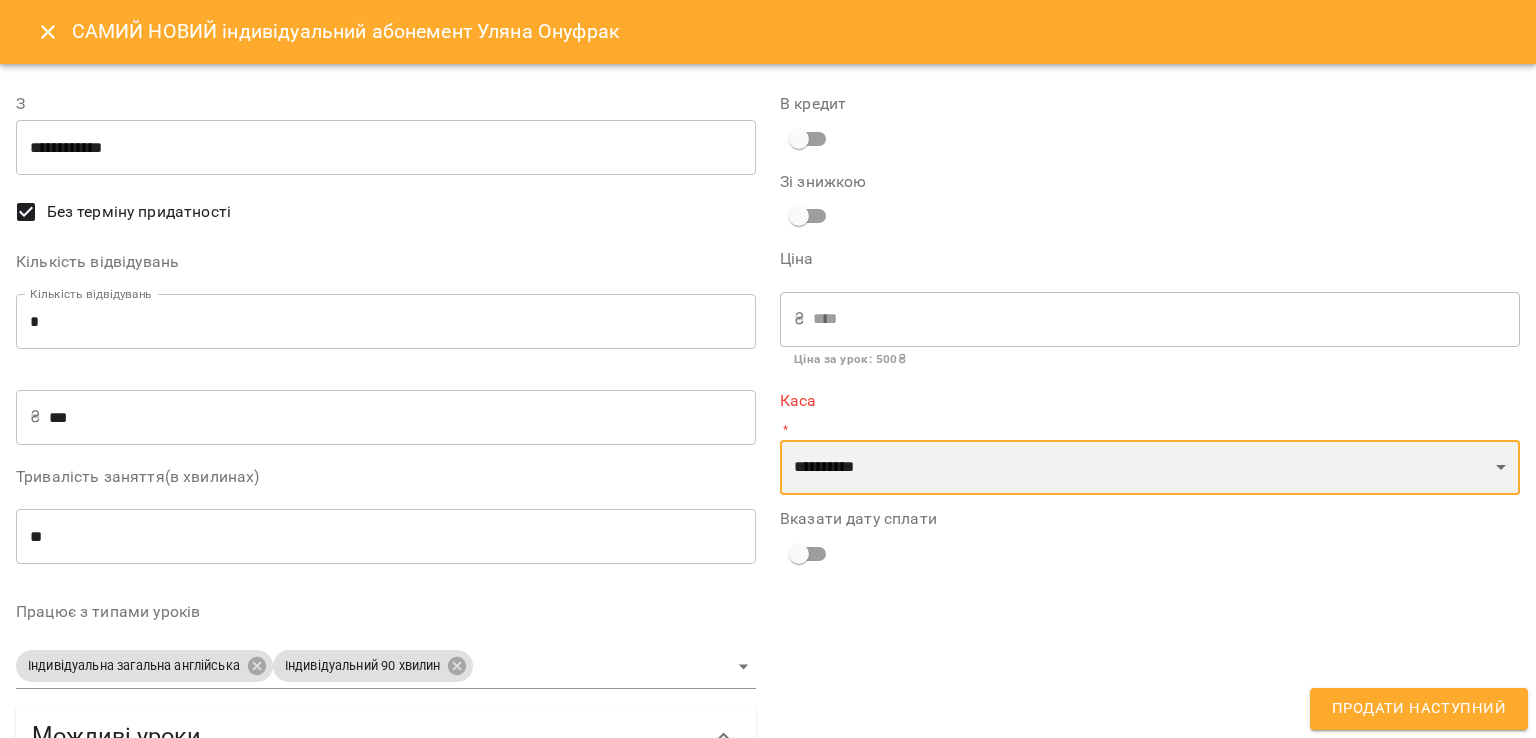 select on "****" 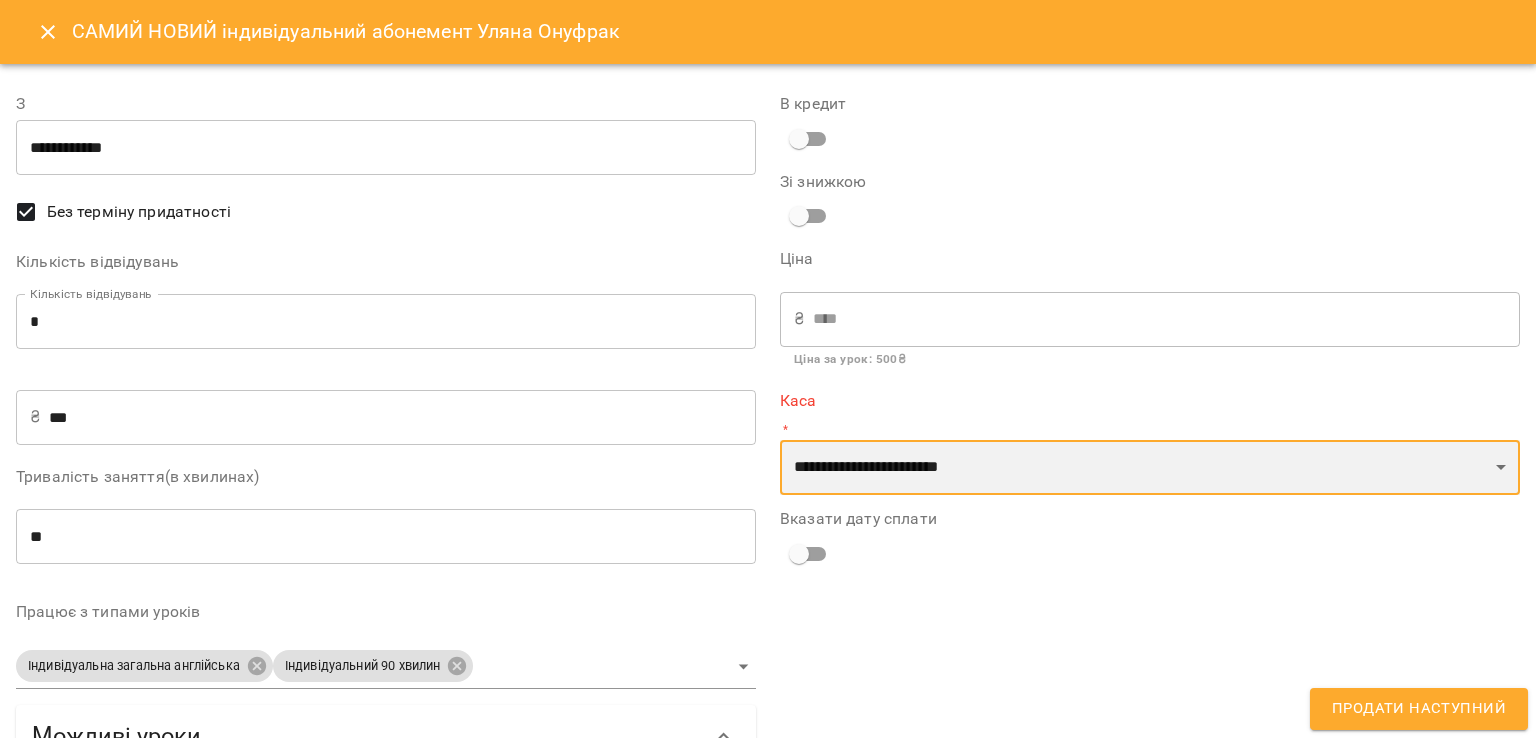 click on "**********" at bounding box center (1150, 468) 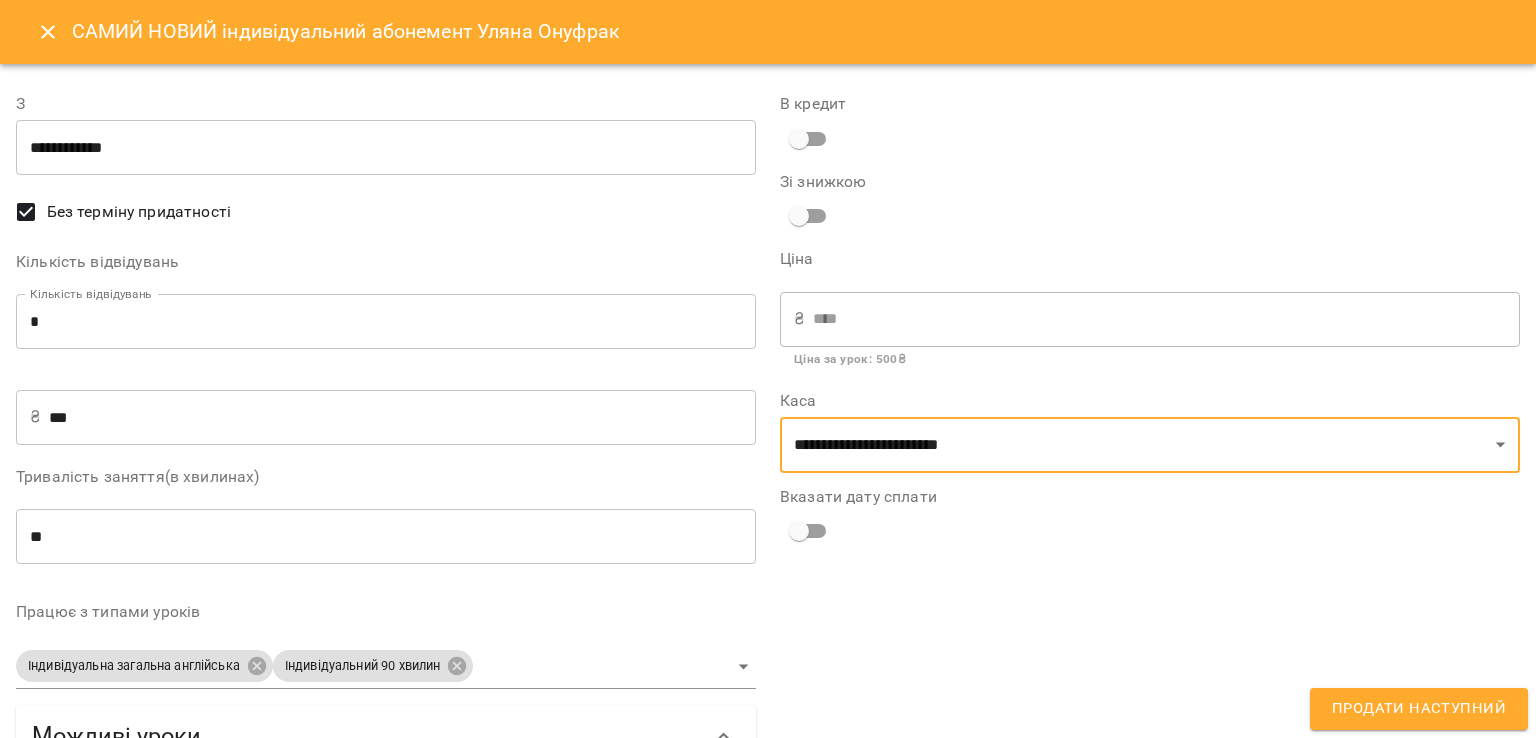 click on "**********" at bounding box center [386, 522] 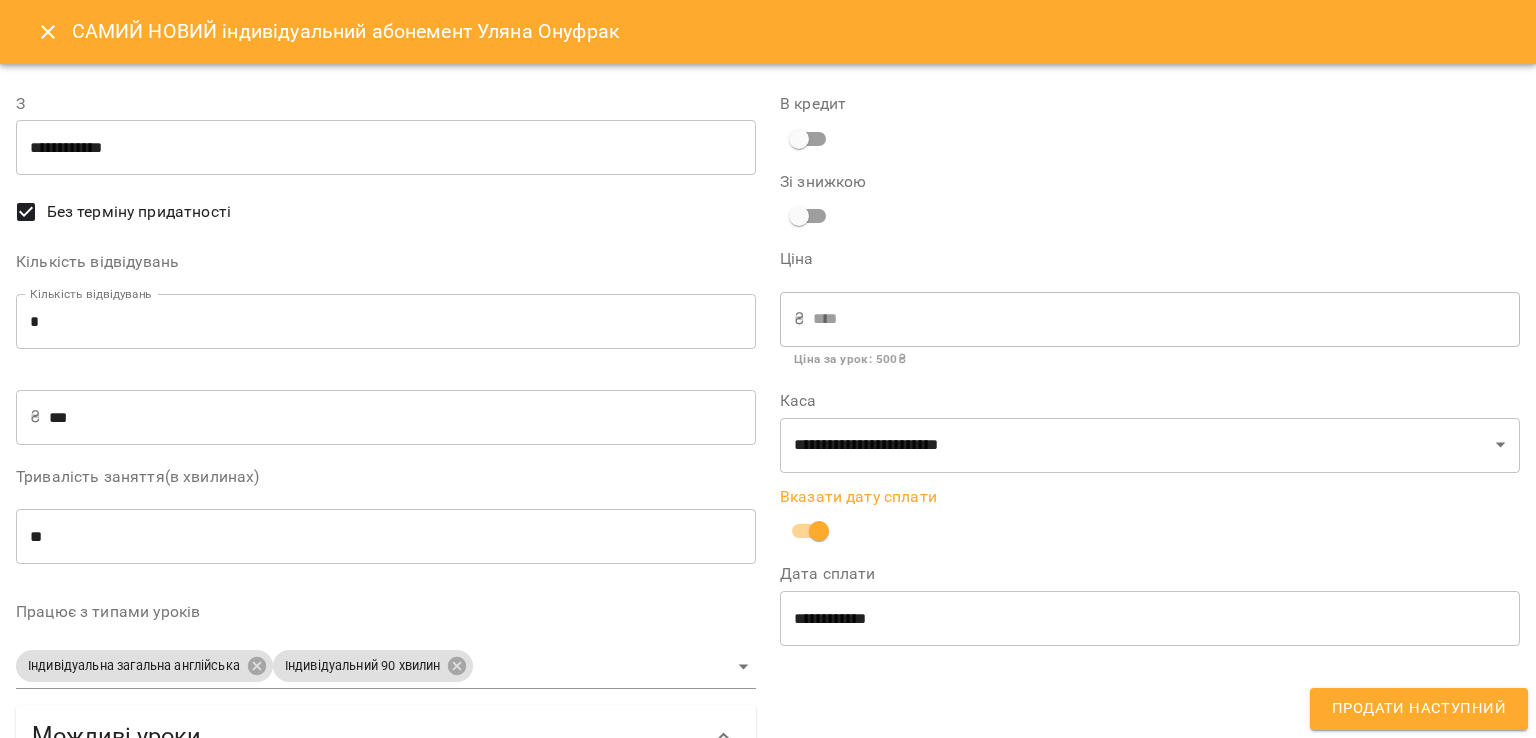 click on "Продати наступний" at bounding box center (1419, 709) 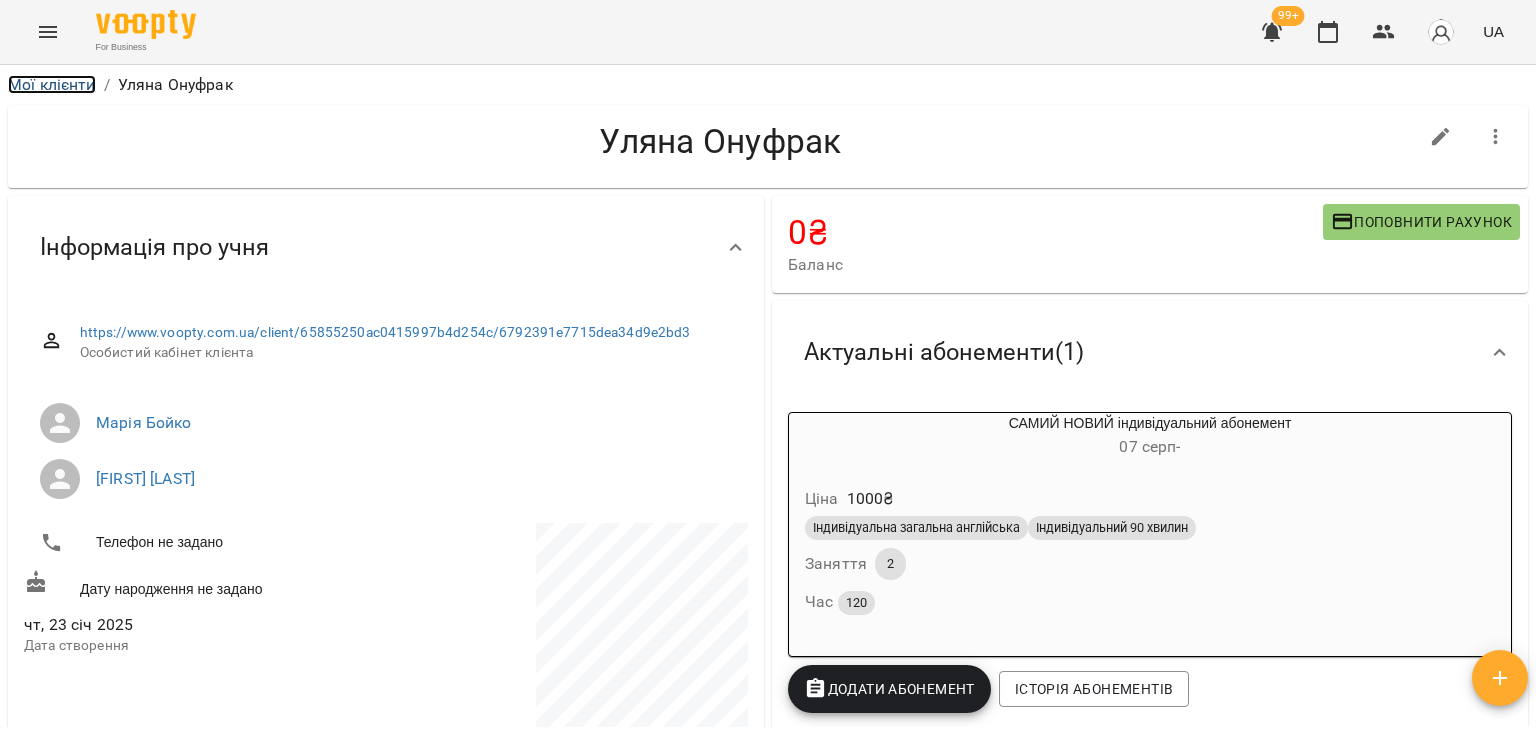 click on "Мої клієнти" at bounding box center [52, 84] 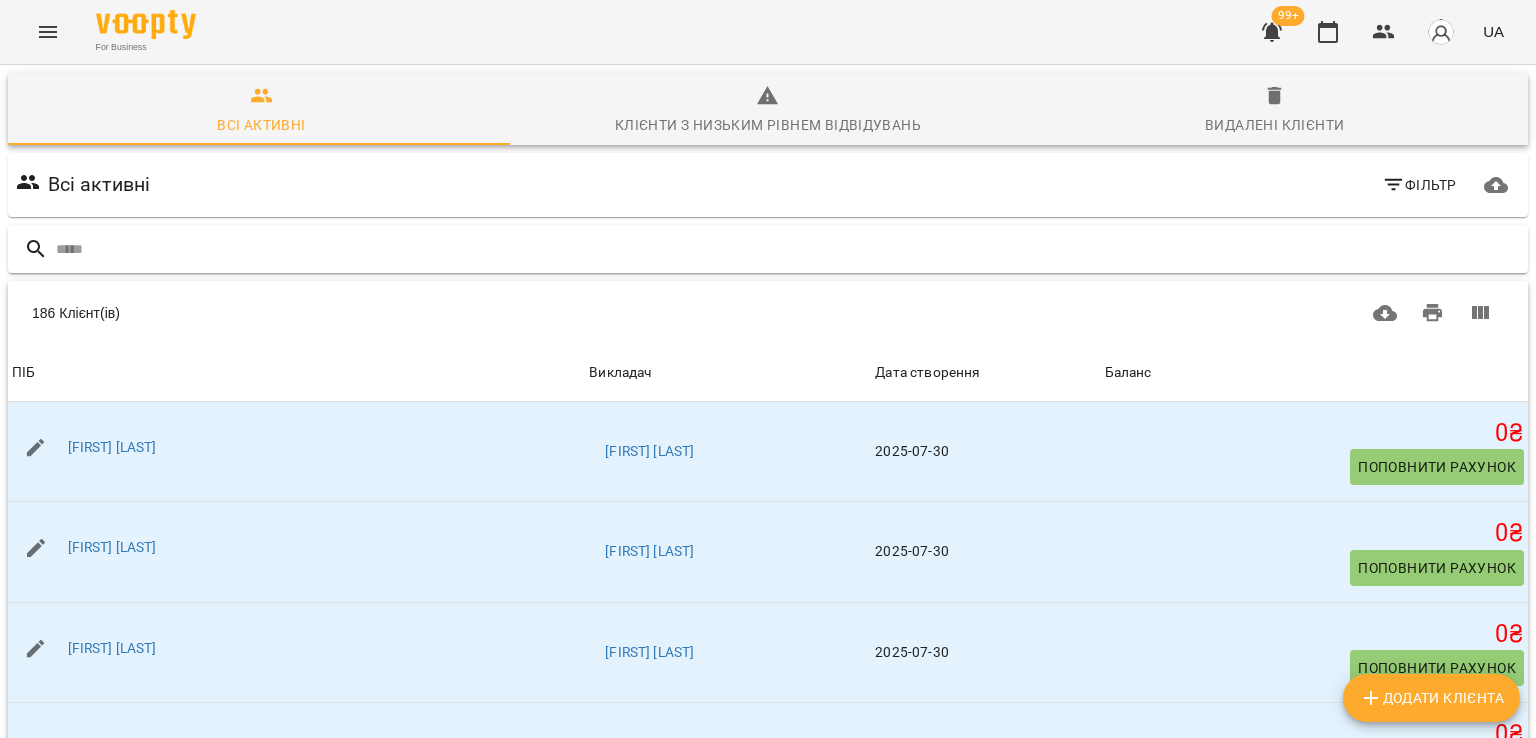 click at bounding box center (788, 249) 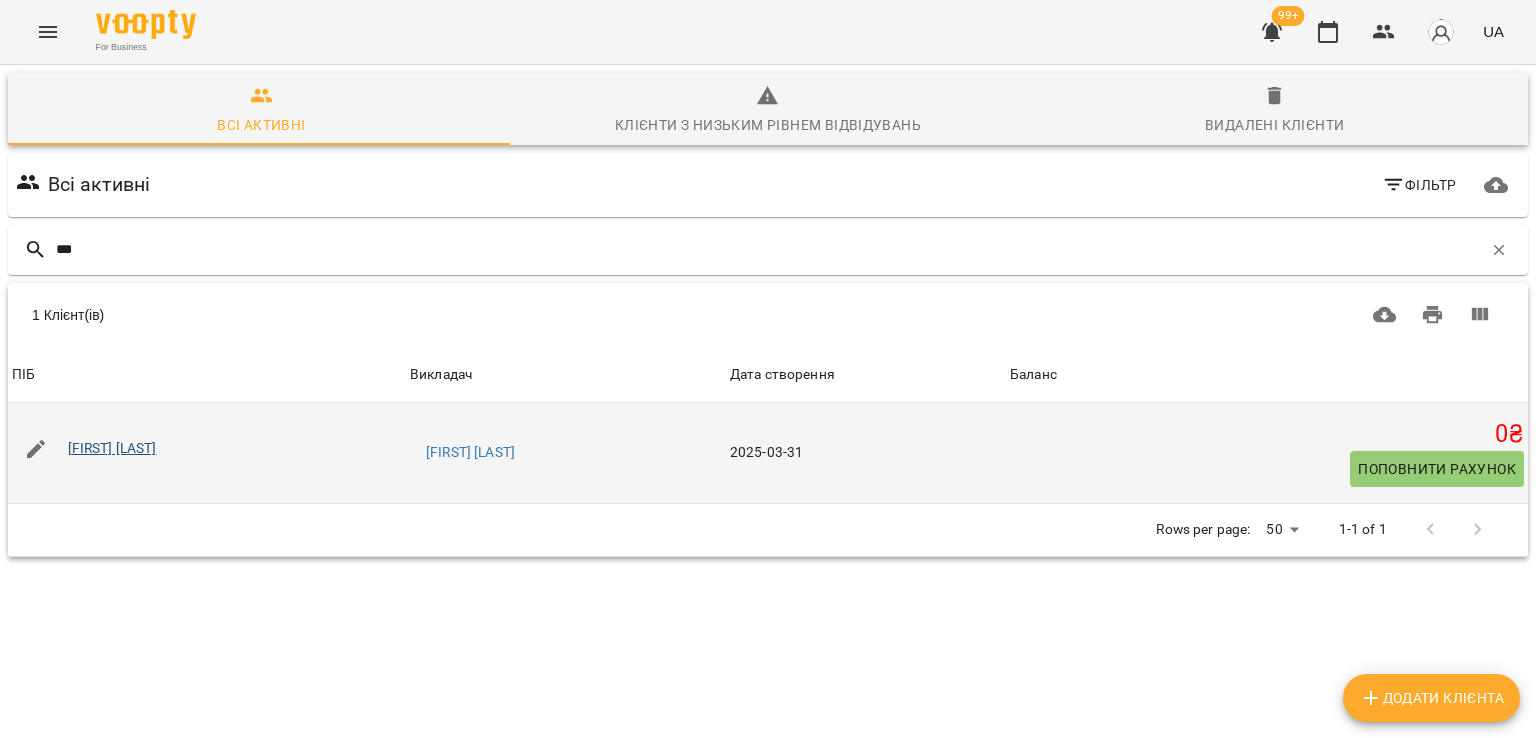 type on "***" 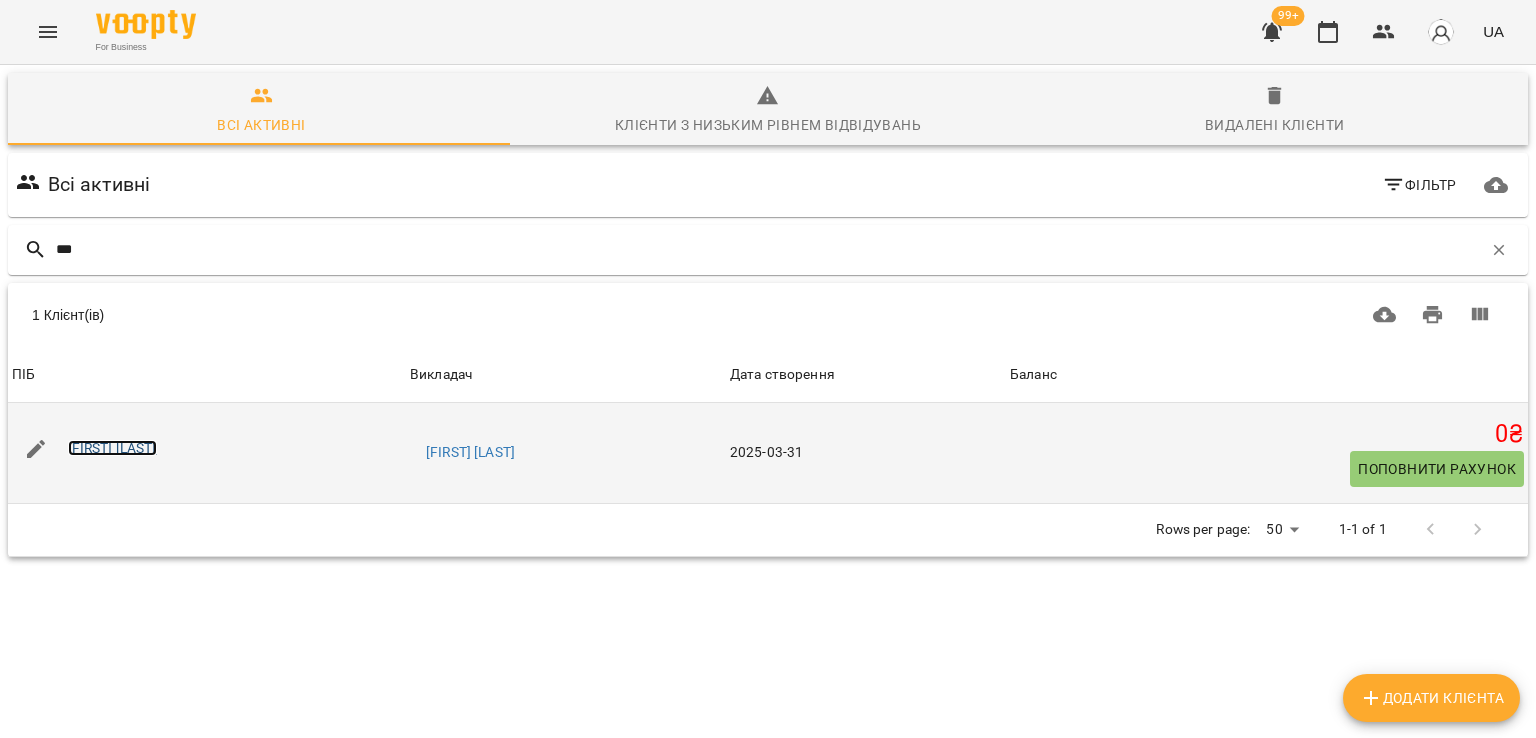 click on "Галина Резніченко" at bounding box center [112, 448] 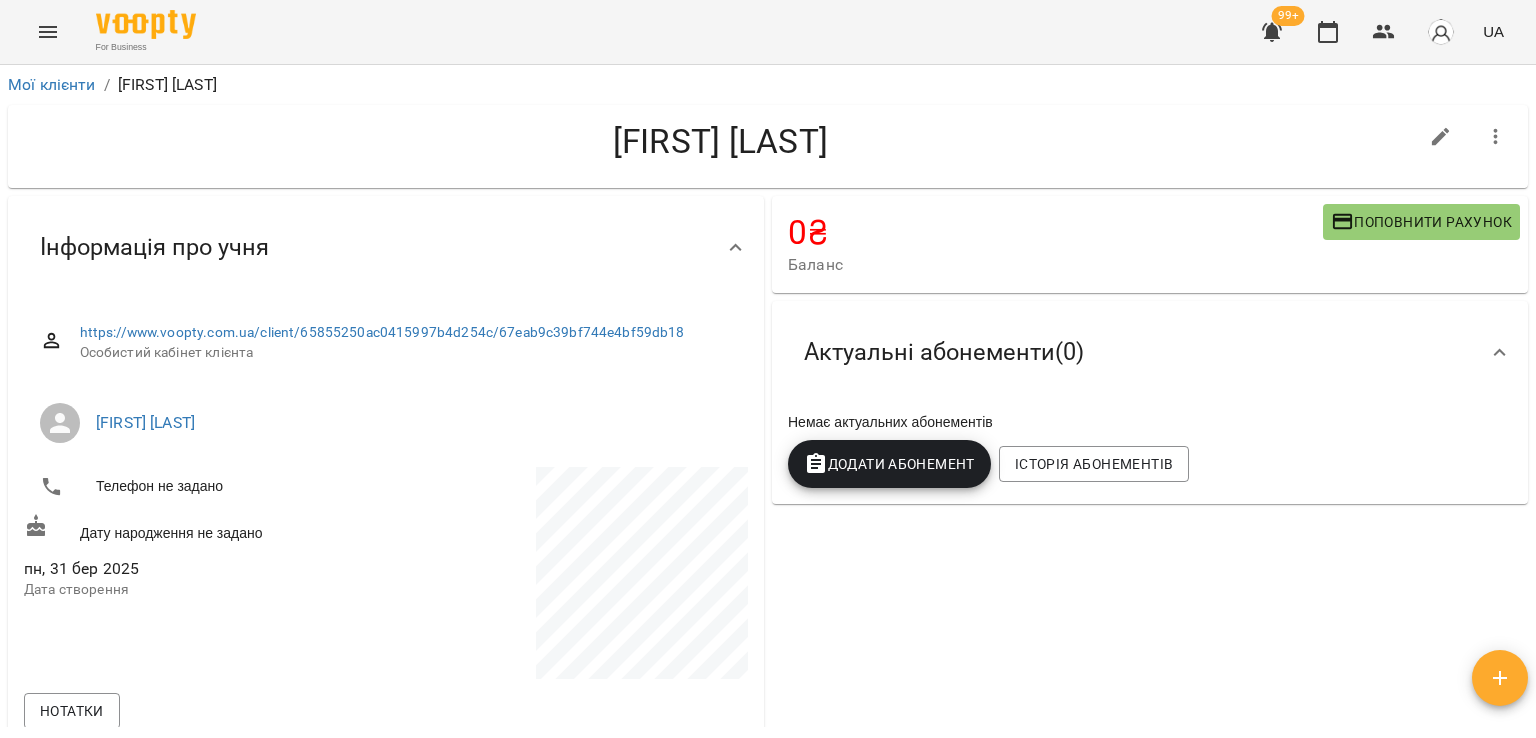 click on "Додати Абонемент" at bounding box center [889, 464] 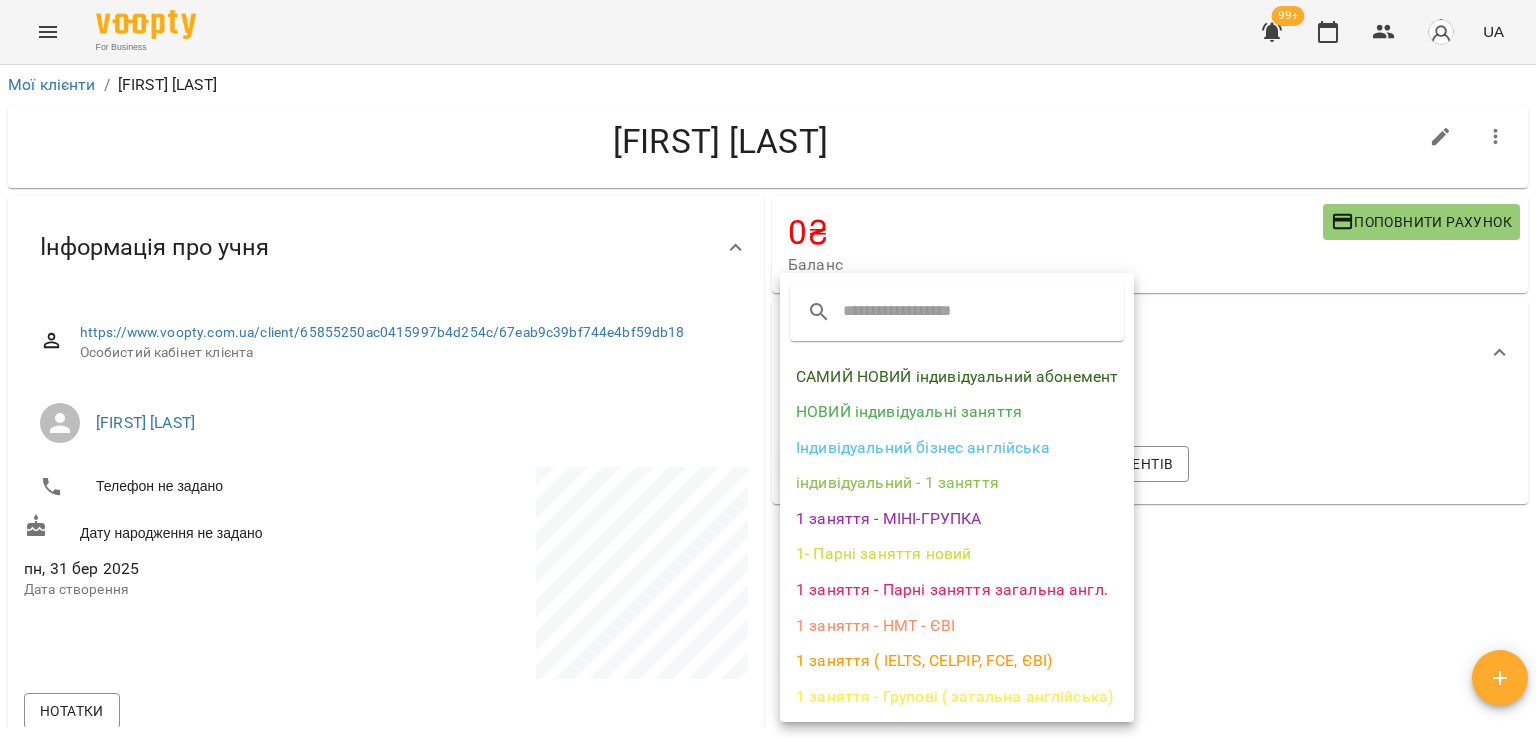 click on "САМИЙ НОВИЙ  індивідуальний абонемент" at bounding box center (957, 377) 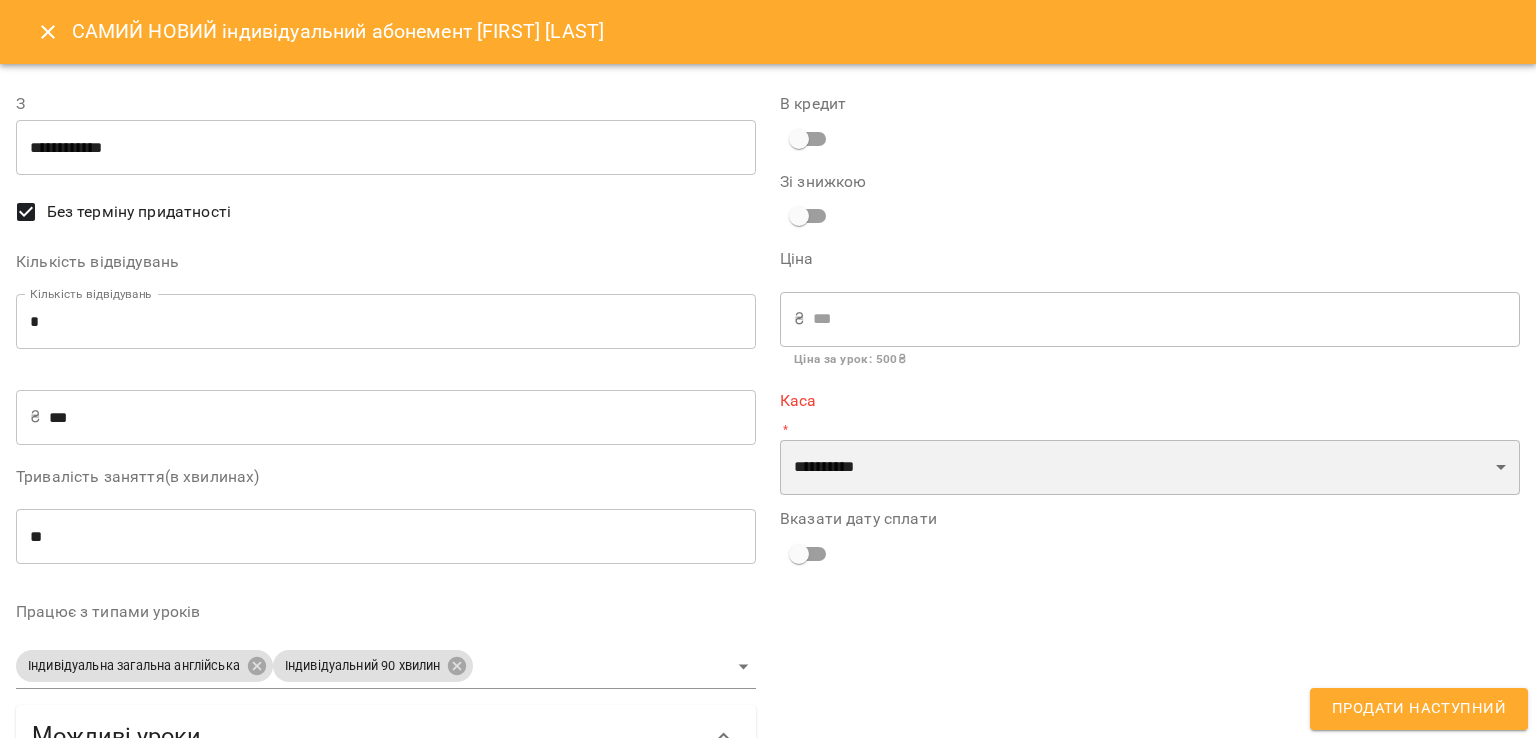 click on "**********" at bounding box center [1150, 468] 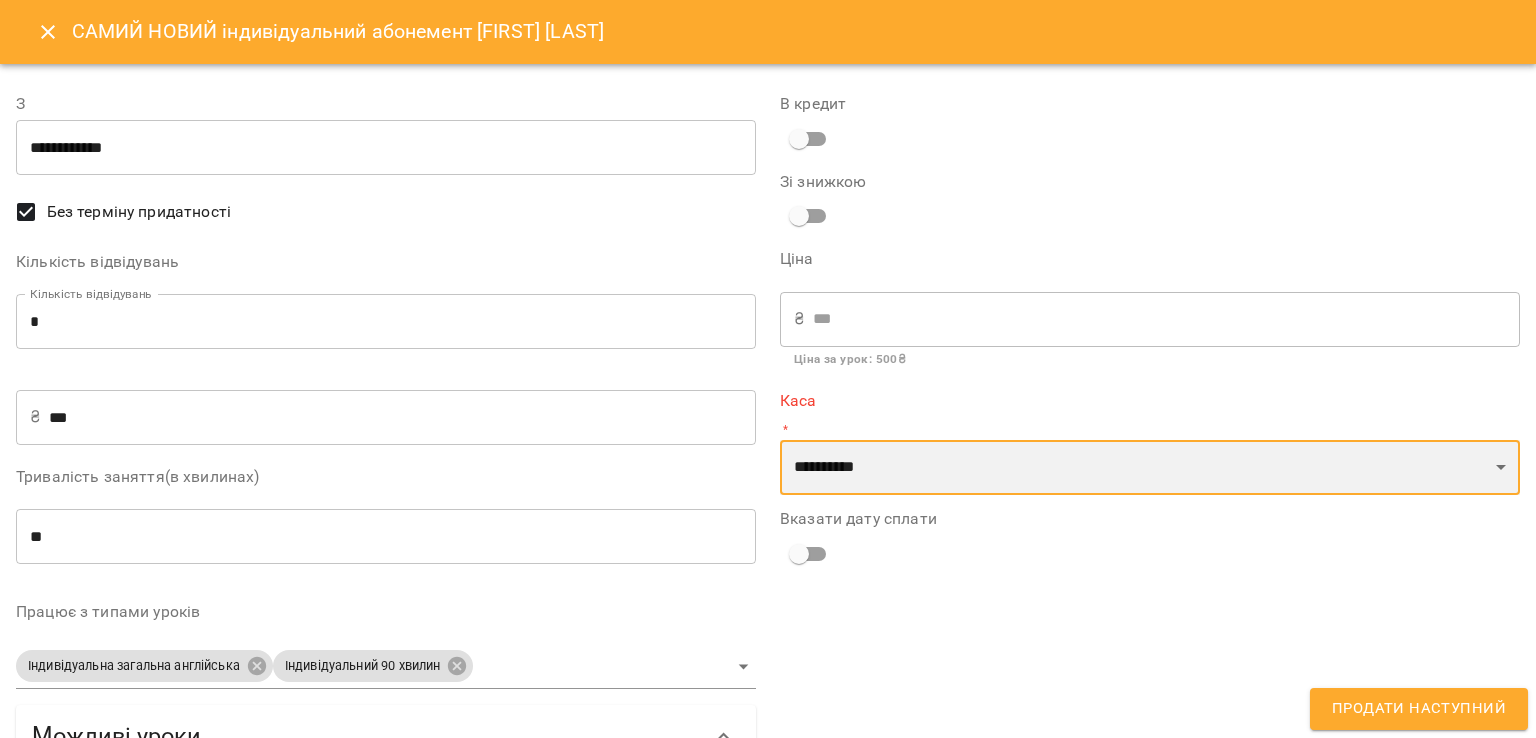 select on "****" 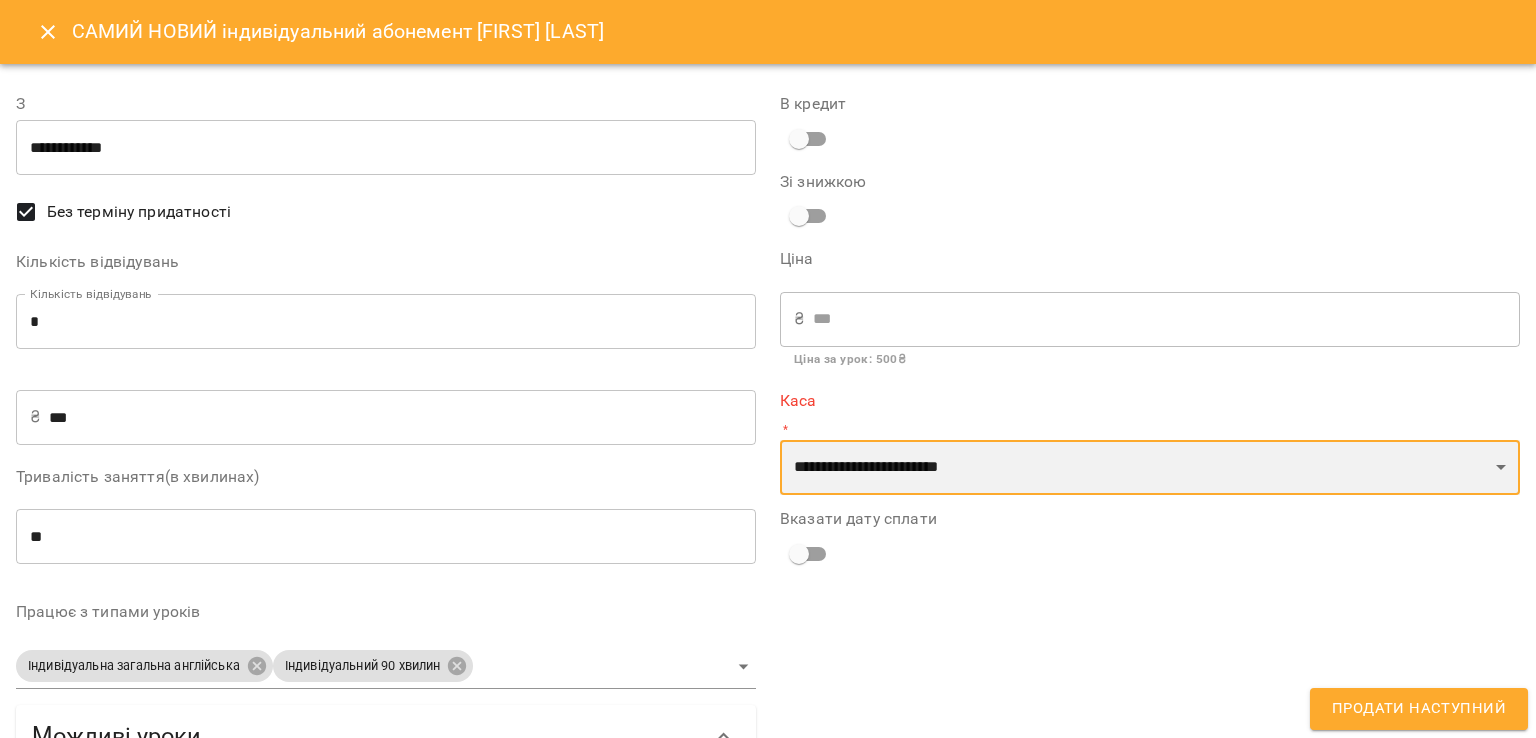 click on "**********" at bounding box center [1150, 468] 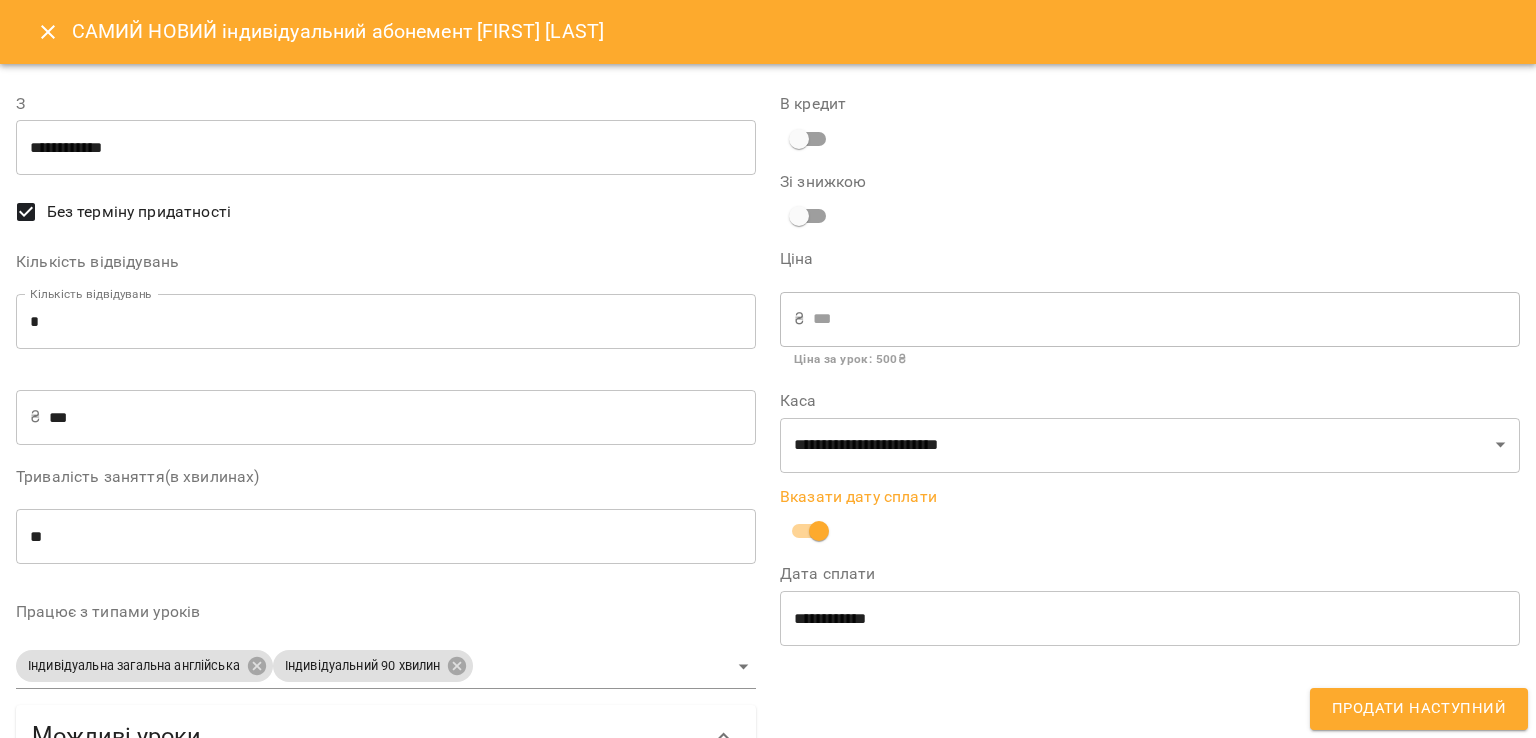 click on "Продати наступний" at bounding box center [1419, 709] 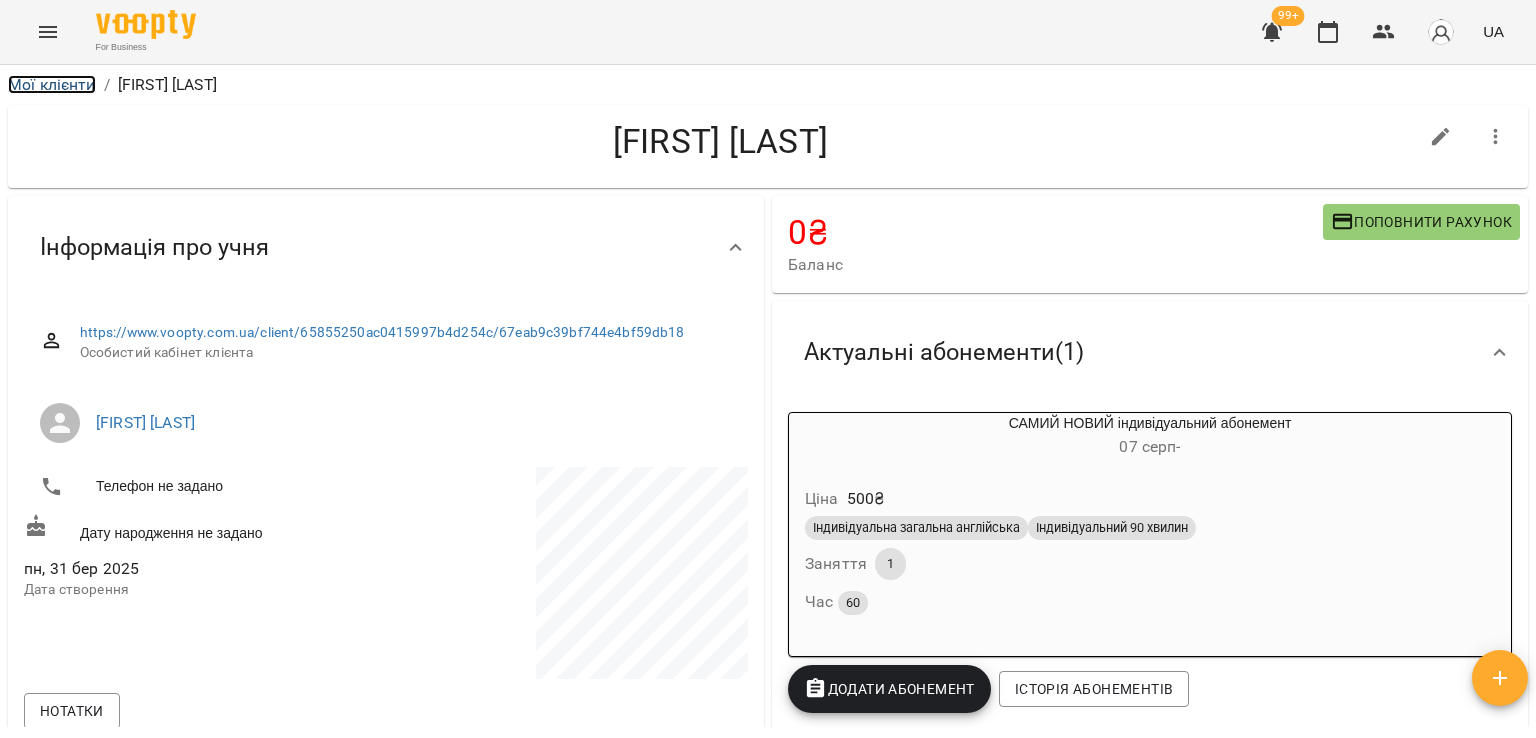 click on "Мої клієнти" at bounding box center (52, 84) 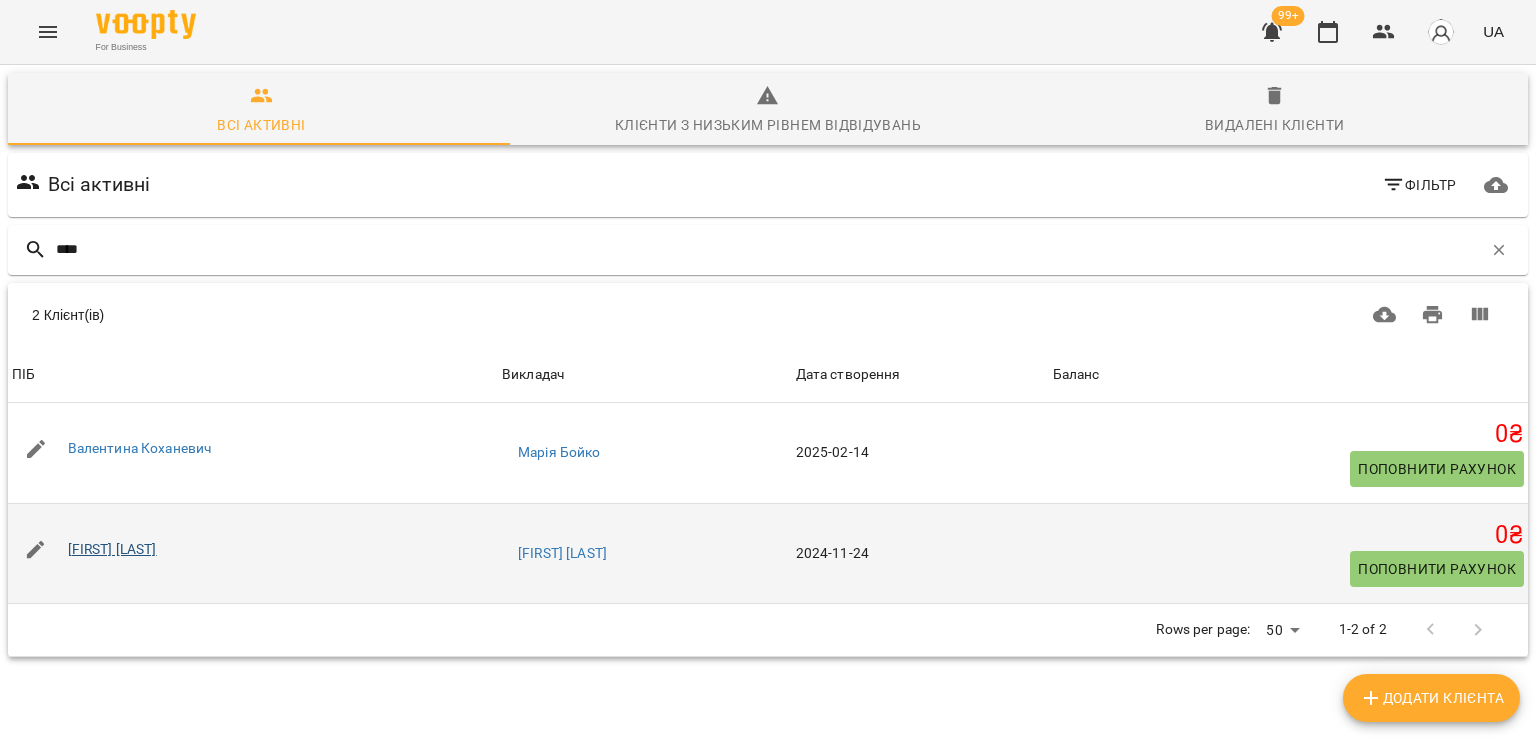 type on "****" 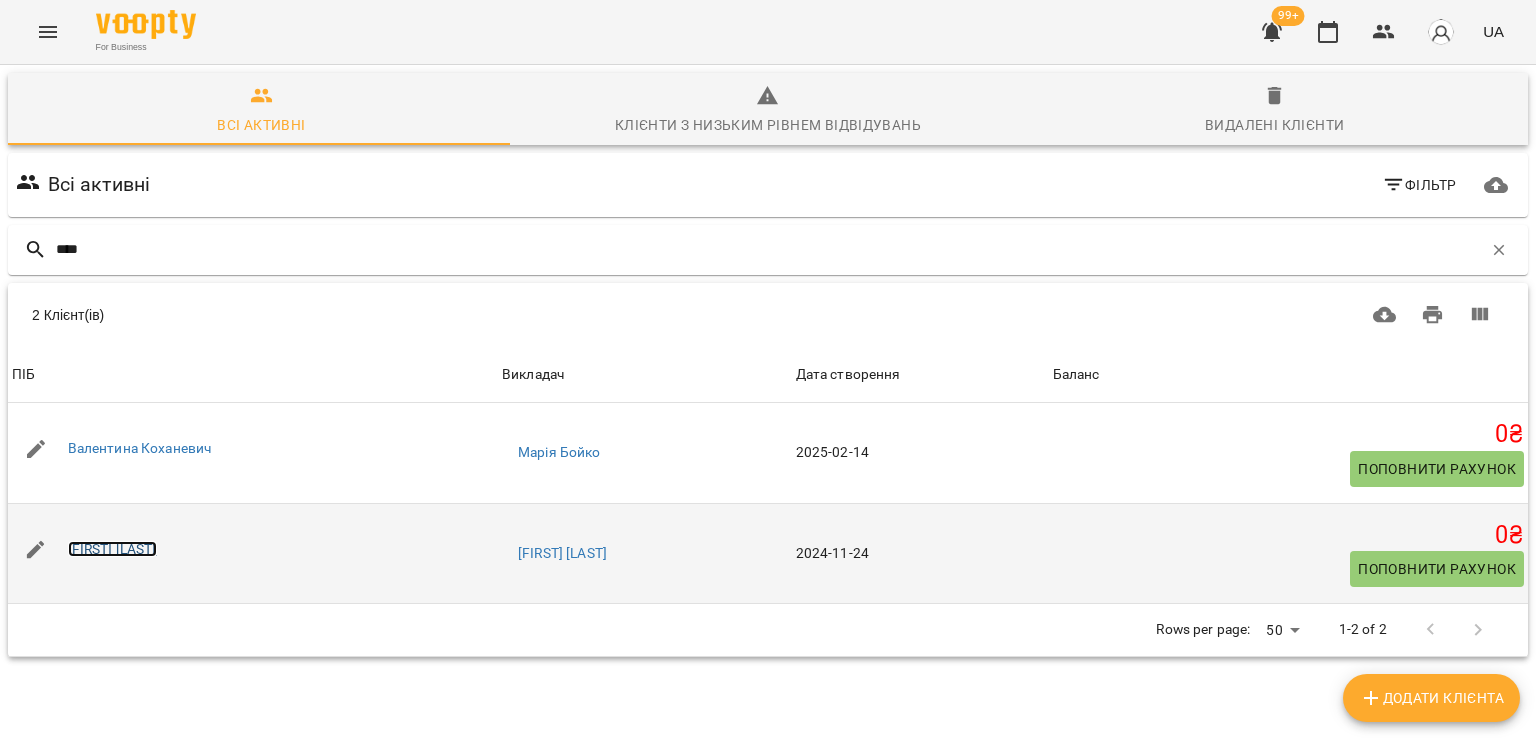 click on "Ігор Коханевич" at bounding box center [112, 549] 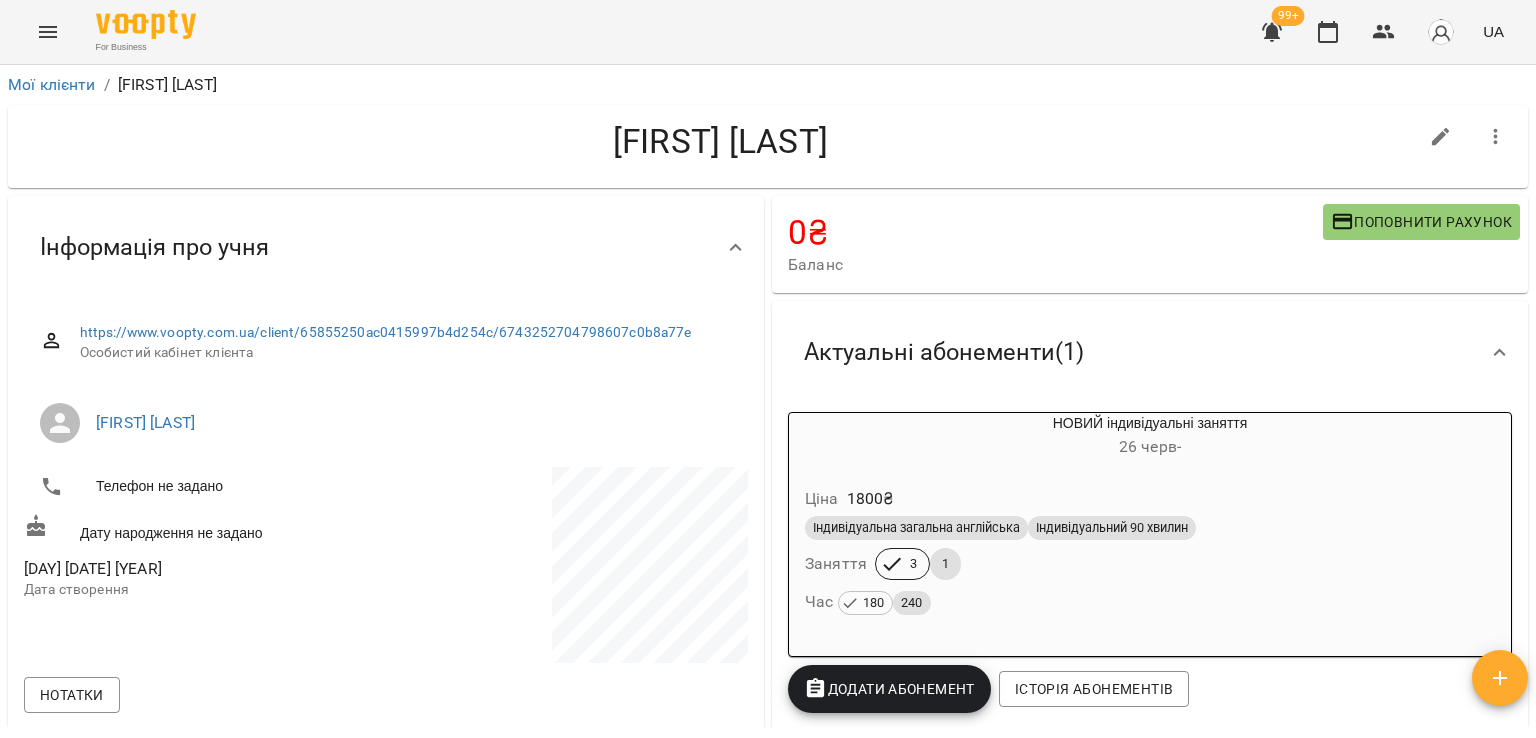 click 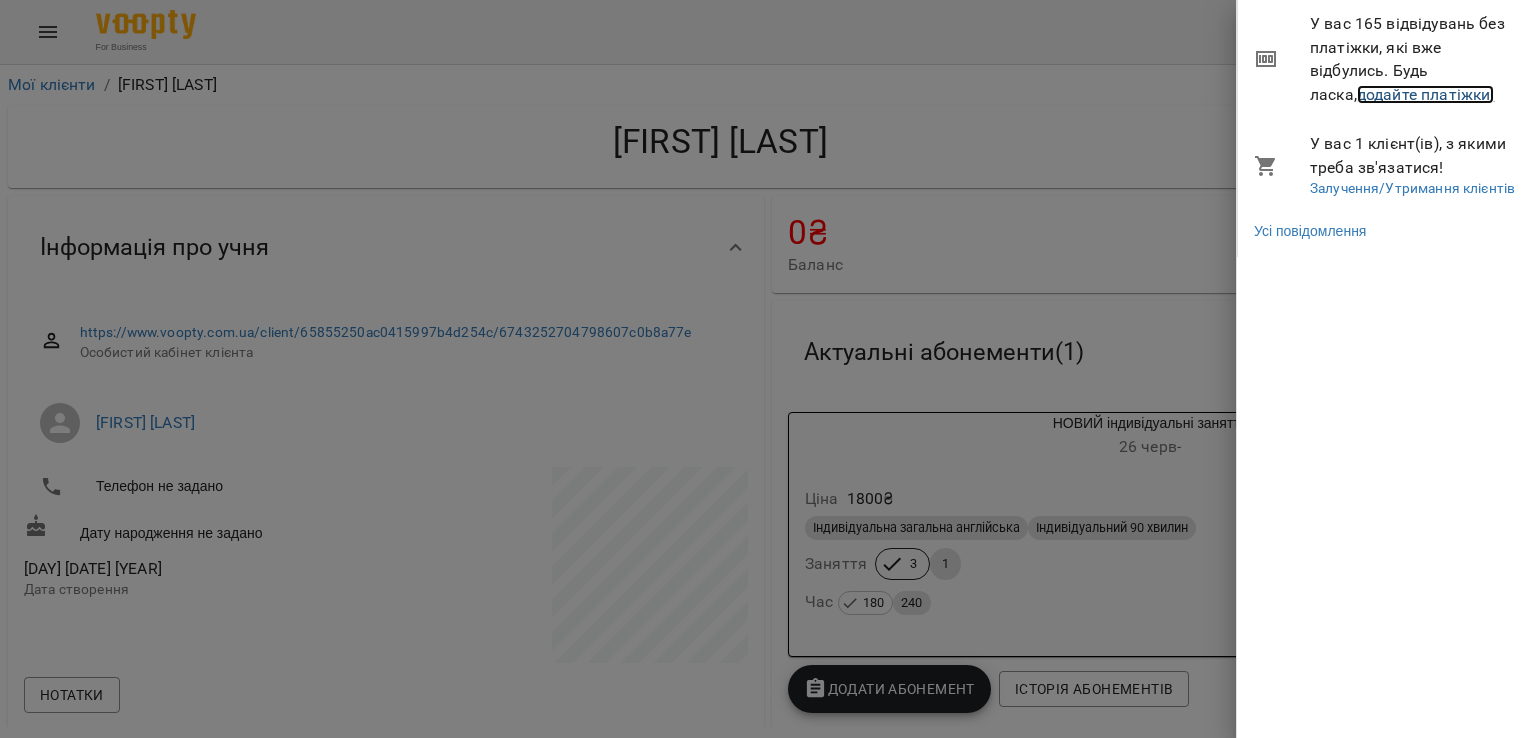 click on "додайте платіжки!" at bounding box center [1426, 94] 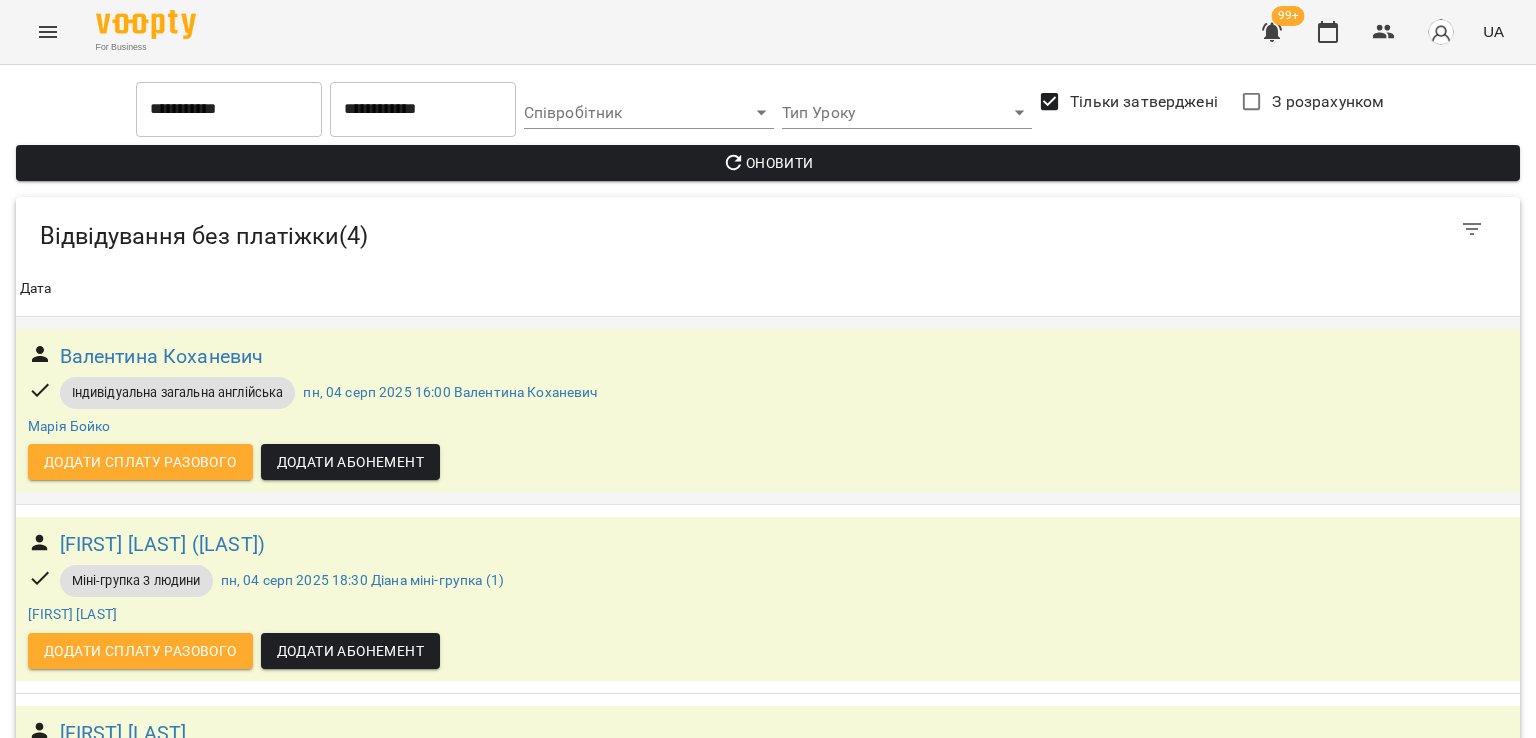 click on "Додати Абонемент" at bounding box center (350, 462) 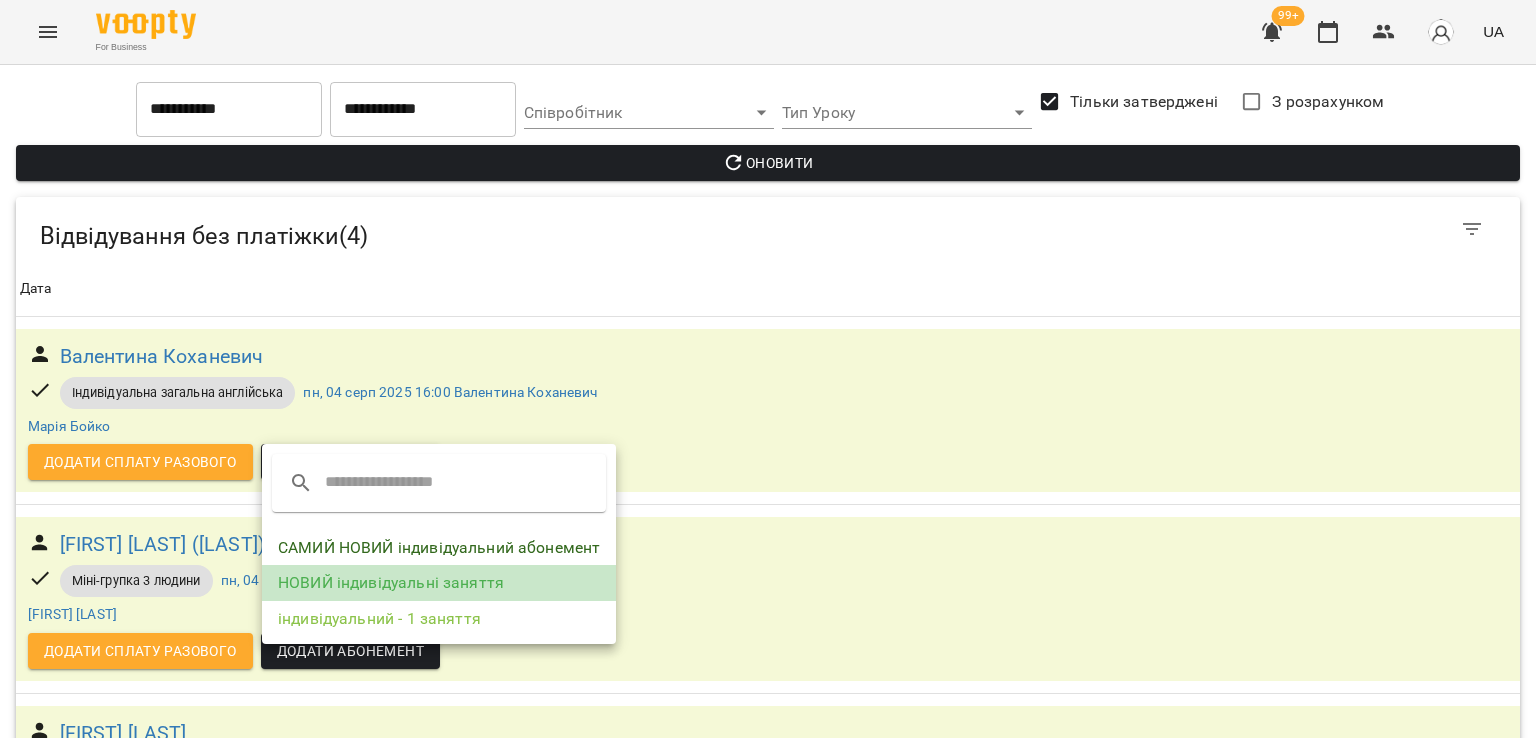 click on "НОВИЙ індивідуальні заняття" at bounding box center (439, 583) 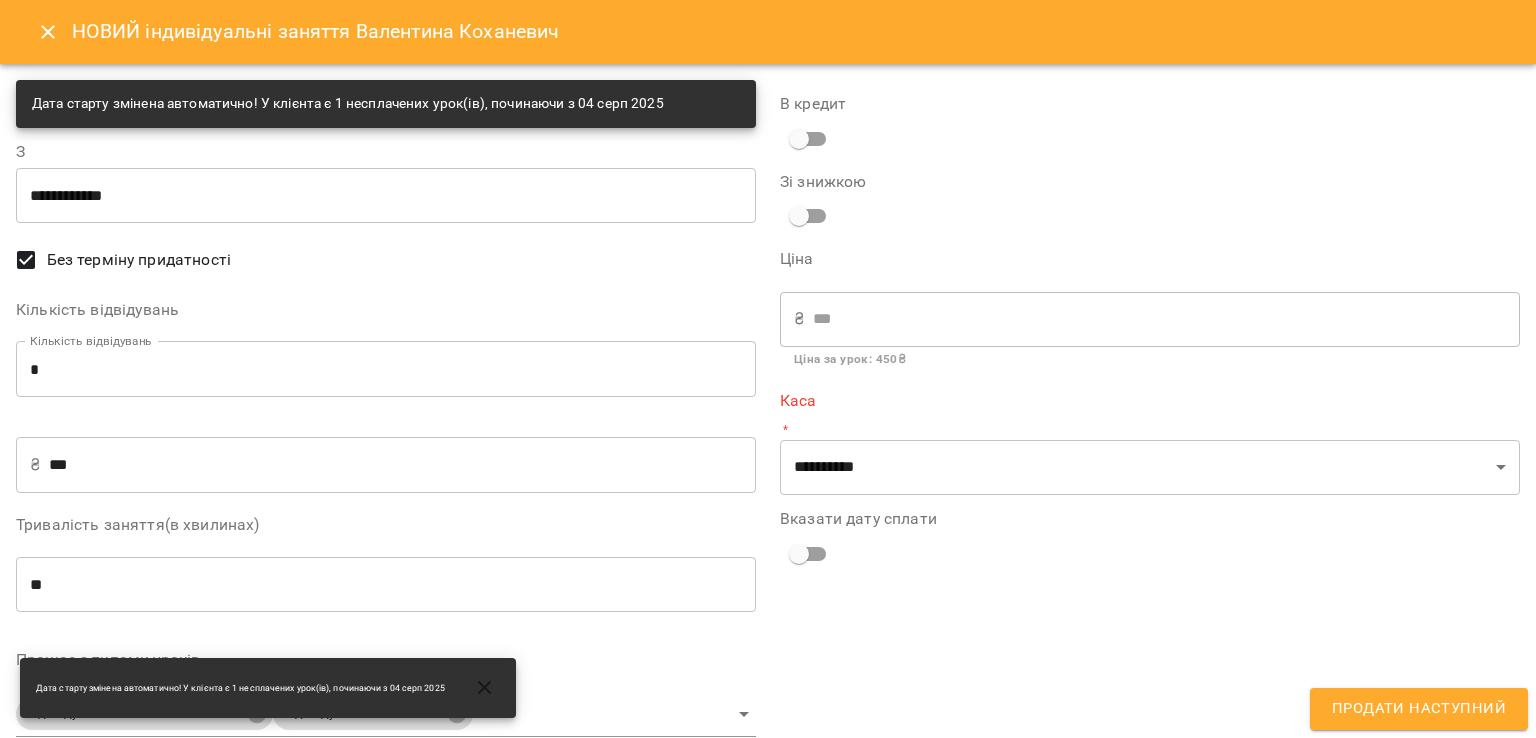 click on "*" at bounding box center [386, 369] 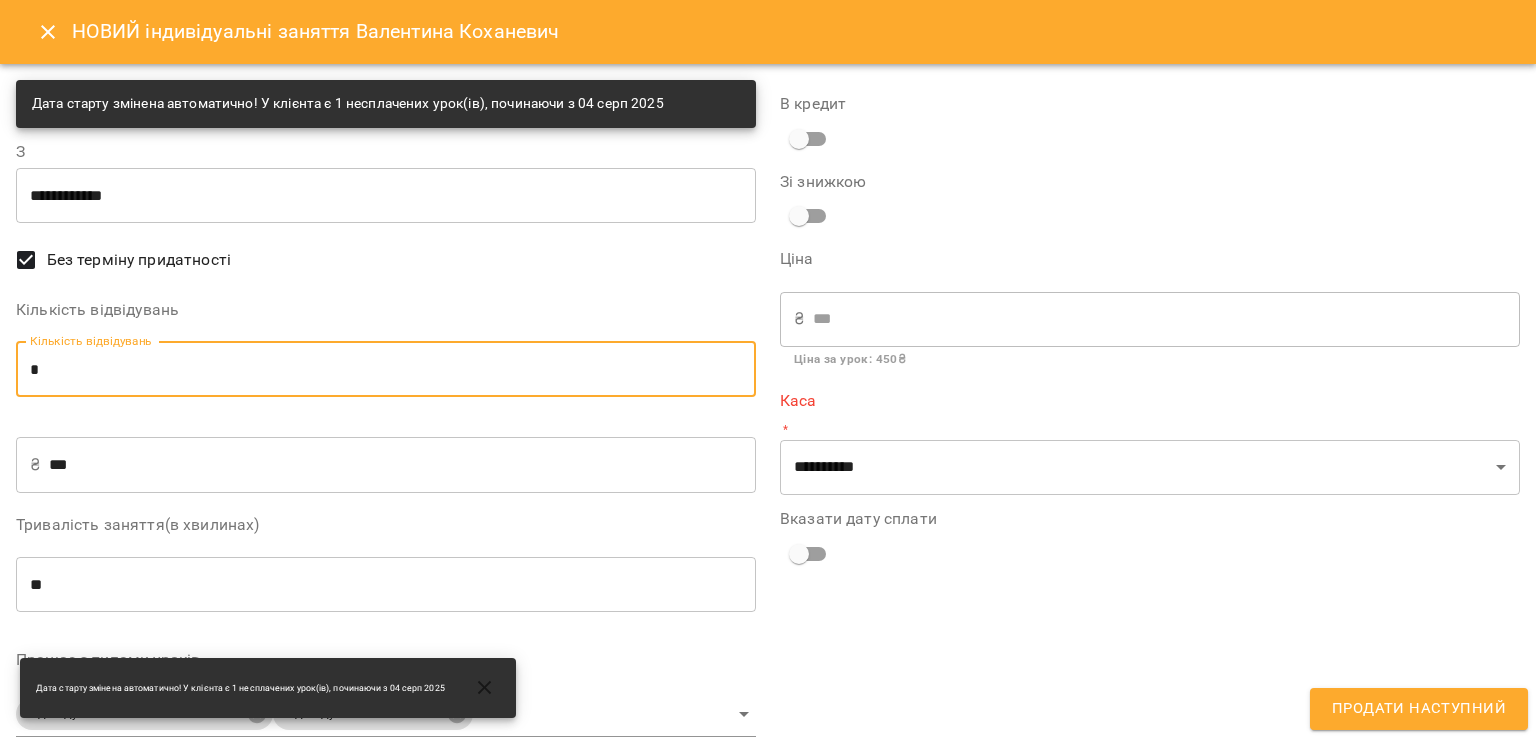 type on "*" 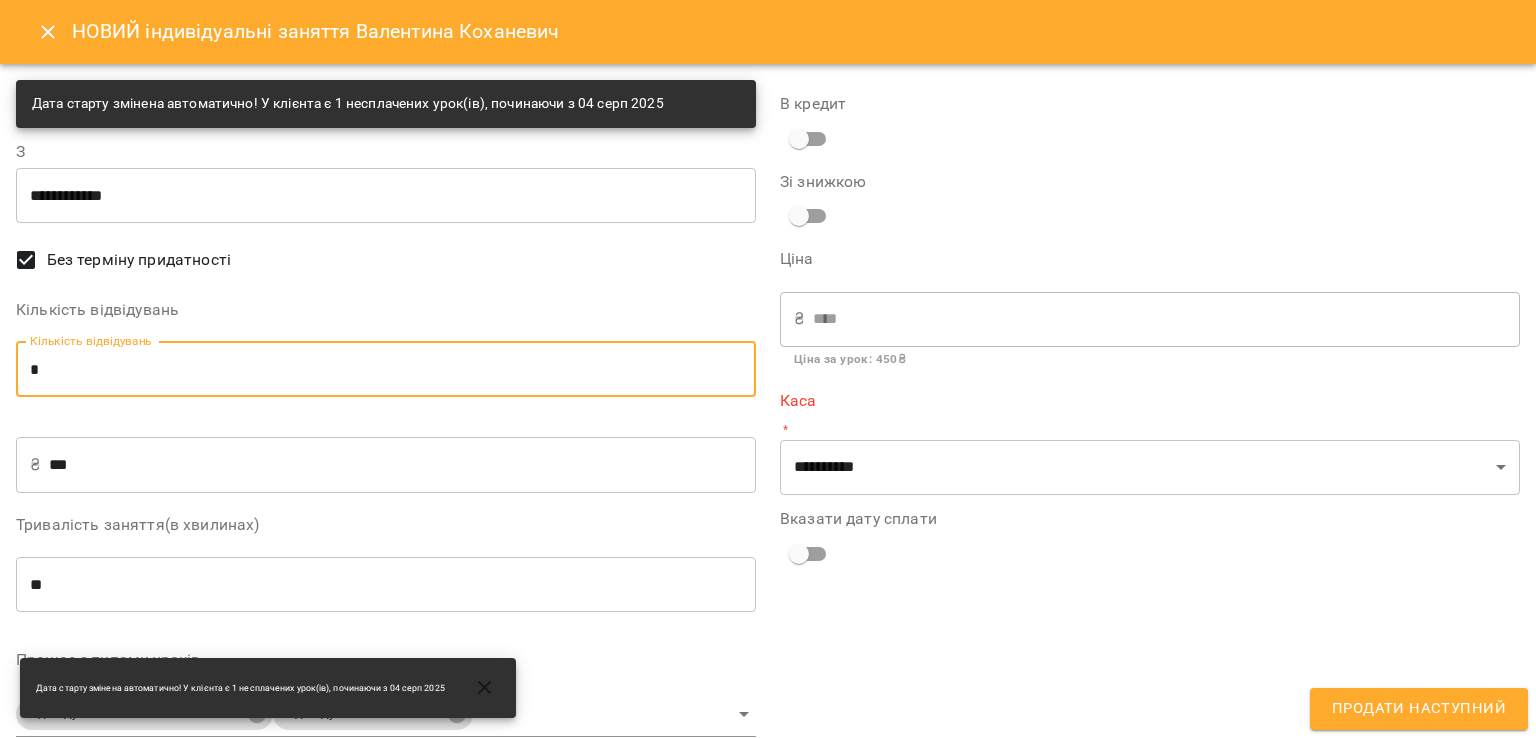 type on "*" 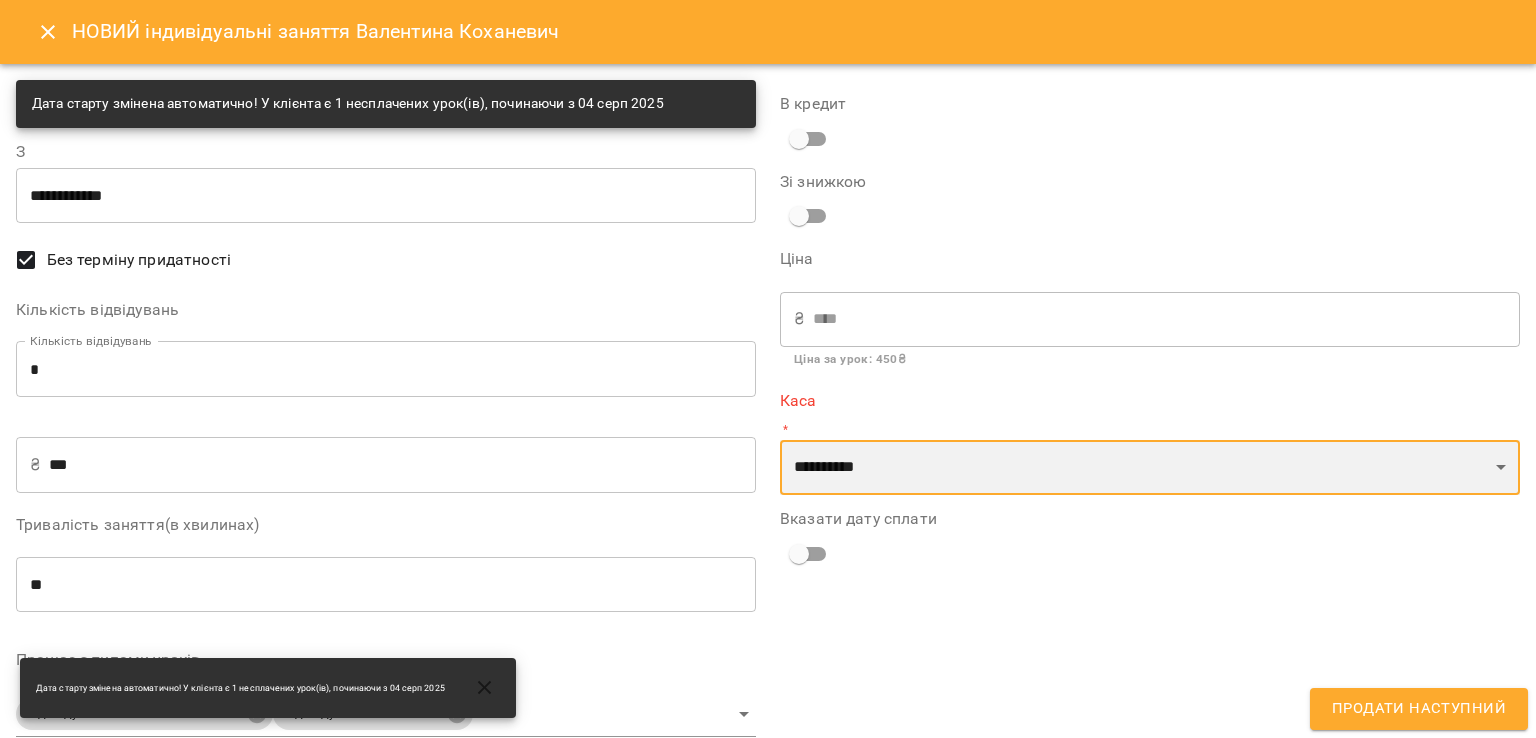 click on "**********" at bounding box center (1150, 468) 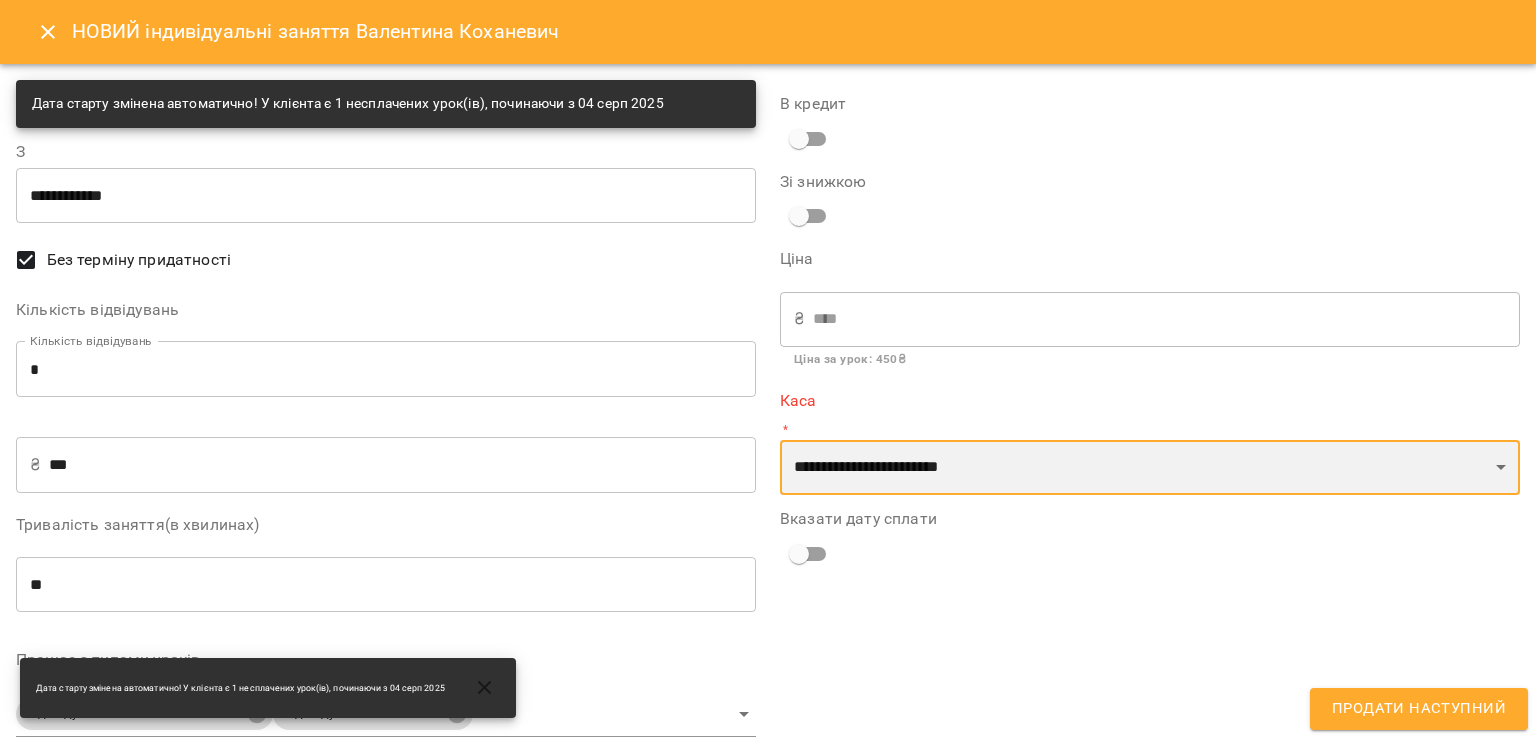 click on "**********" at bounding box center [1150, 468] 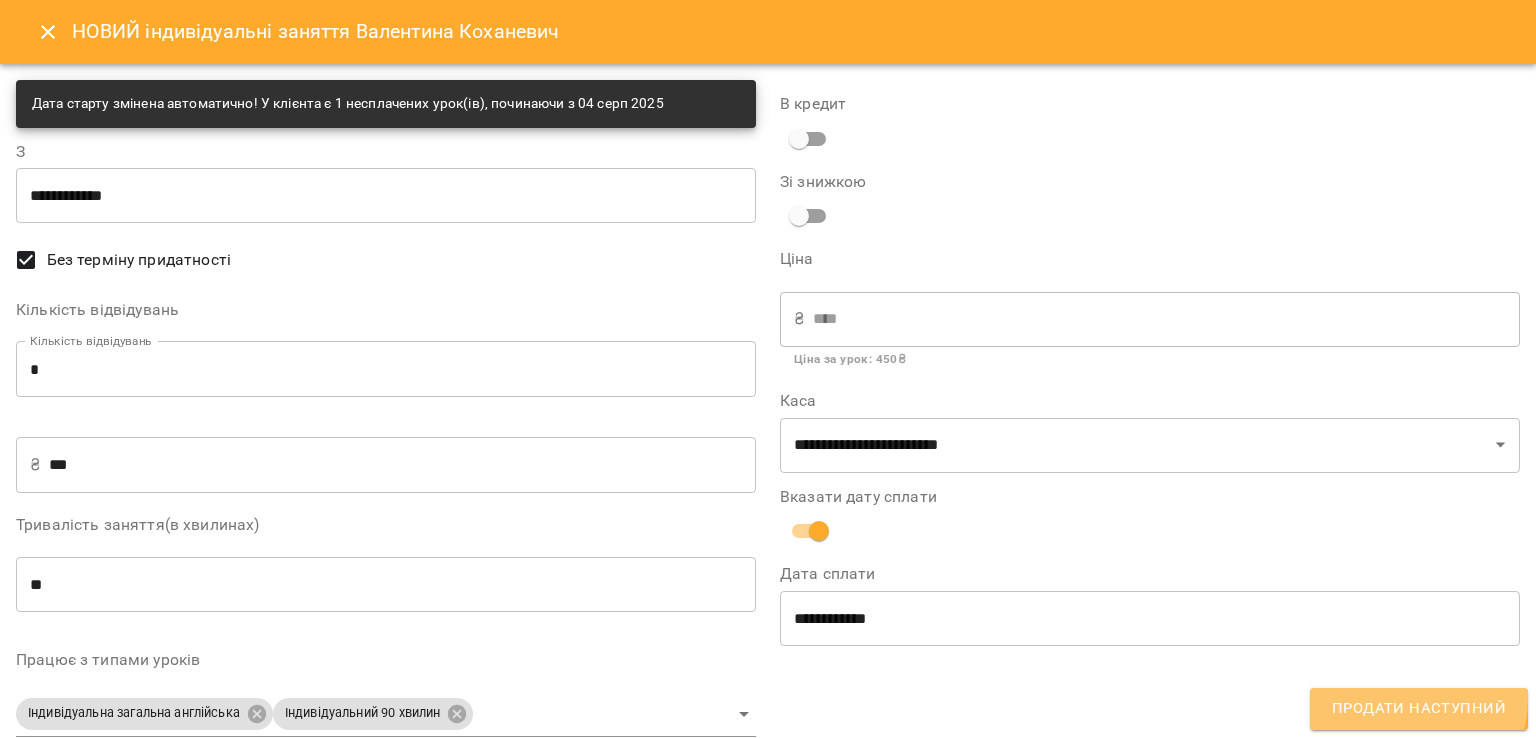 click on "Продати наступний" at bounding box center (1419, 709) 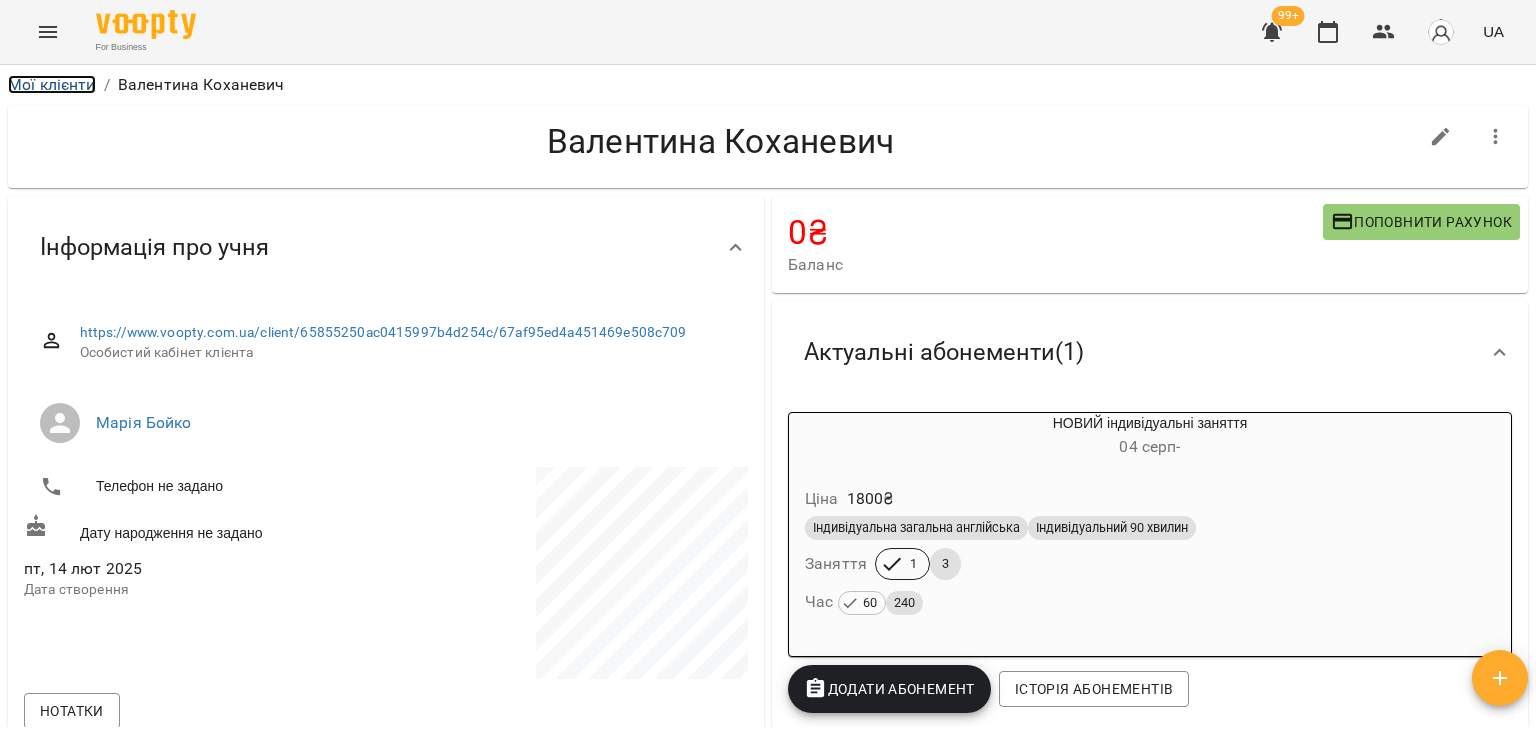 click on "Мої клієнти" at bounding box center [52, 84] 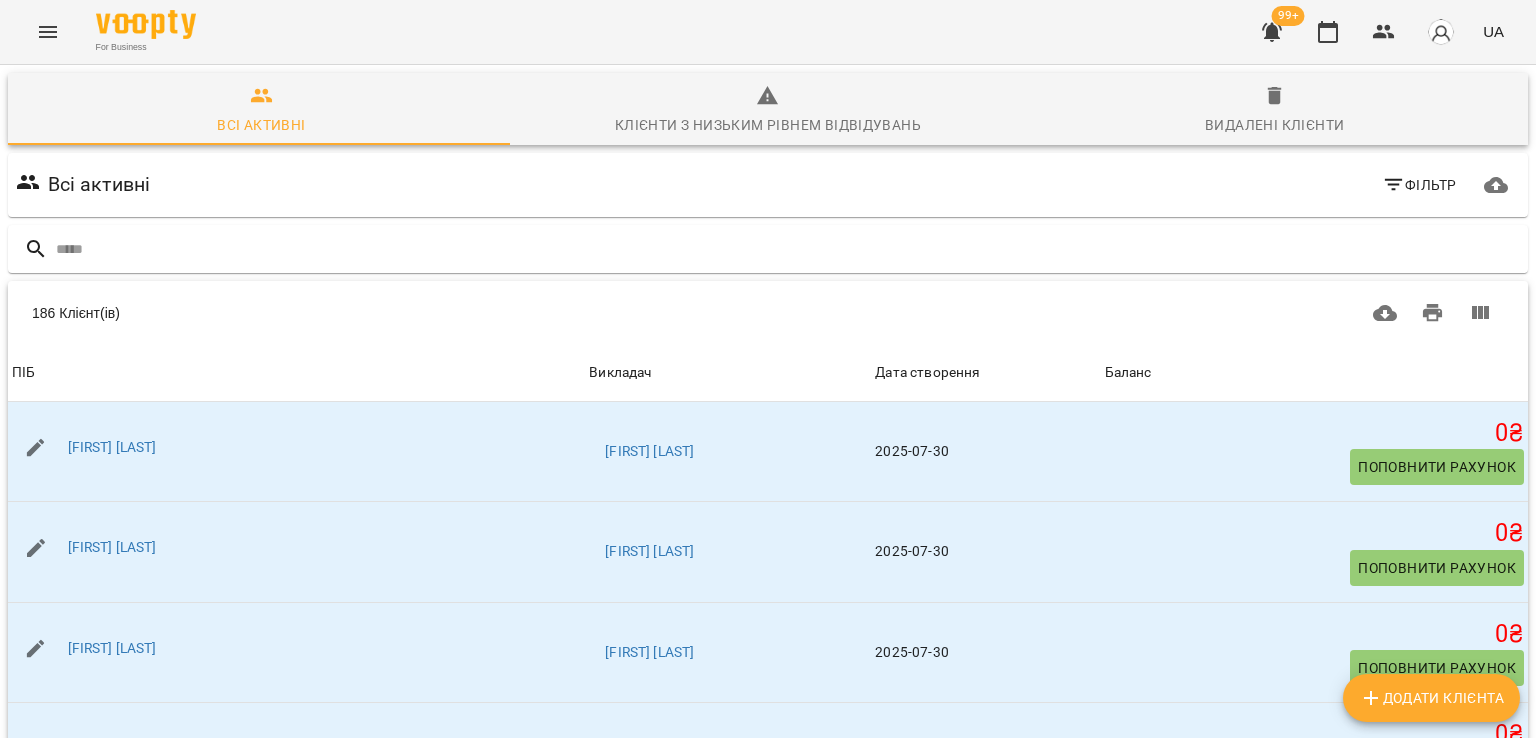 click 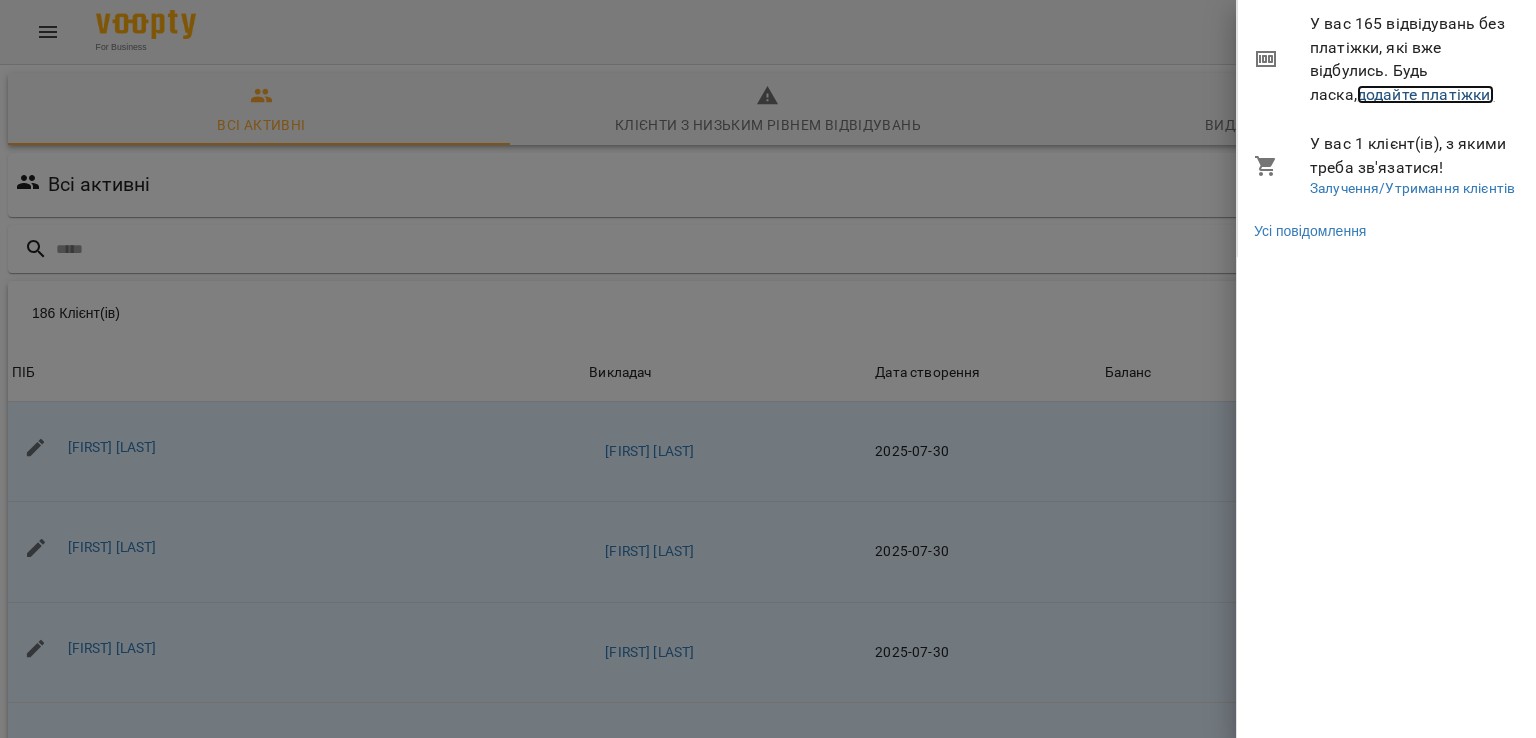 click on "додайте платіжки!" at bounding box center [1426, 94] 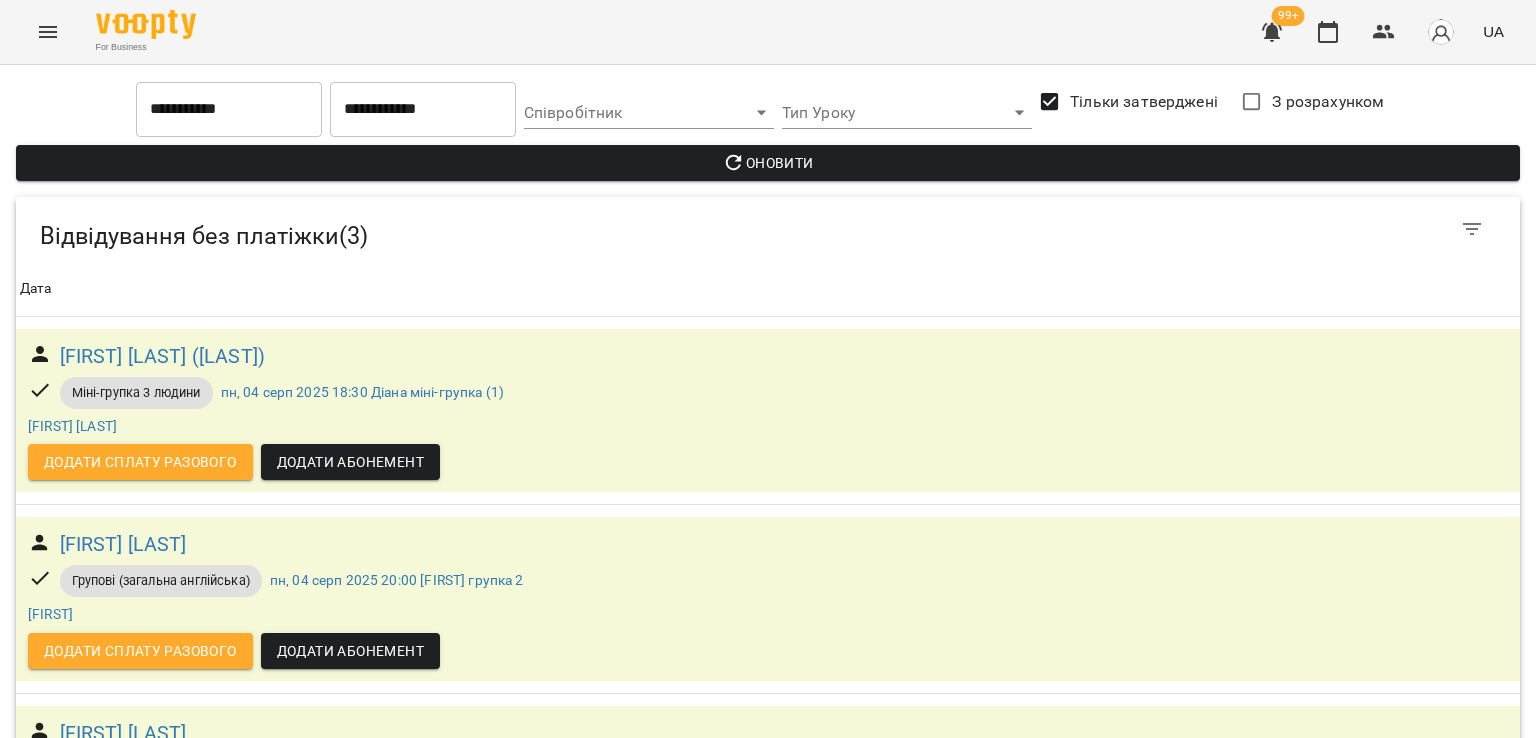 scroll, scrollTop: 159, scrollLeft: 0, axis: vertical 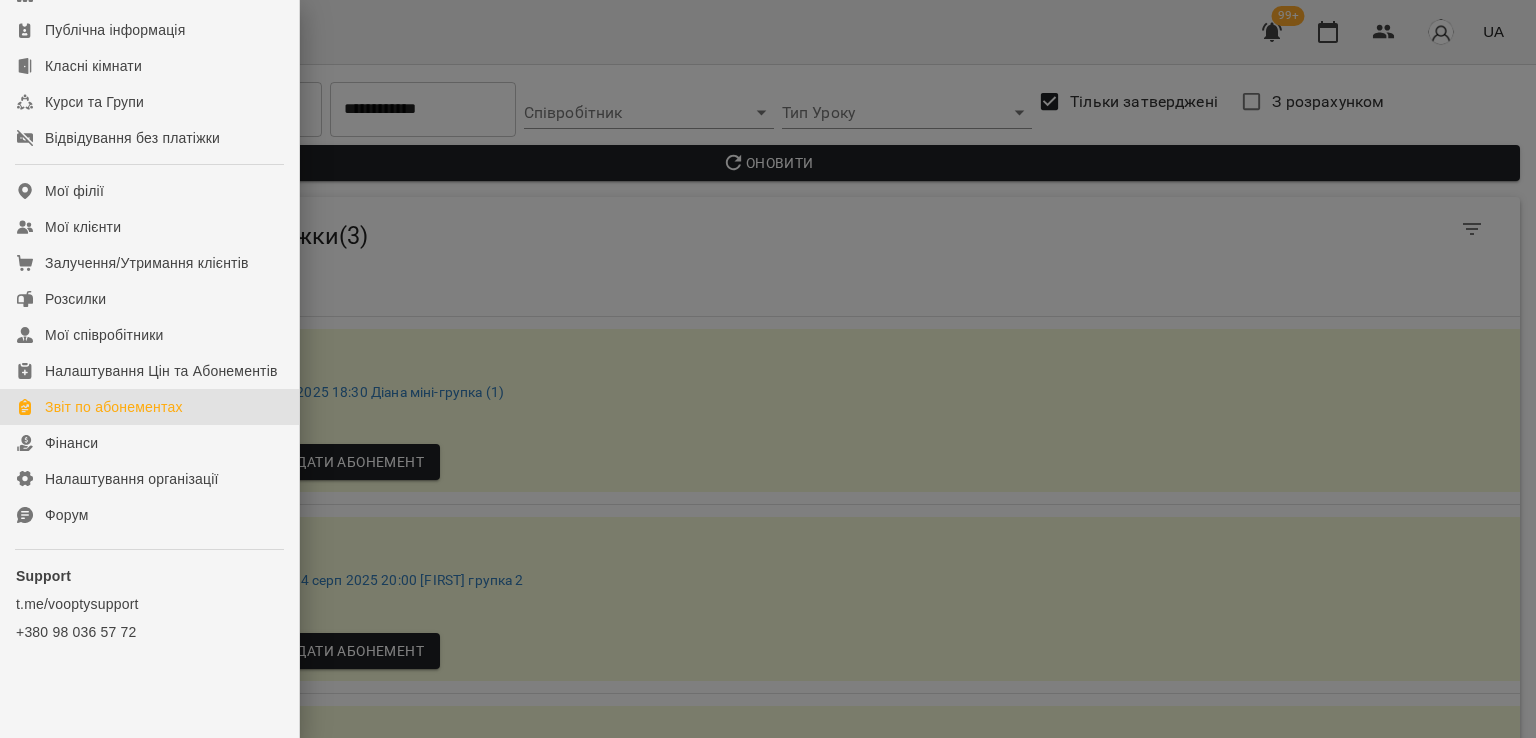 click on "Звіт по абонементах" at bounding box center (149, 407) 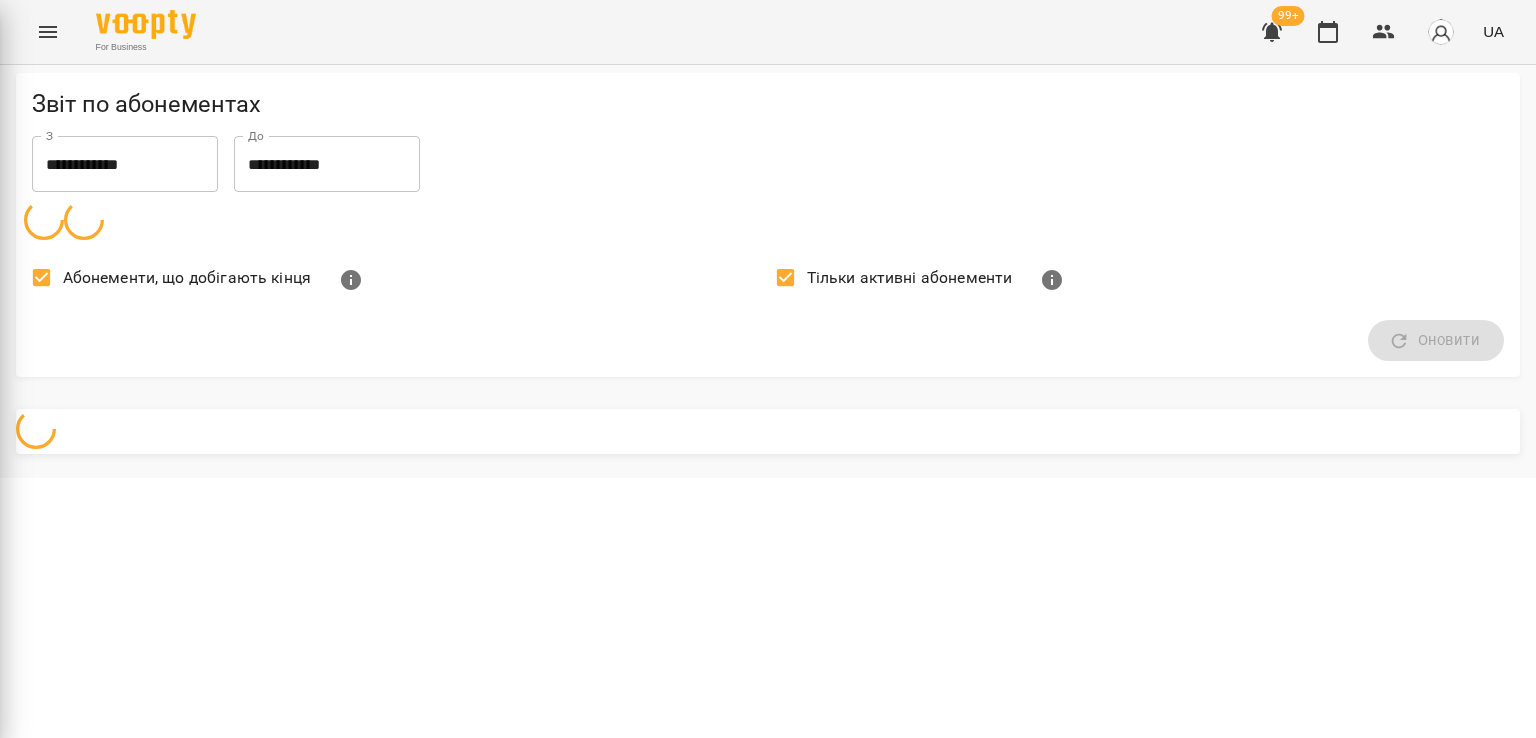 scroll, scrollTop: 0, scrollLeft: 0, axis: both 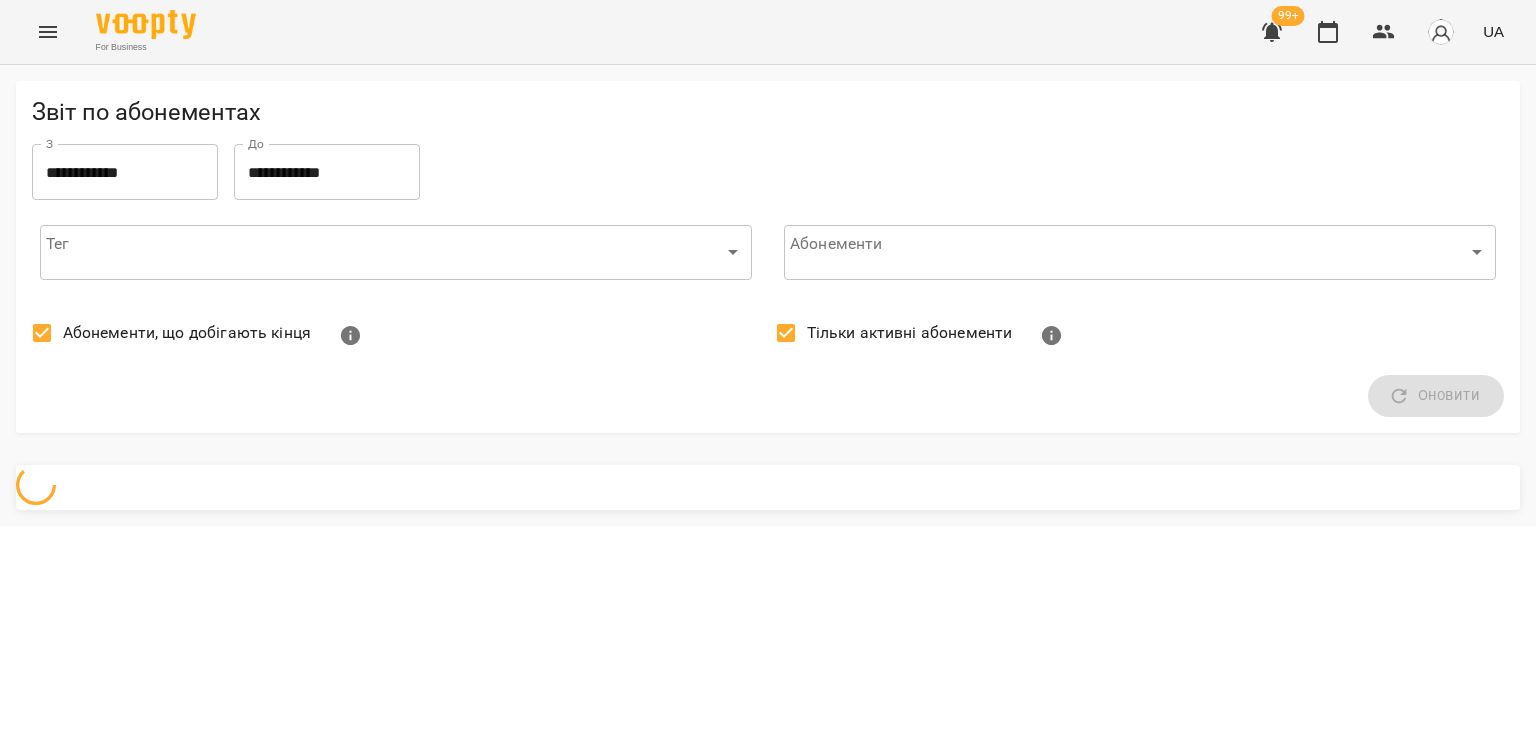 drag, startPoint x: 211, startPoint y: 325, endPoint x: 1195, endPoint y: 393, distance: 986.3468 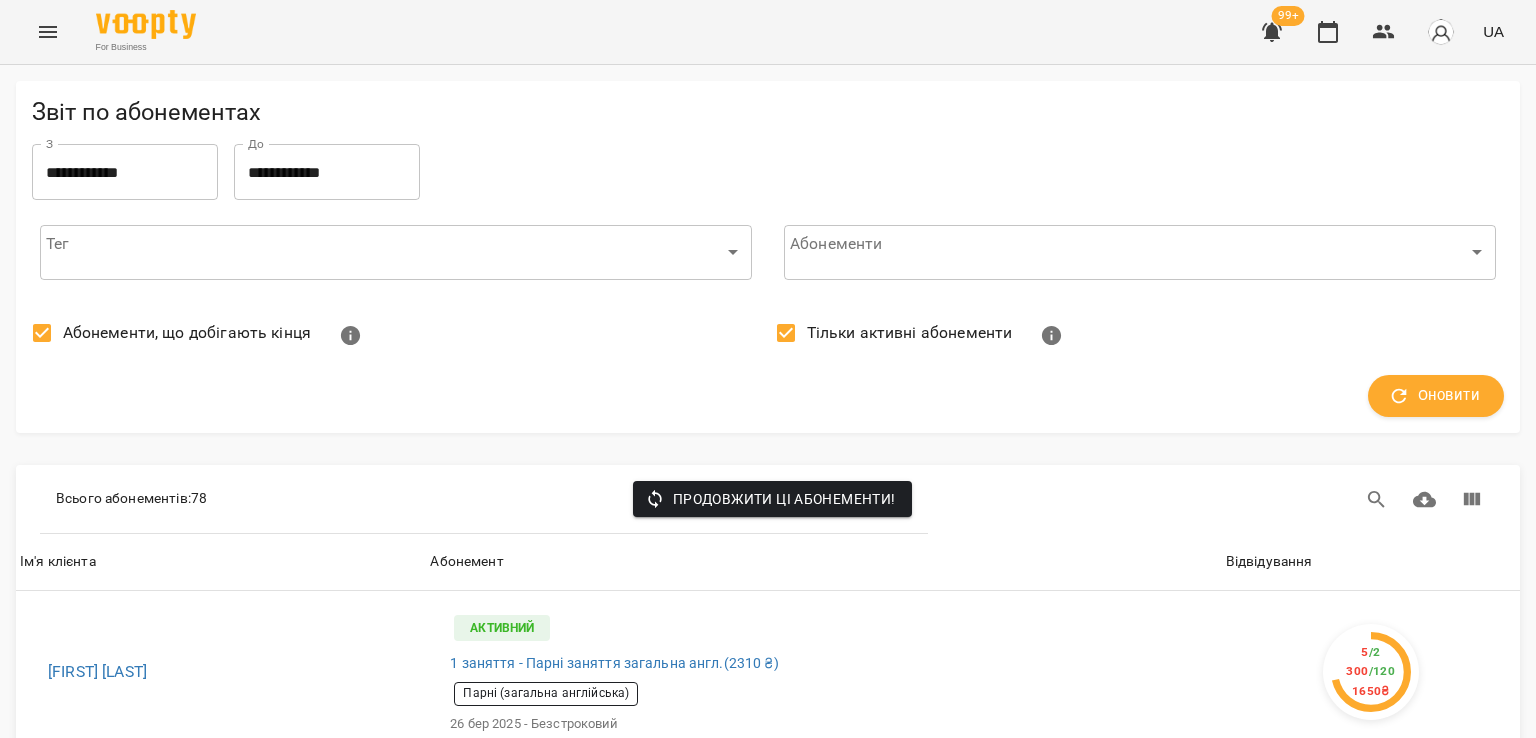 click on "Тільки активні абонементи" at bounding box center [888, 333] 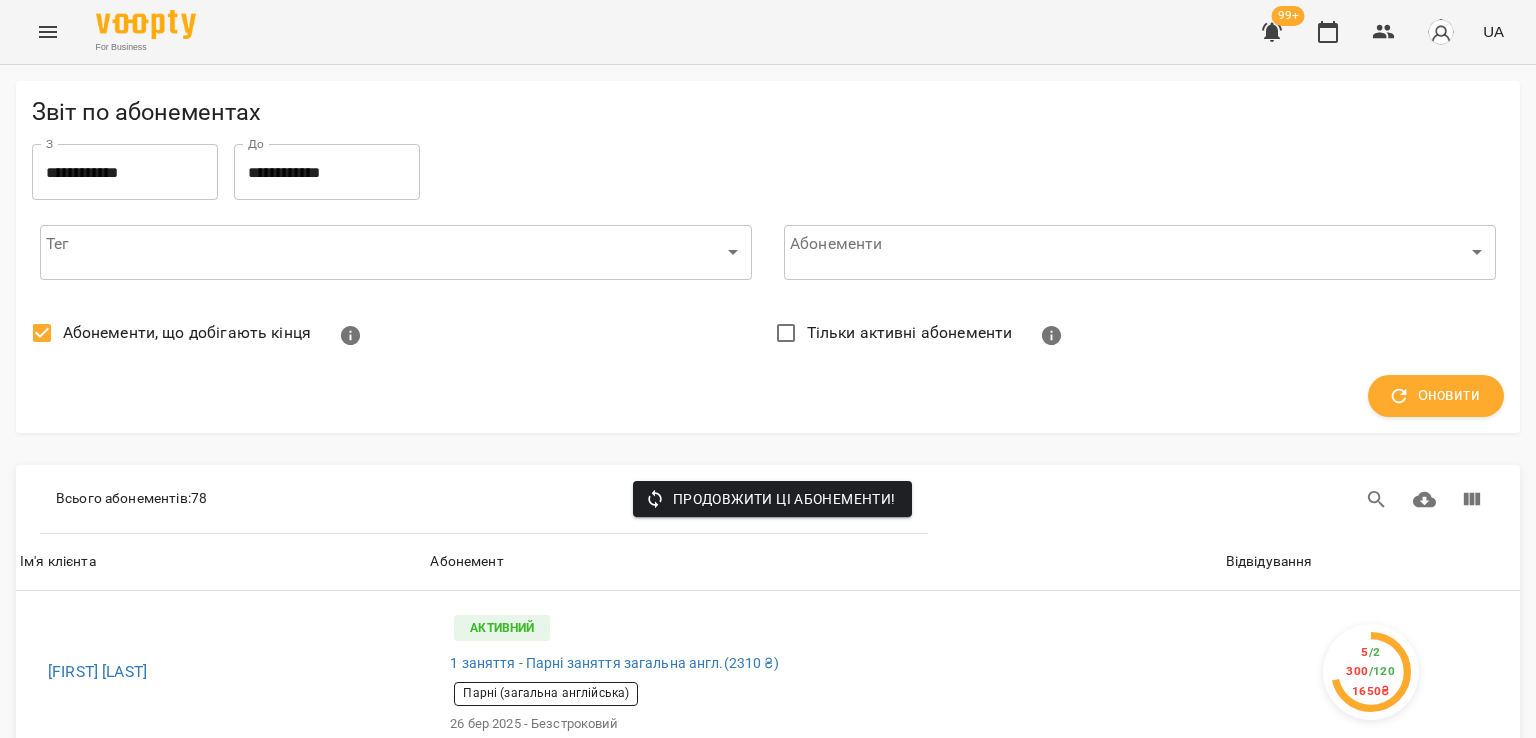 click on "Абонементи, що добігають кінця" at bounding box center [187, 333] 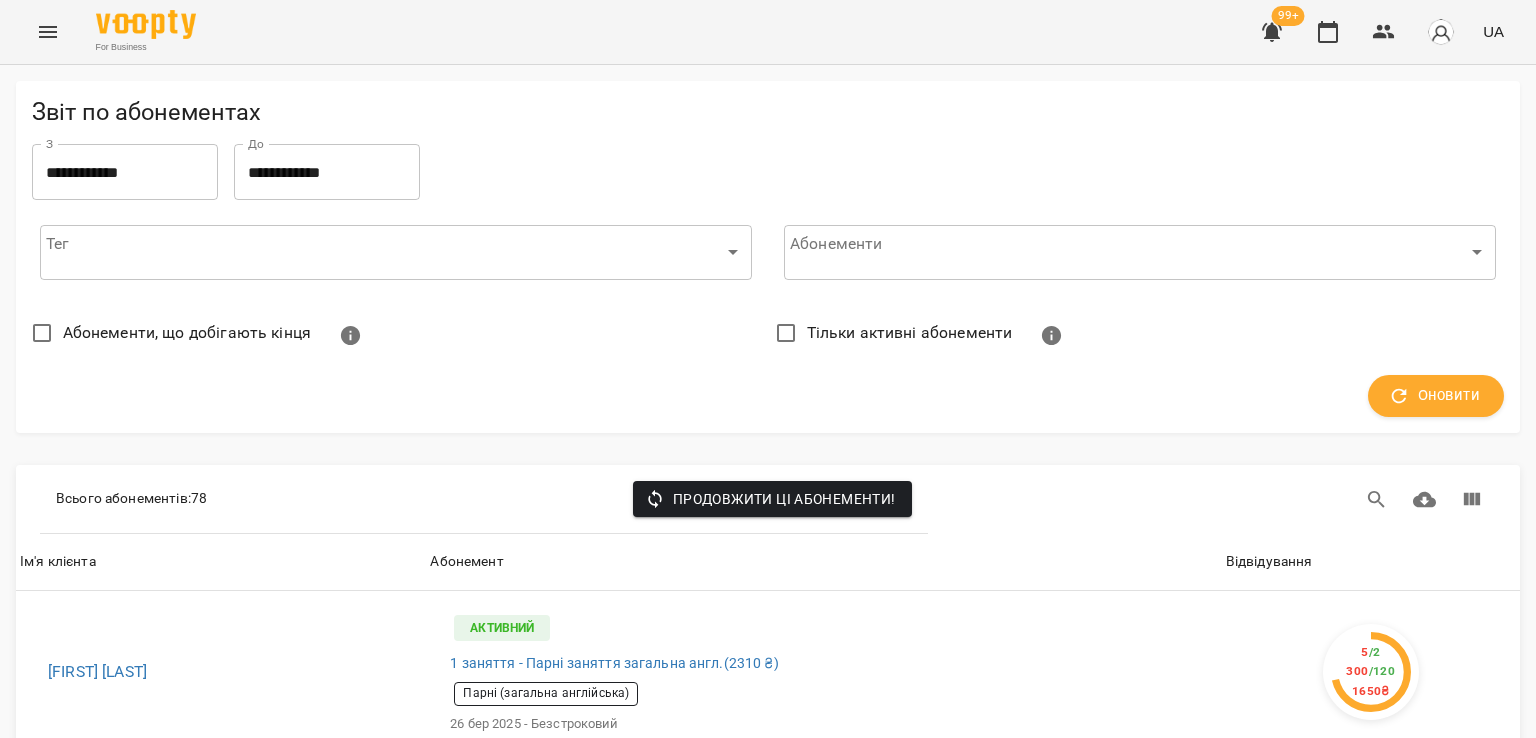 click on "Оновити" at bounding box center (1436, 396) 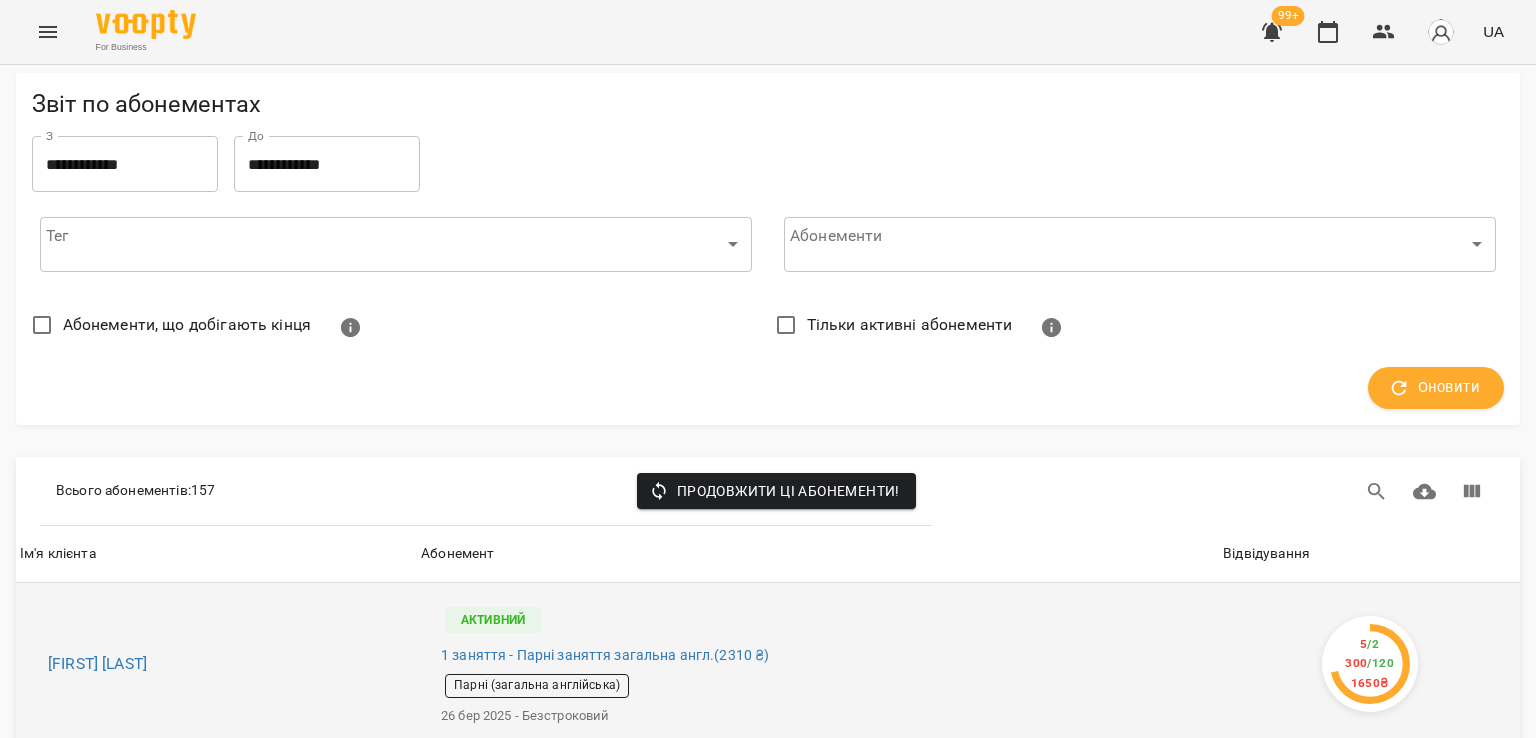 scroll, scrollTop: 200, scrollLeft: 0, axis: vertical 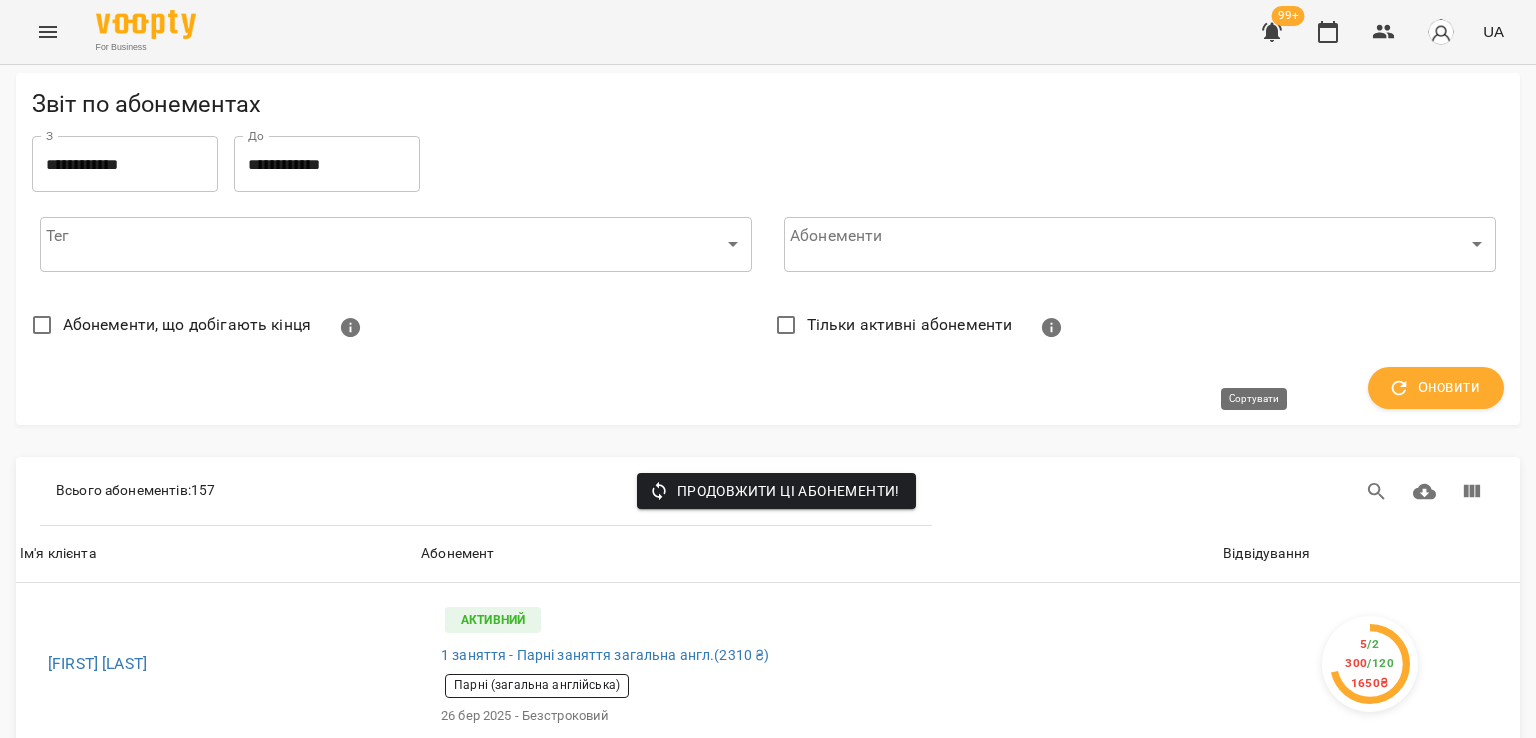 click on "Відвідування" at bounding box center [1266, 554] 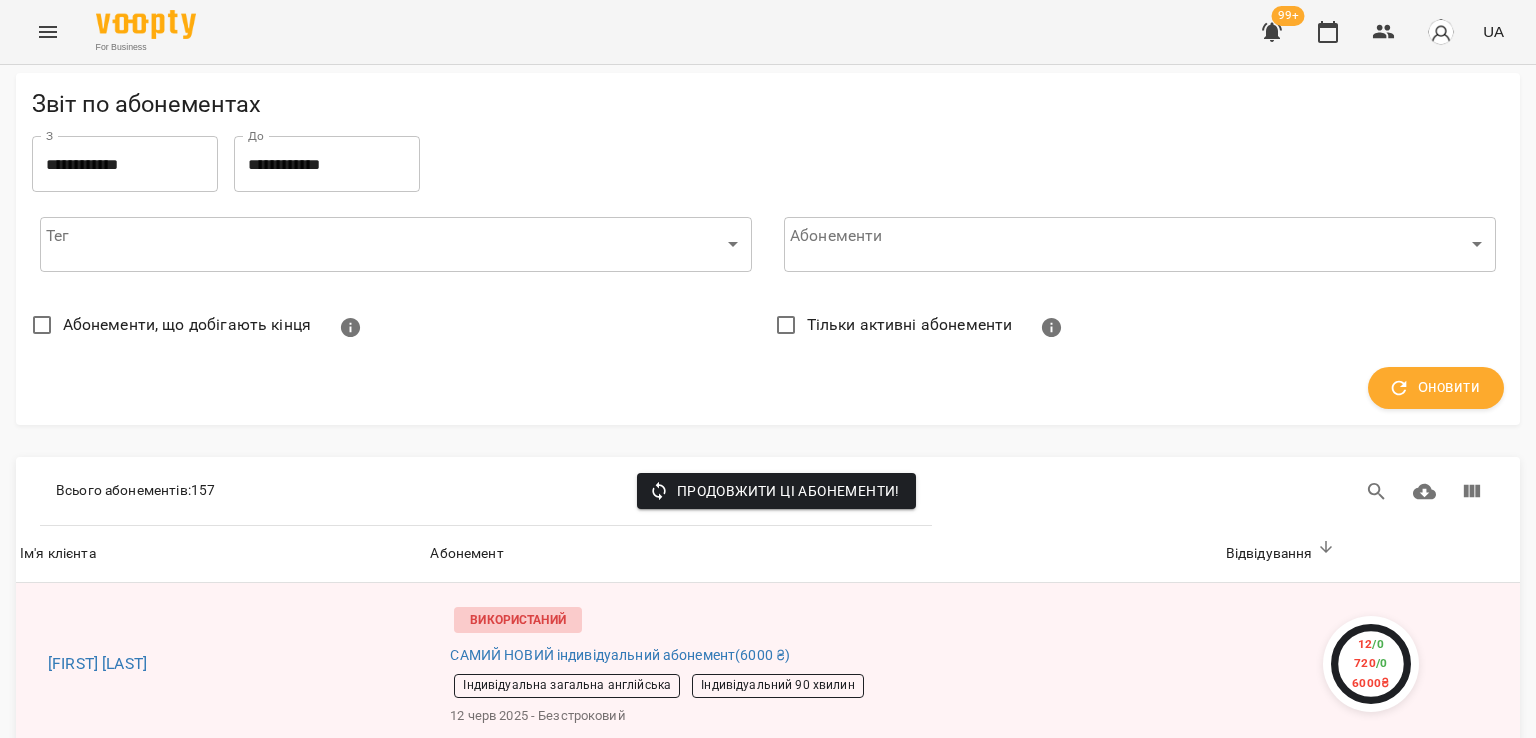scroll, scrollTop: 700, scrollLeft: 0, axis: vertical 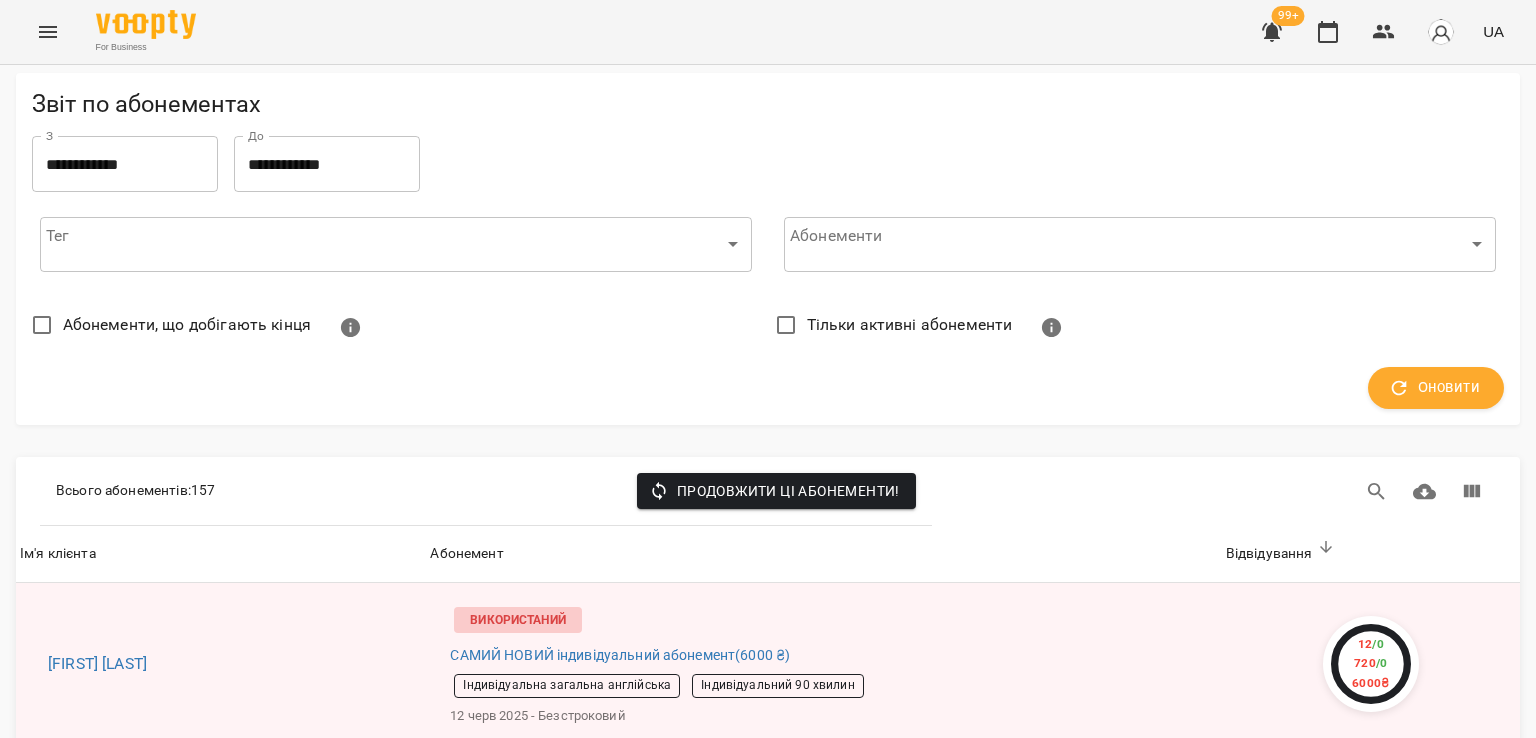 drag, startPoint x: 138, startPoint y: 488, endPoint x: 160, endPoint y: 505, distance: 27.802877 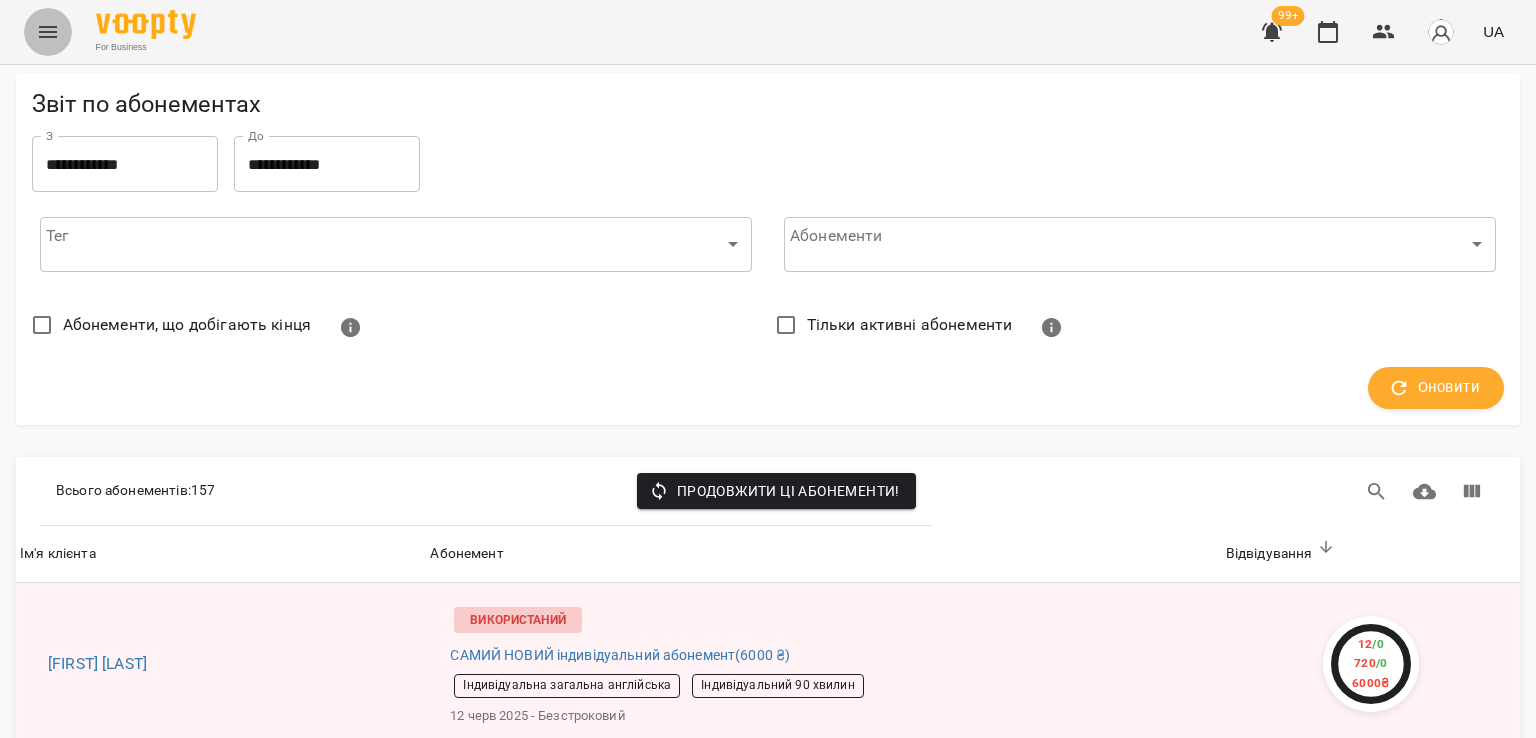 click 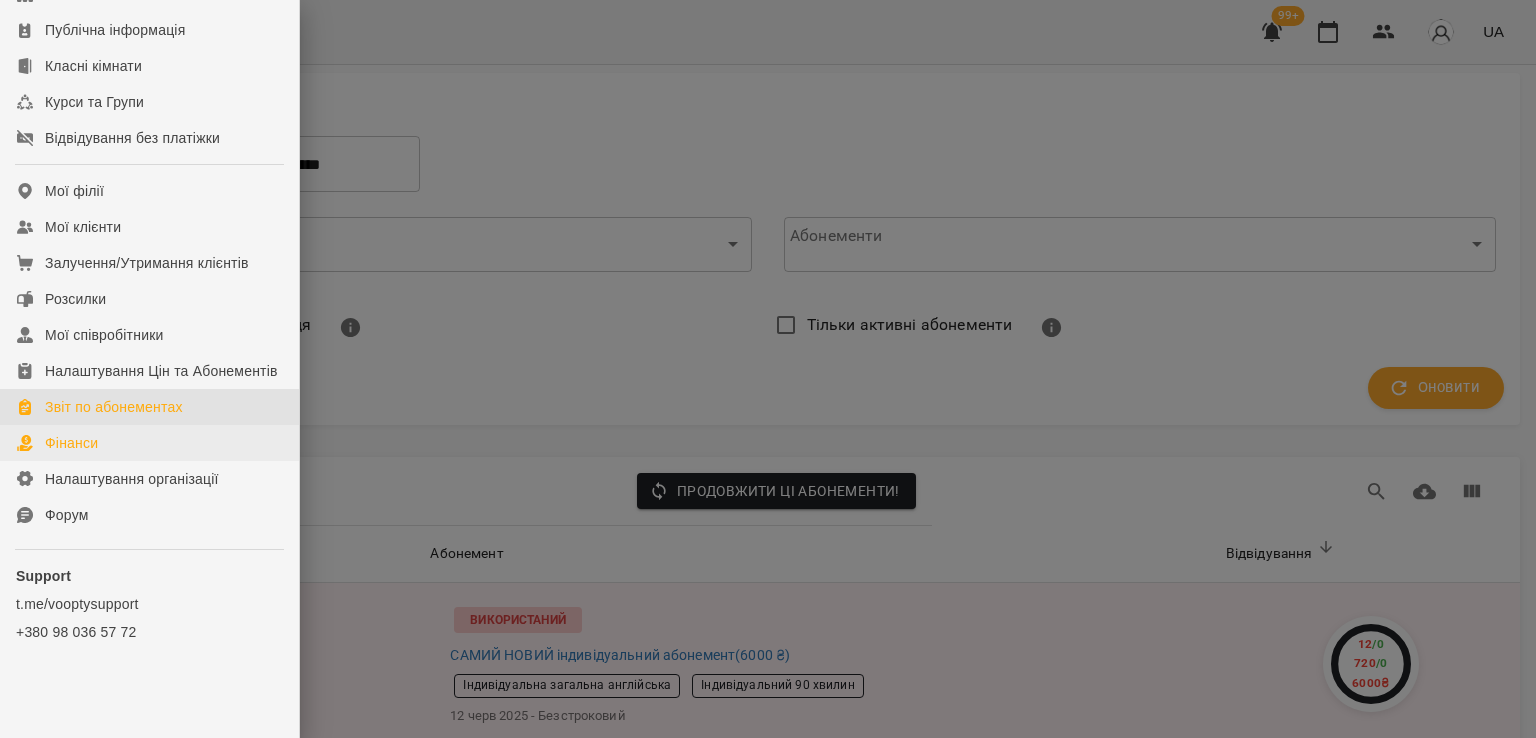 scroll, scrollTop: 274, scrollLeft: 0, axis: vertical 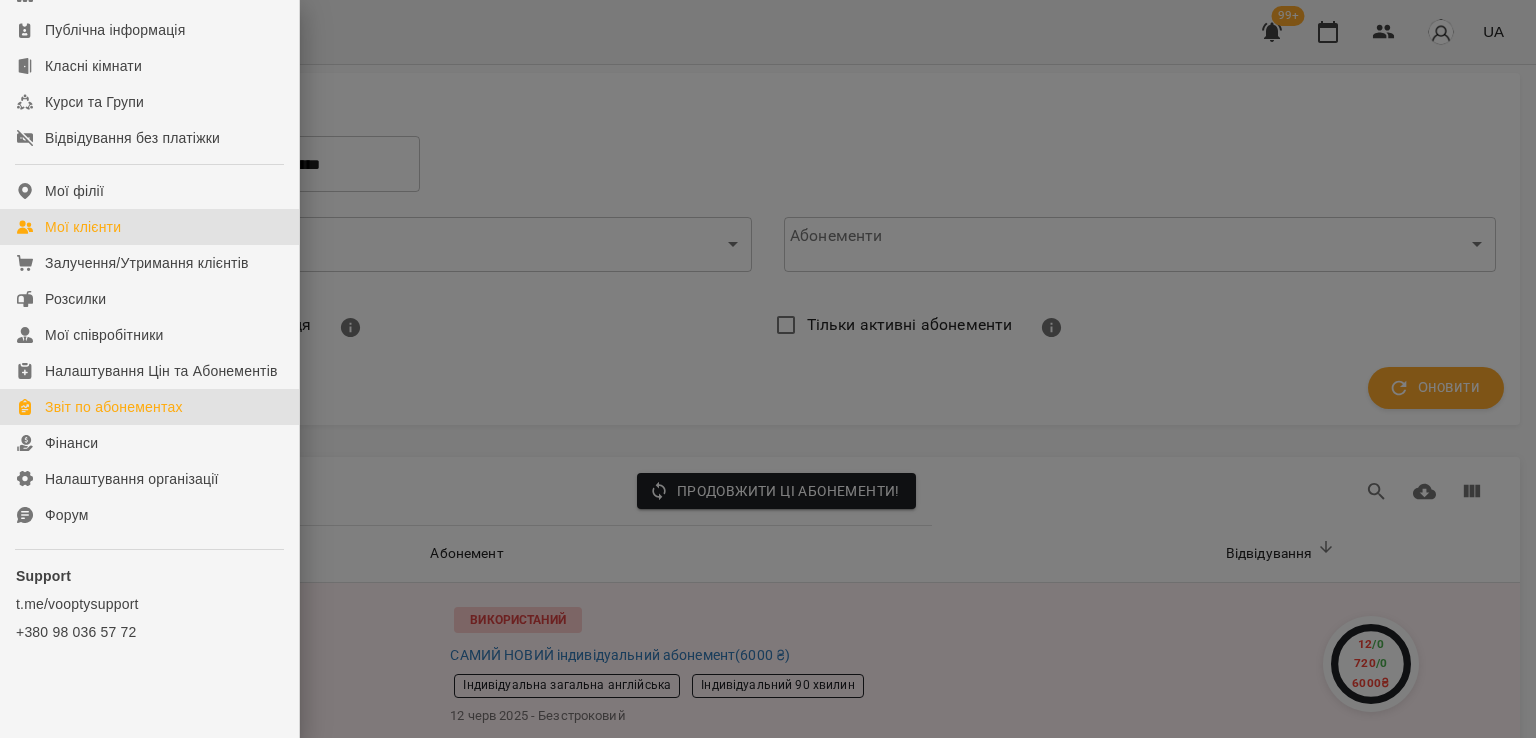 click on "Мої клієнти" at bounding box center [149, 227] 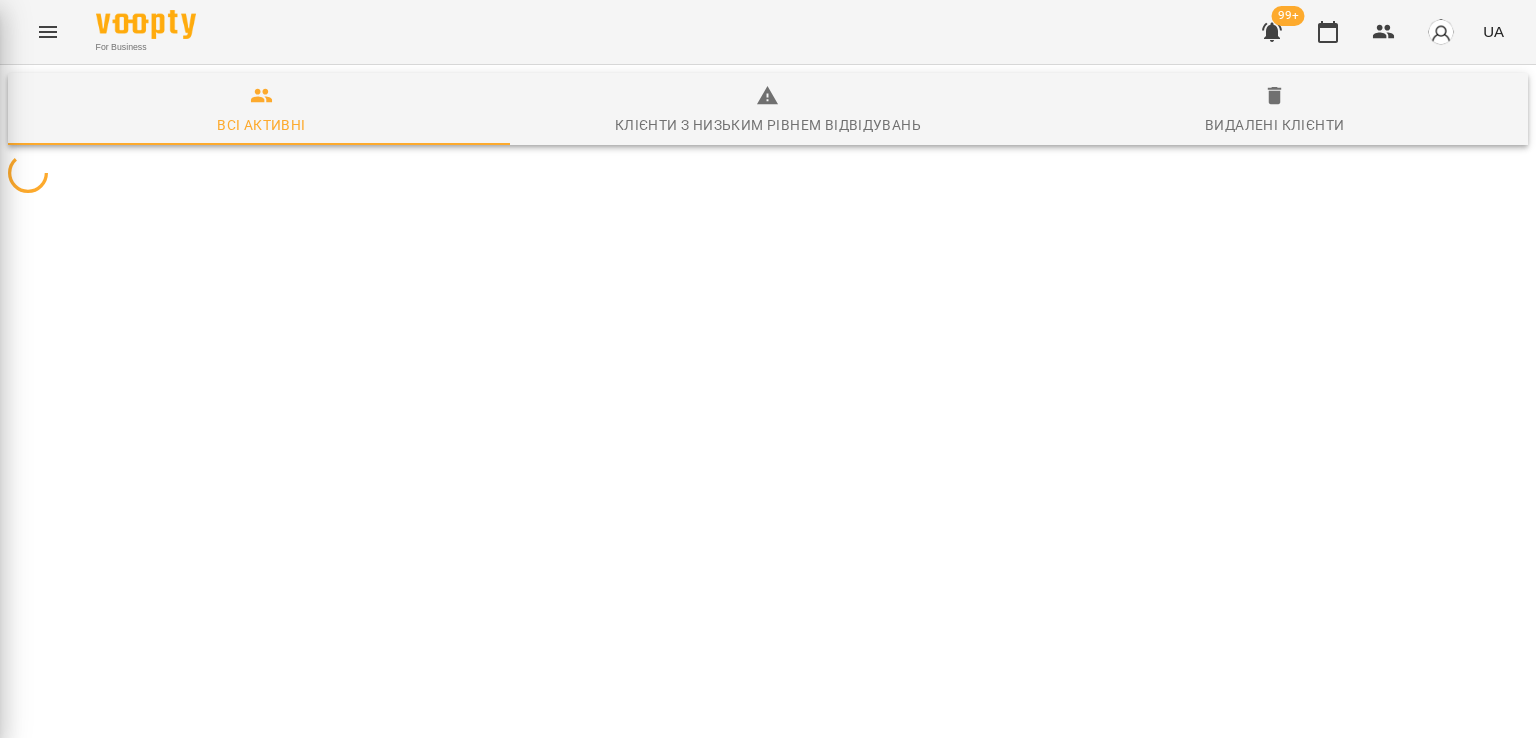 scroll, scrollTop: 0, scrollLeft: 0, axis: both 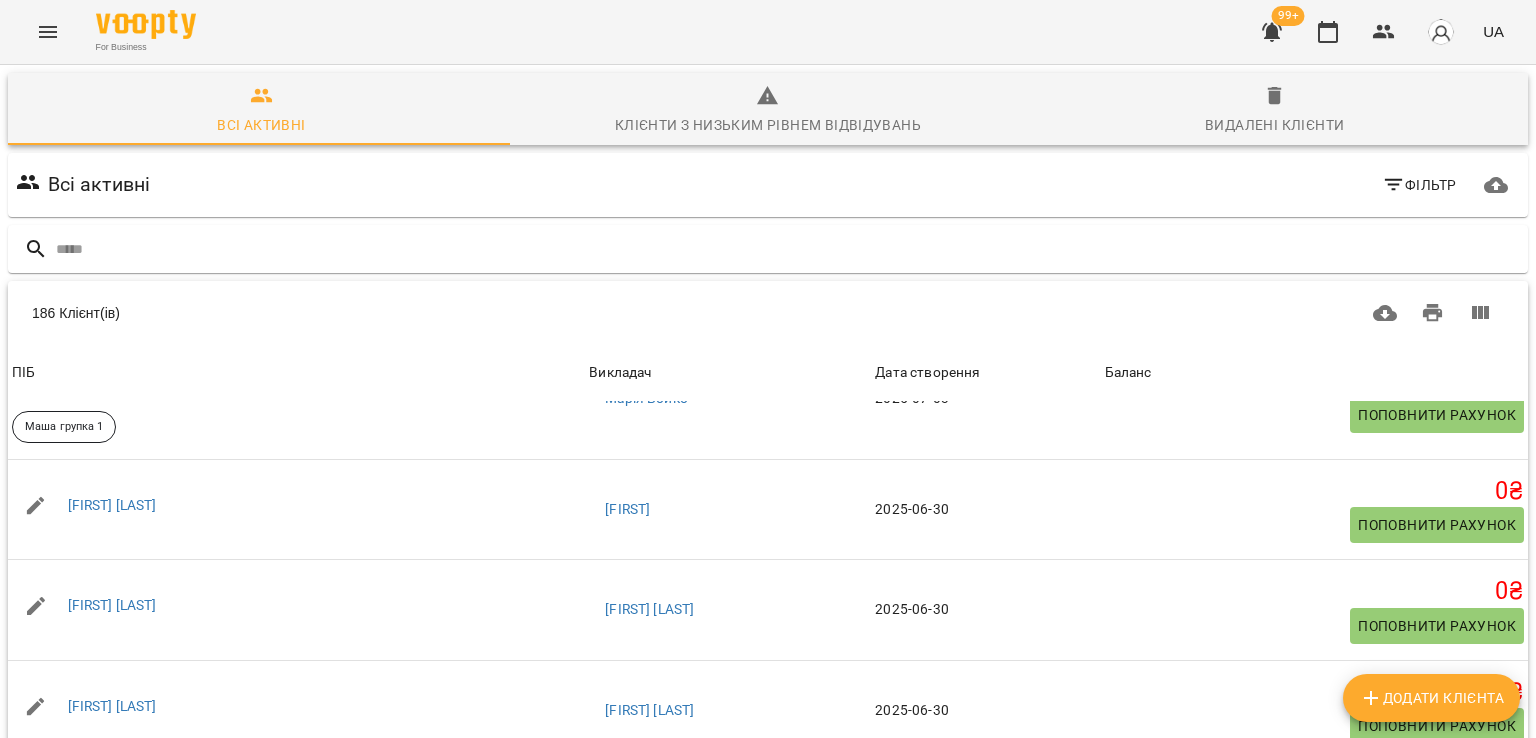click on "Ірина Деркач (Омельчук)" at bounding box center (139, 806) 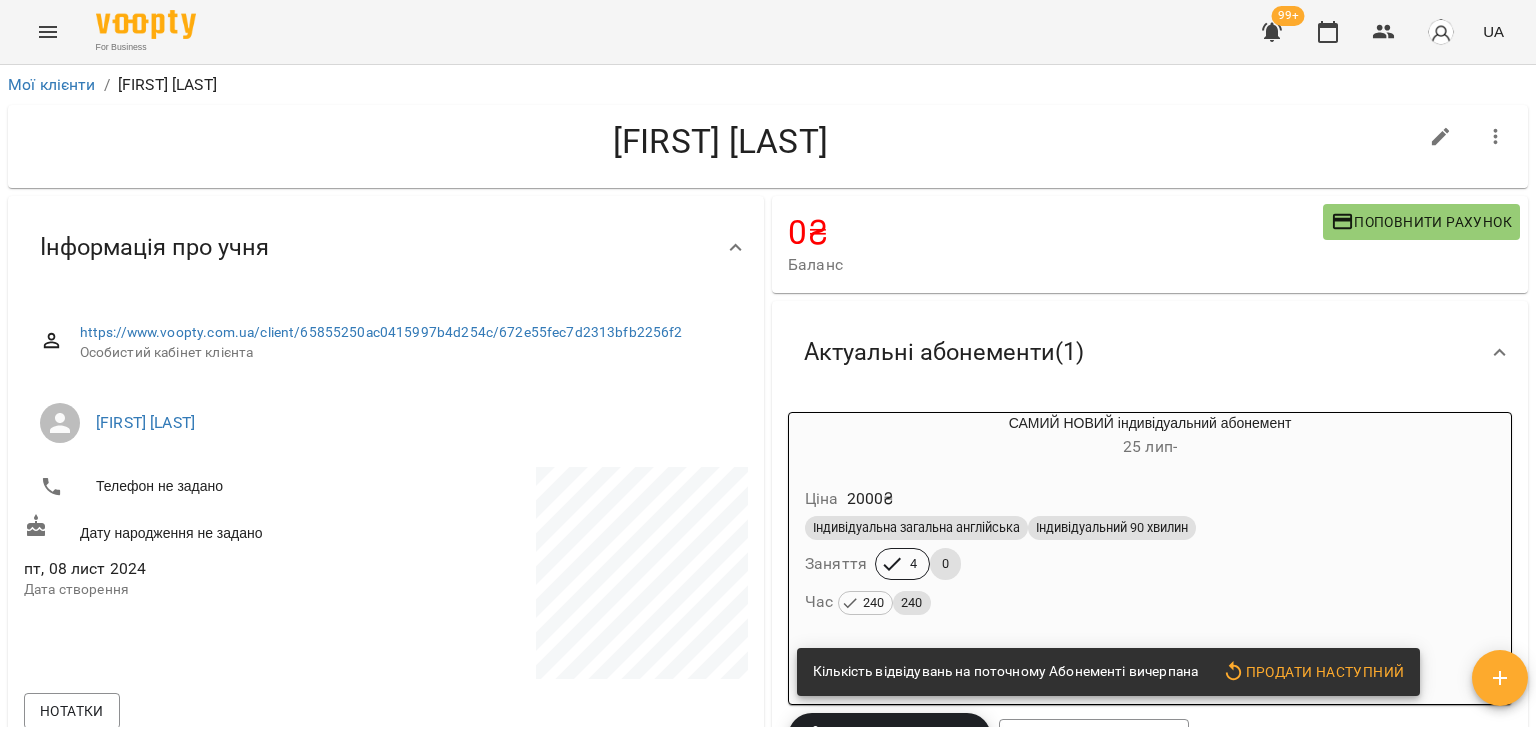 scroll, scrollTop: 0, scrollLeft: 0, axis: both 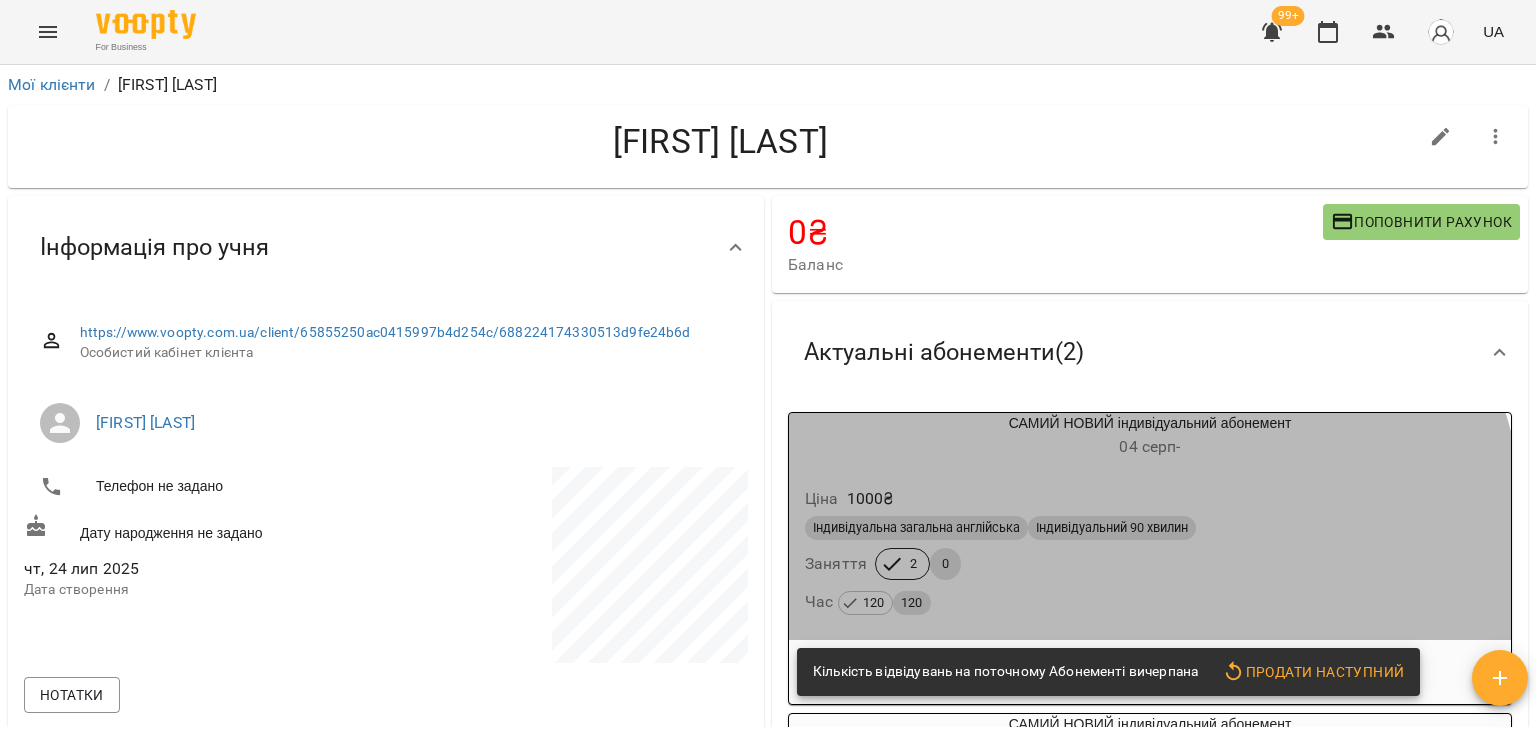 click on "Індивідуальна загальна англійська  Індивідуальний 90 хвилин Заняття 2 0 Час   120 120" at bounding box center (1150, 566) 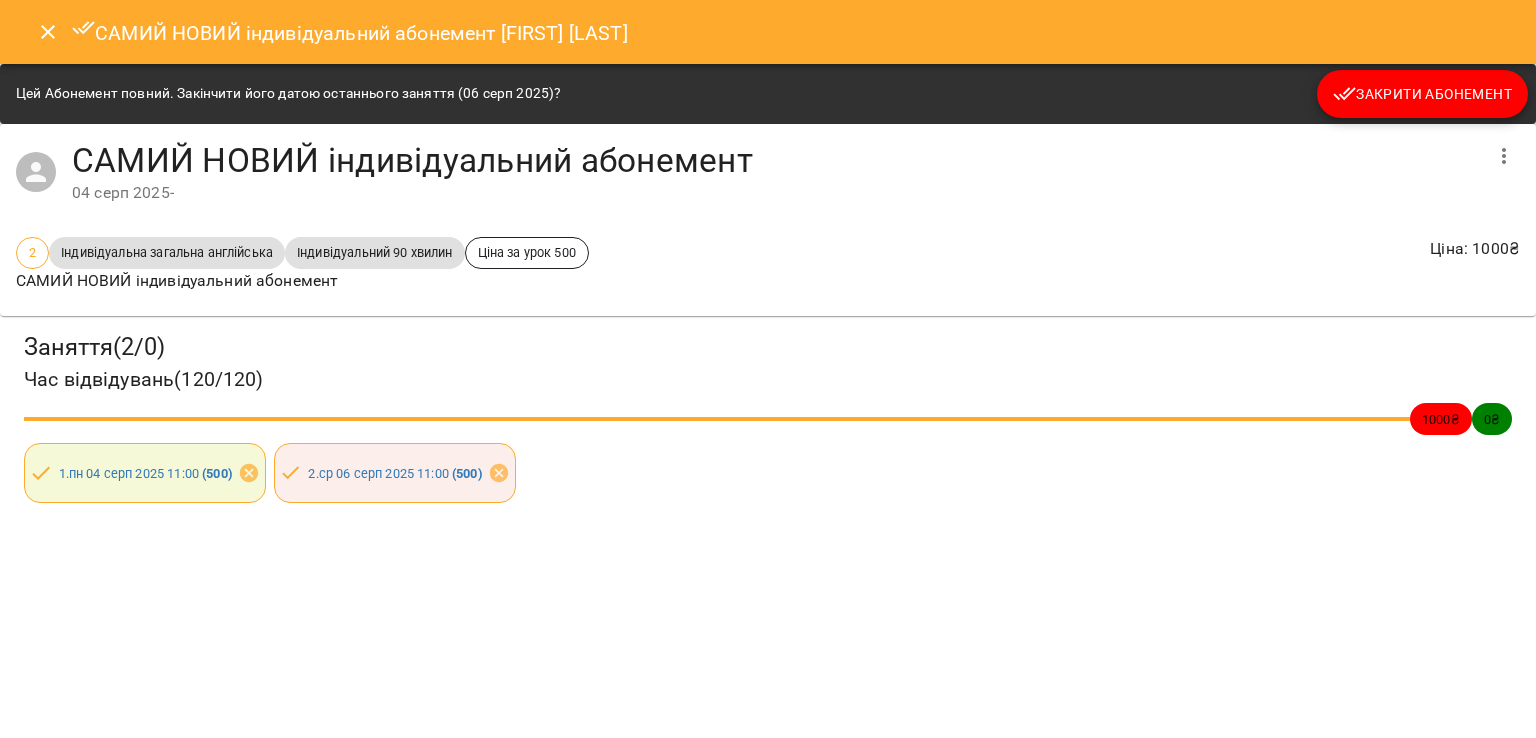 click on "Закрити Абонемент" at bounding box center [1422, 94] 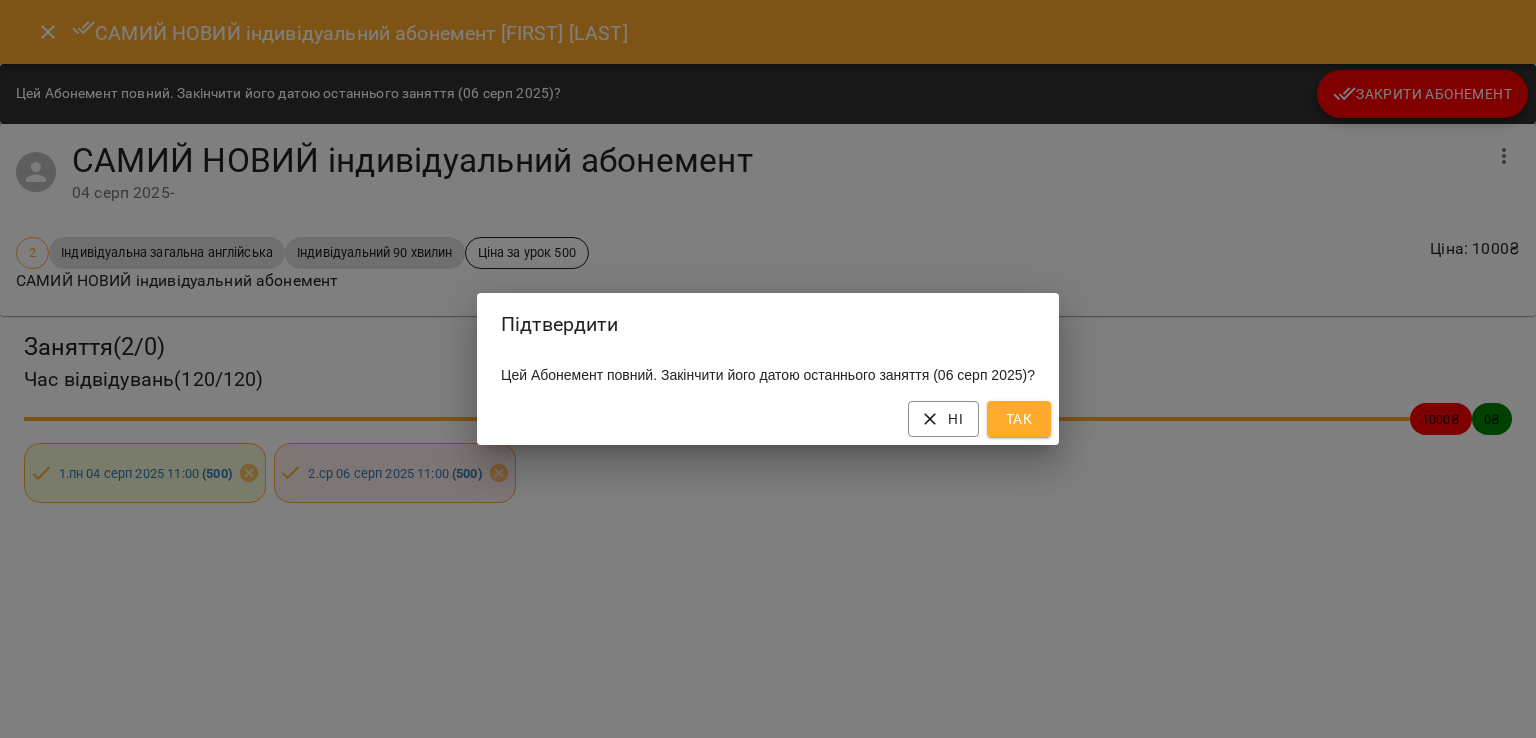 click on "Так" at bounding box center (1019, 419) 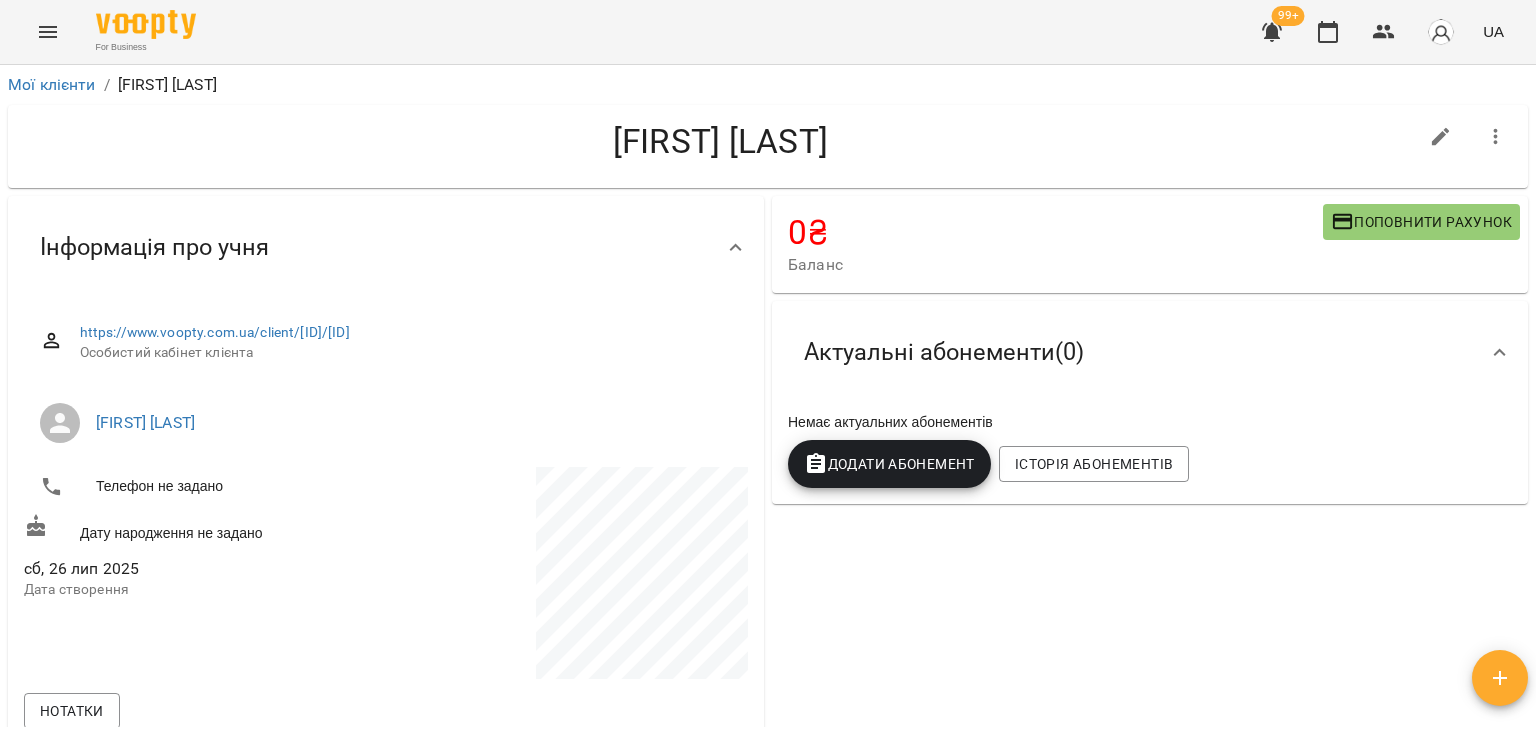 scroll, scrollTop: 0, scrollLeft: 0, axis: both 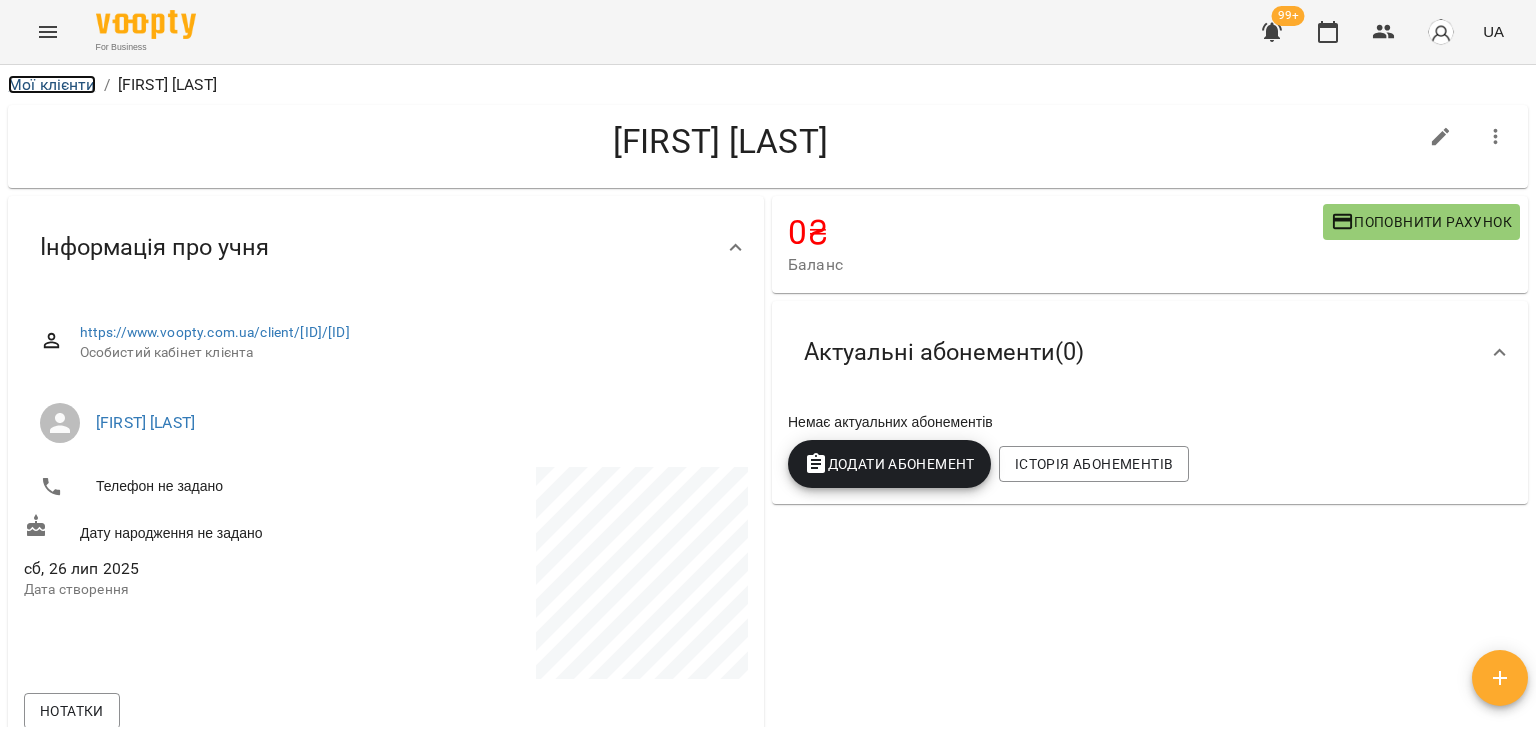 click on "Мої клієнти" at bounding box center [52, 84] 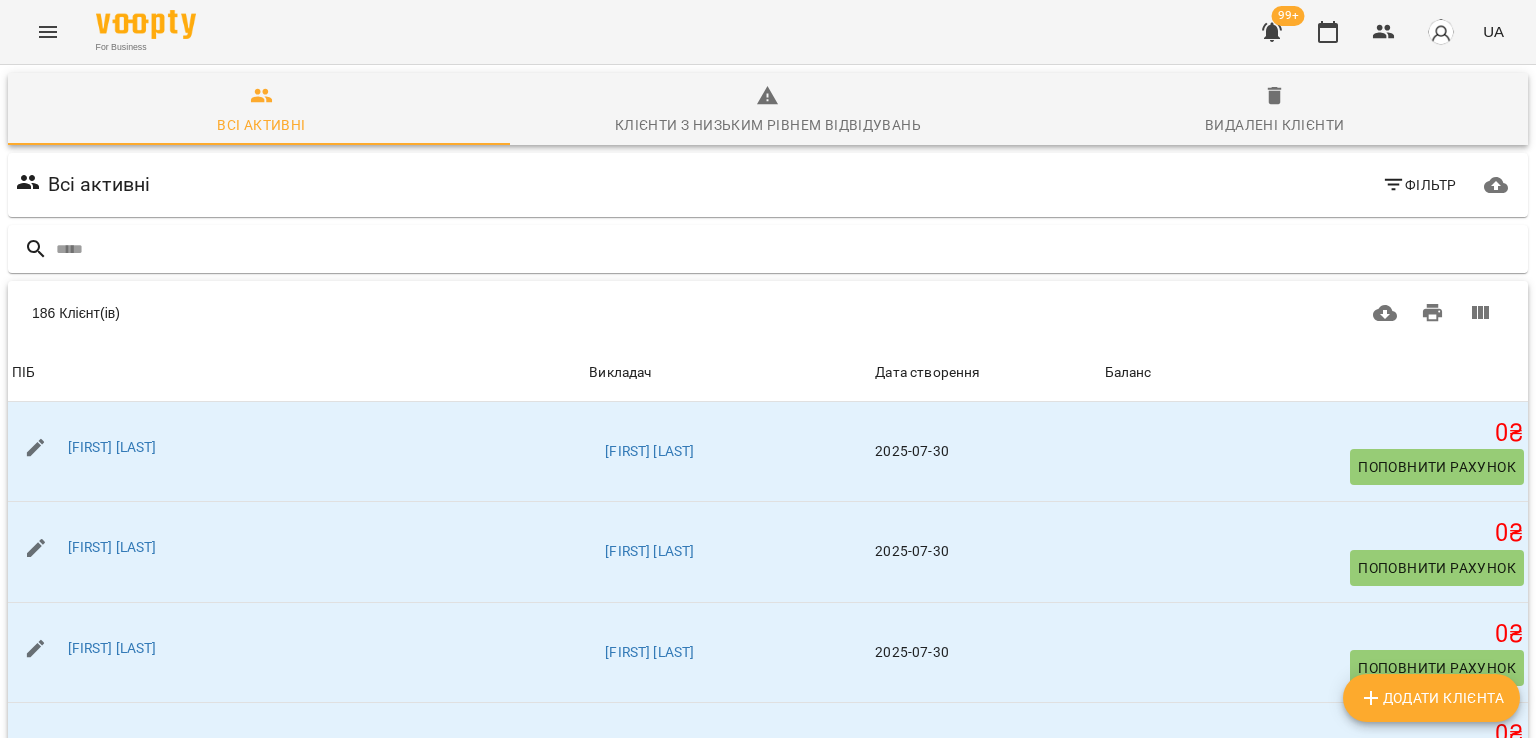 click at bounding box center [48, 32] 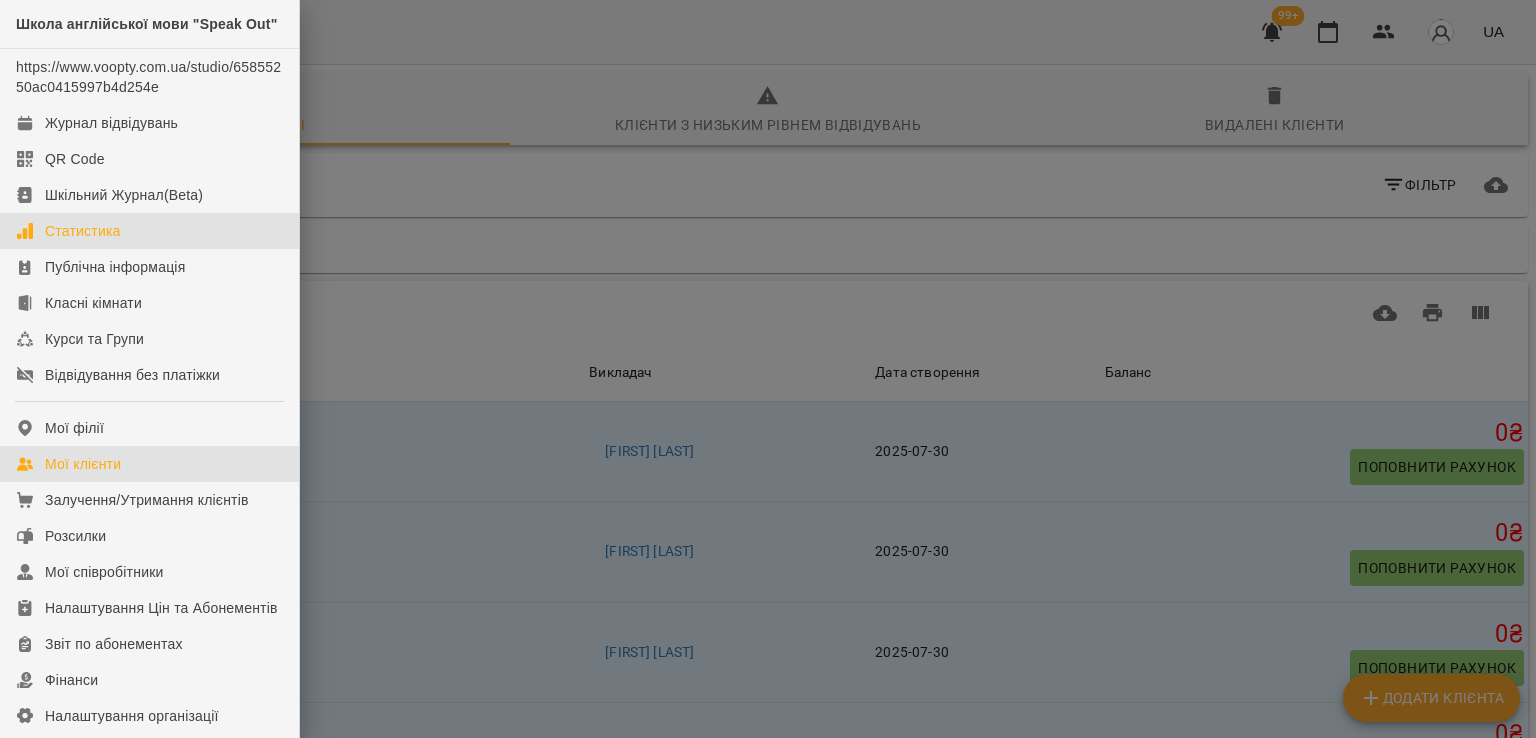 click on "Статистика" at bounding box center [149, 231] 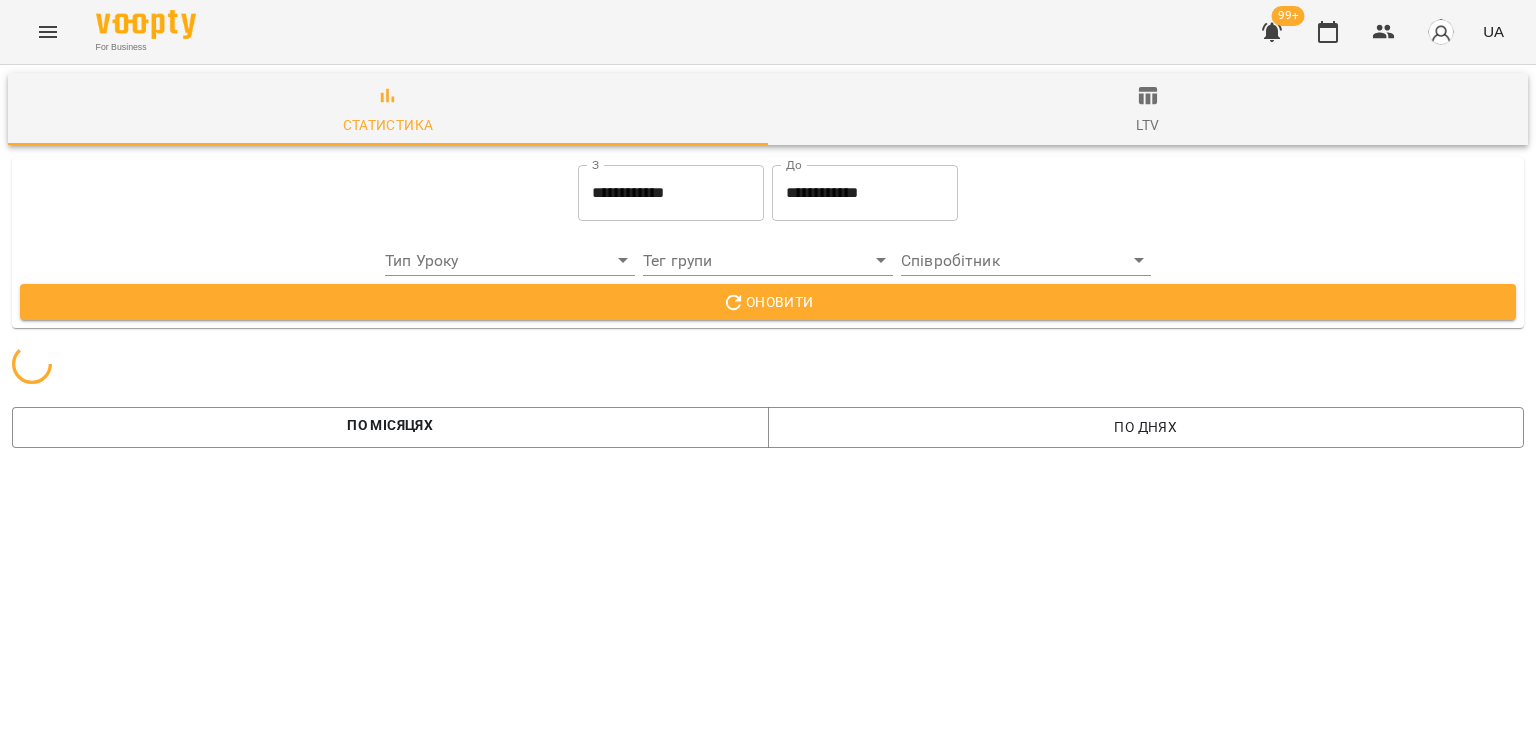 click on "ltv" at bounding box center [1148, 111] 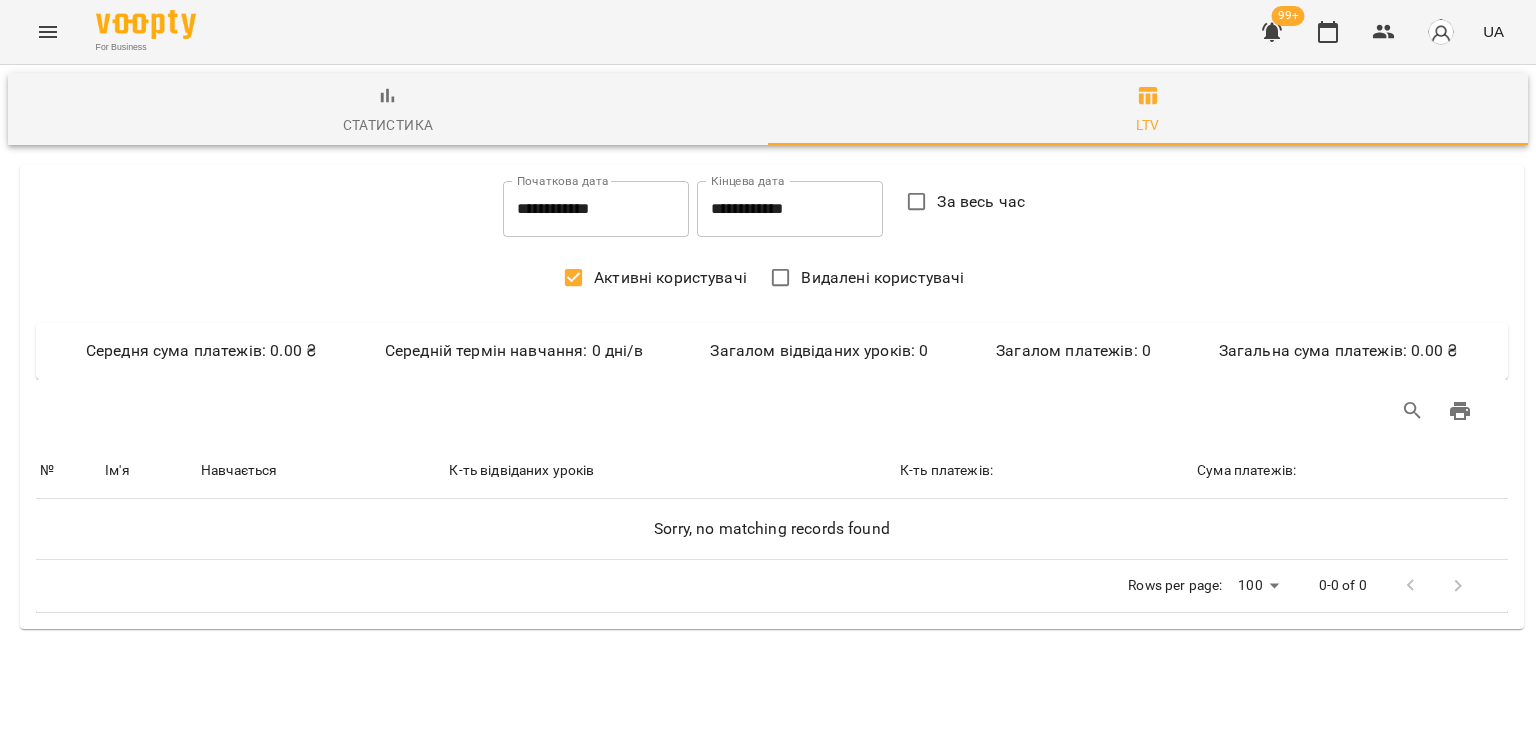 click on "**********" at bounding box center [596, 209] 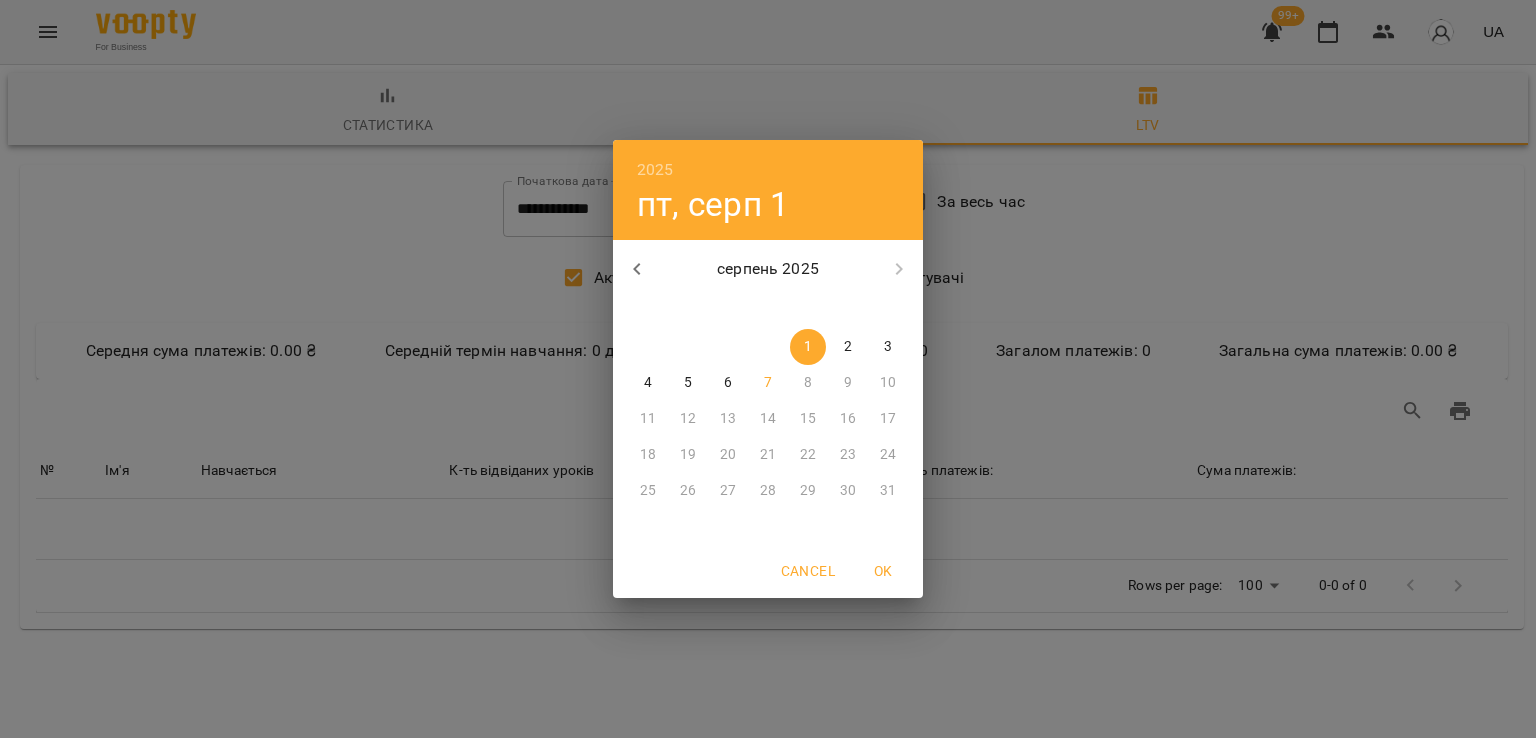 click 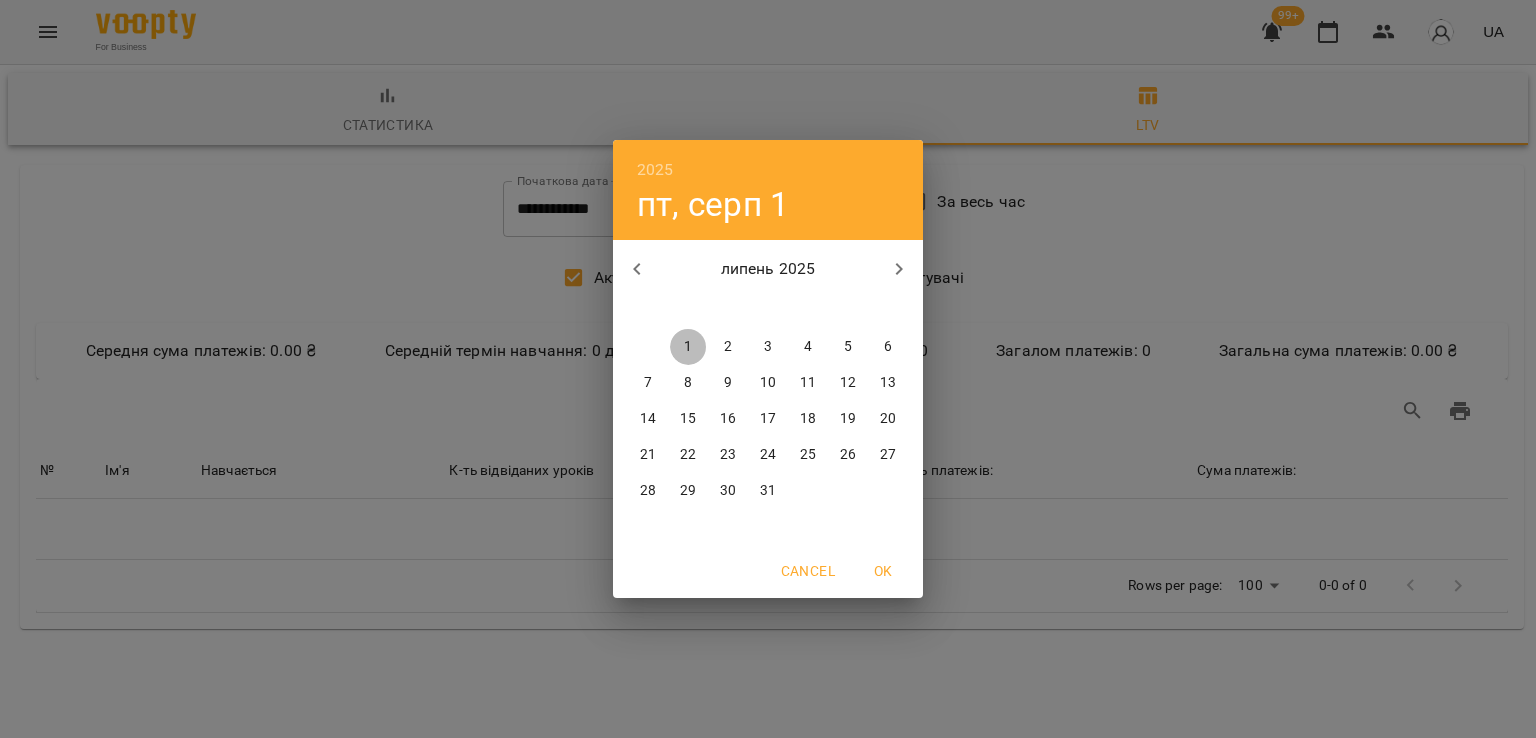 click on "1" at bounding box center (688, 347) 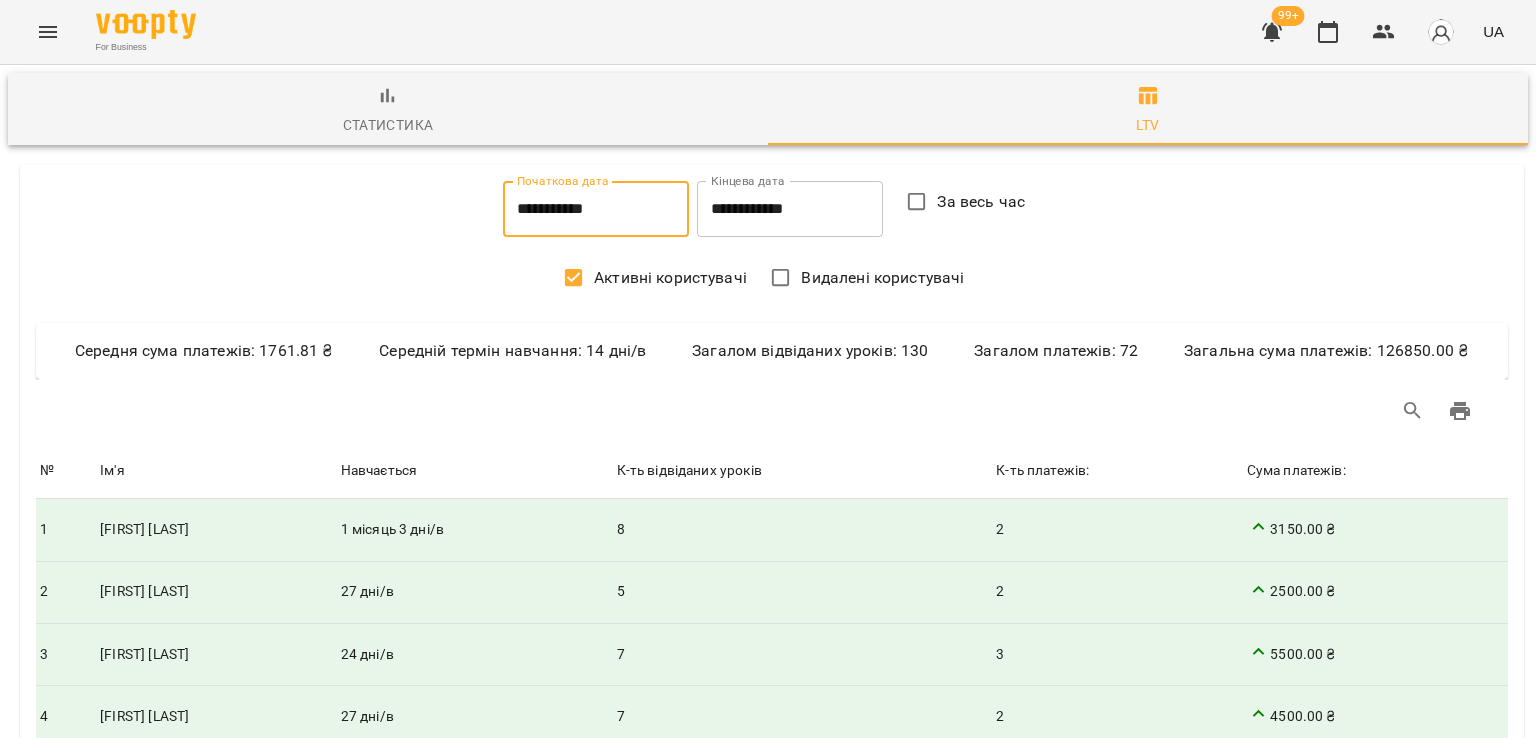 click on "**********" at bounding box center [790, 209] 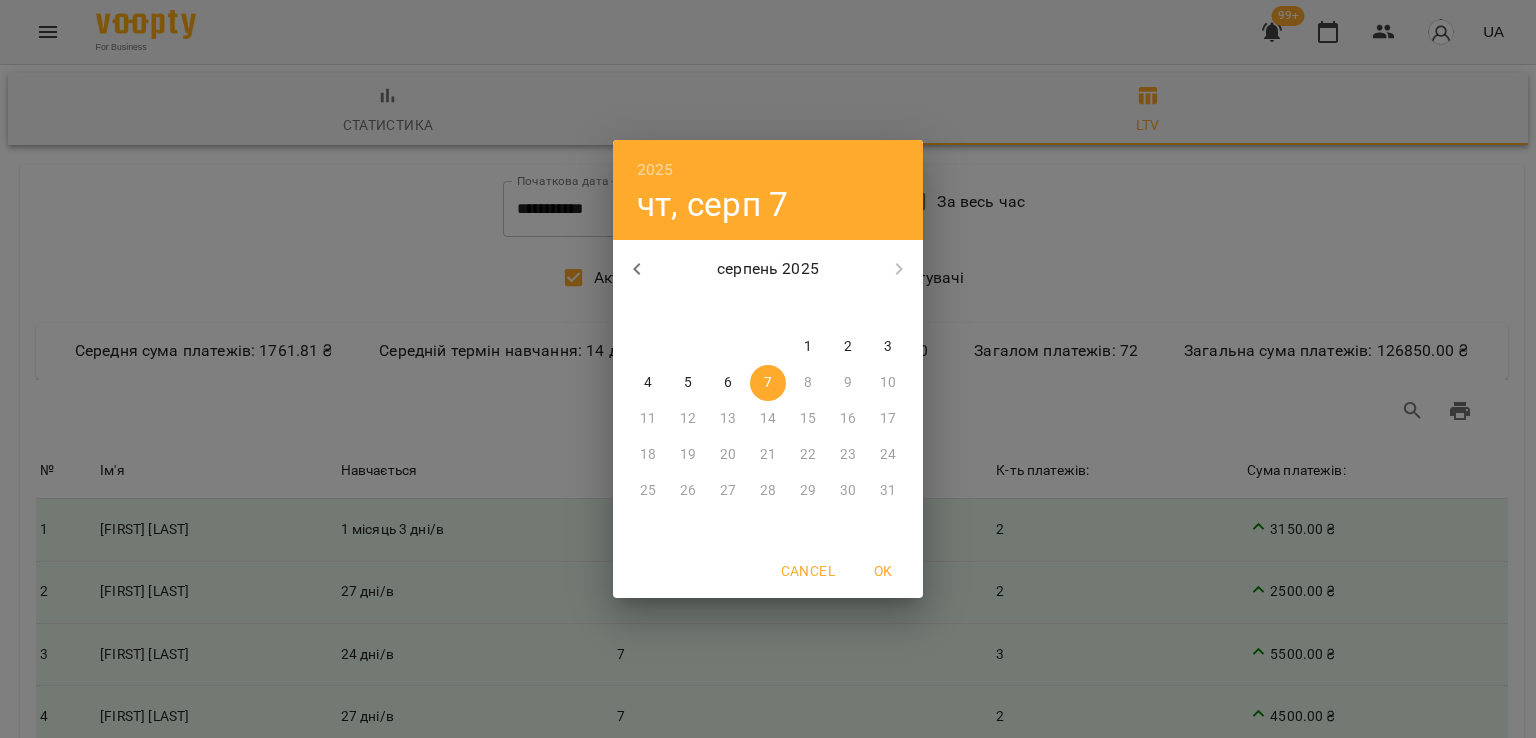 click at bounding box center (637, 269) 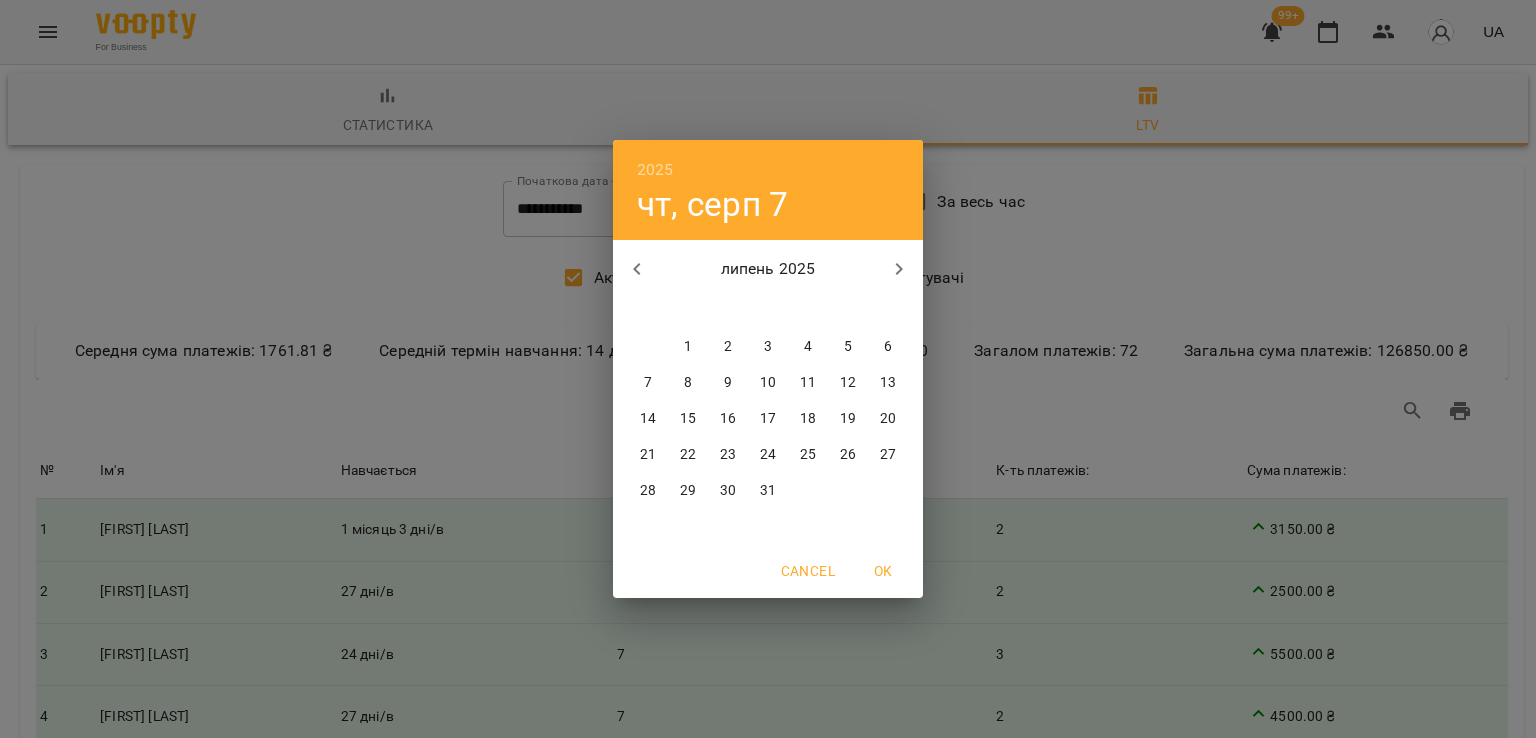 click on "31" at bounding box center (768, 491) 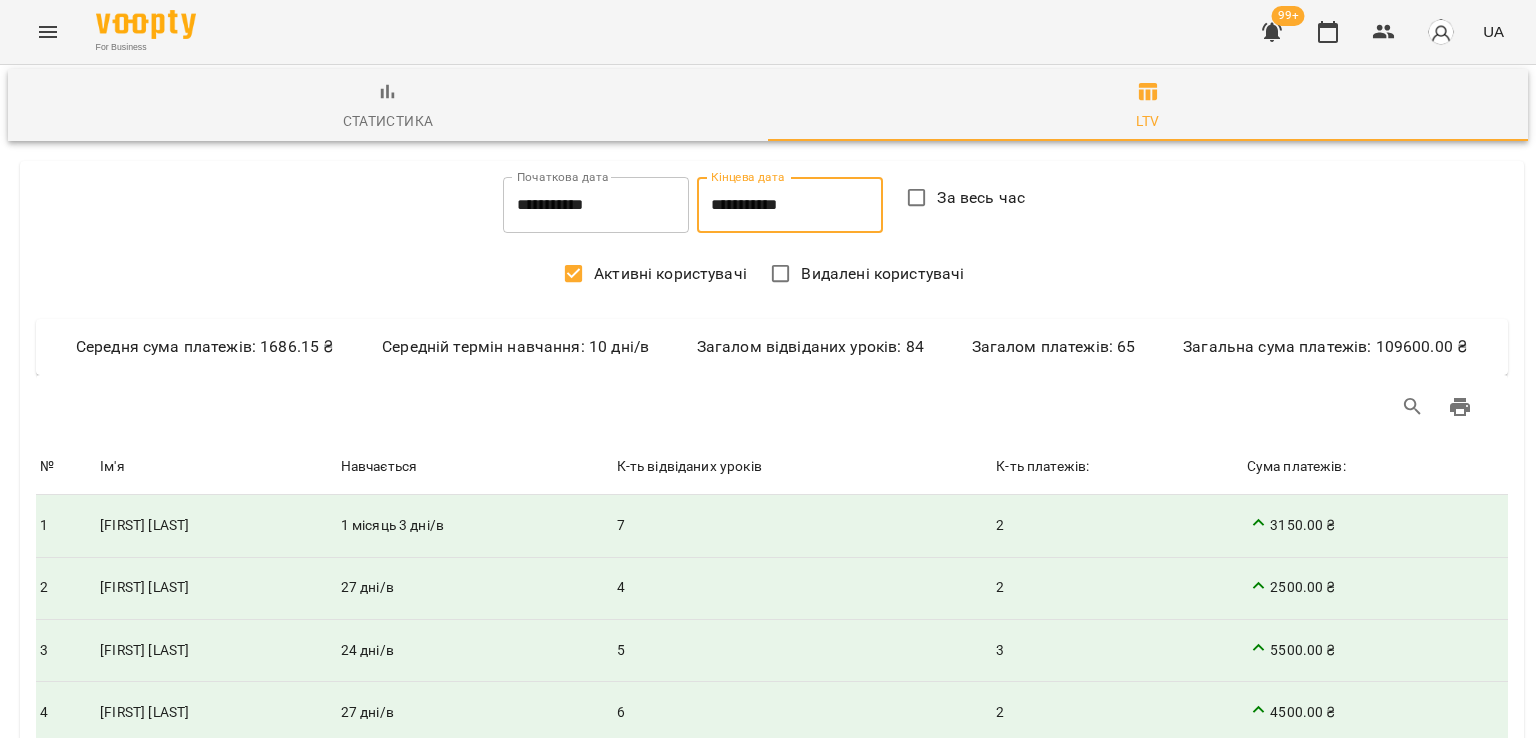scroll, scrollTop: 0, scrollLeft: 0, axis: both 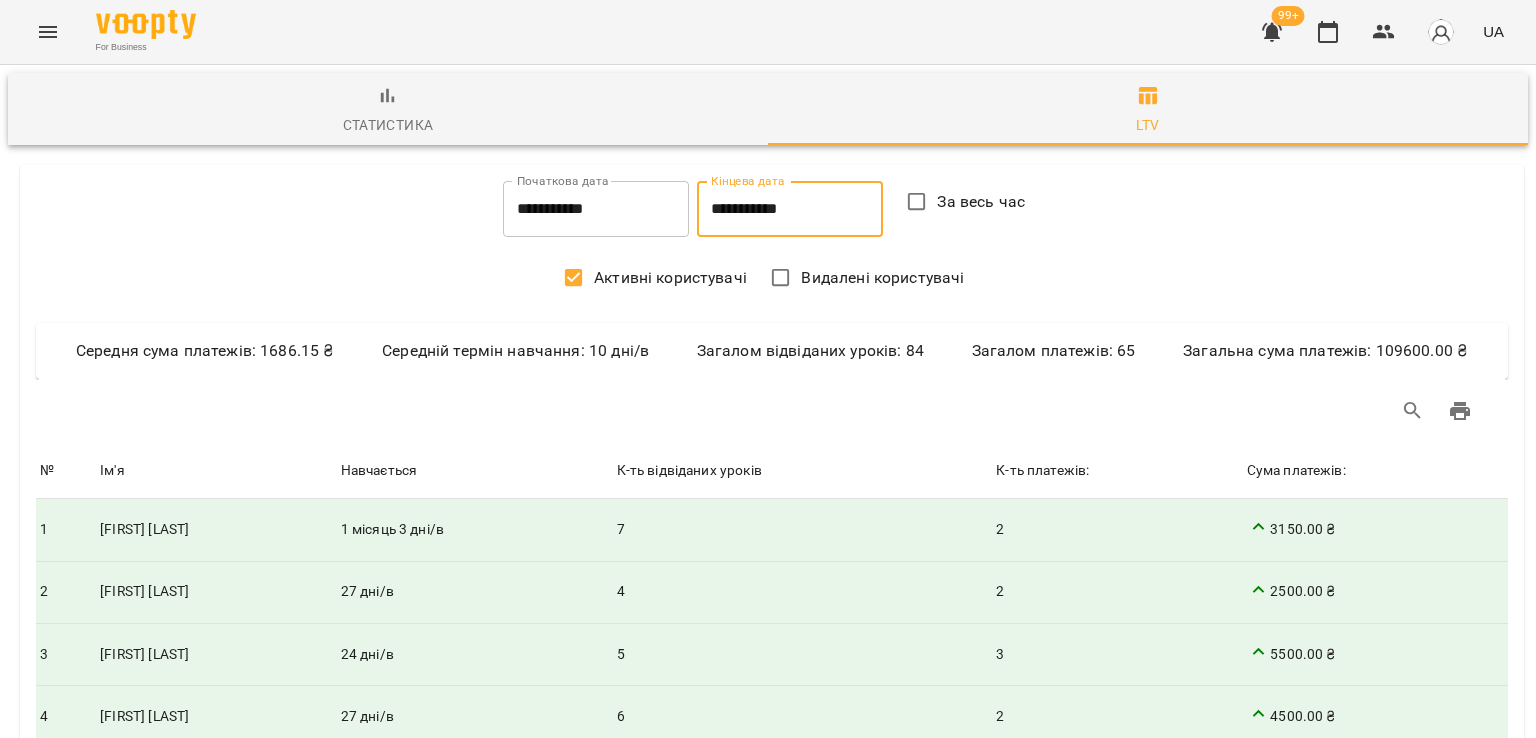 click on "**********" at bounding box center [790, 209] 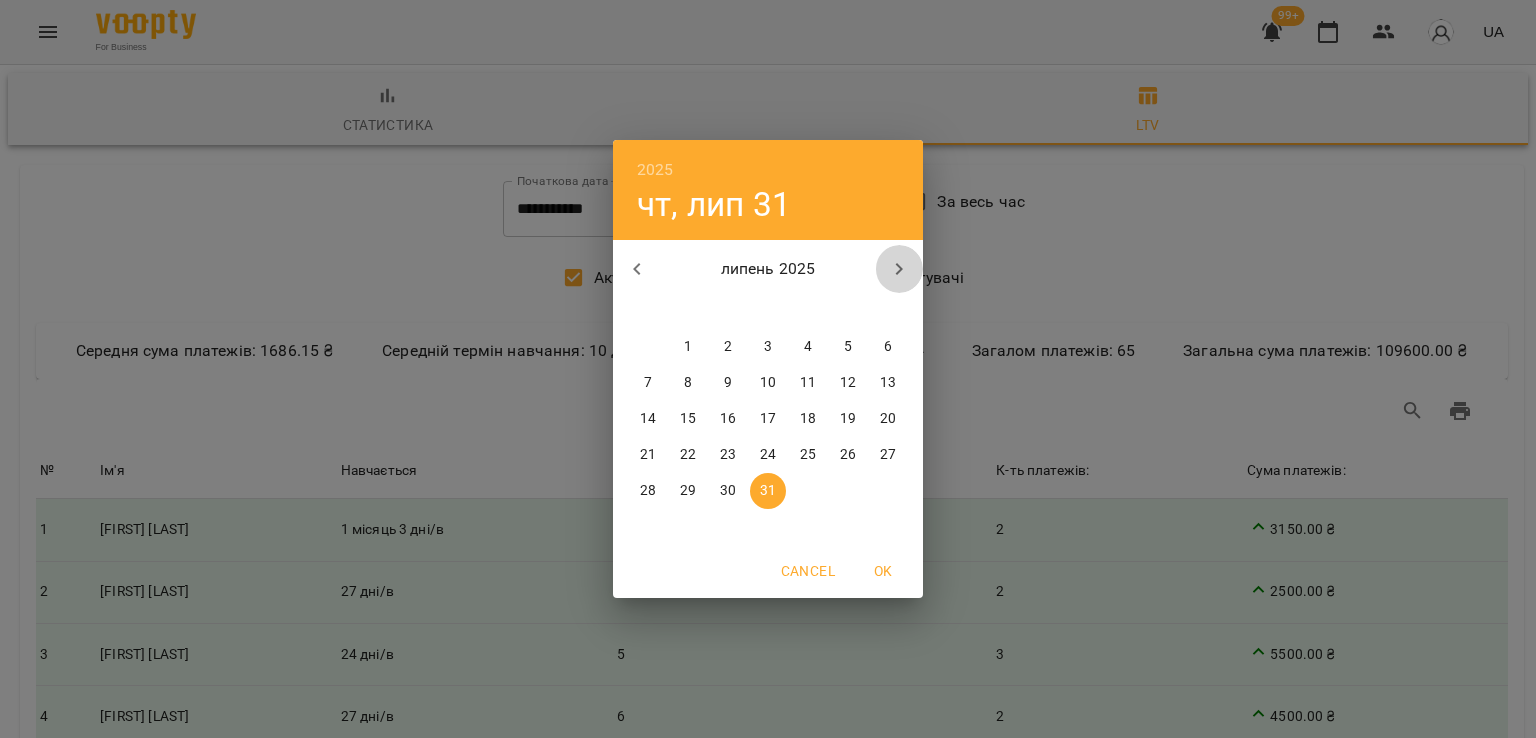 click 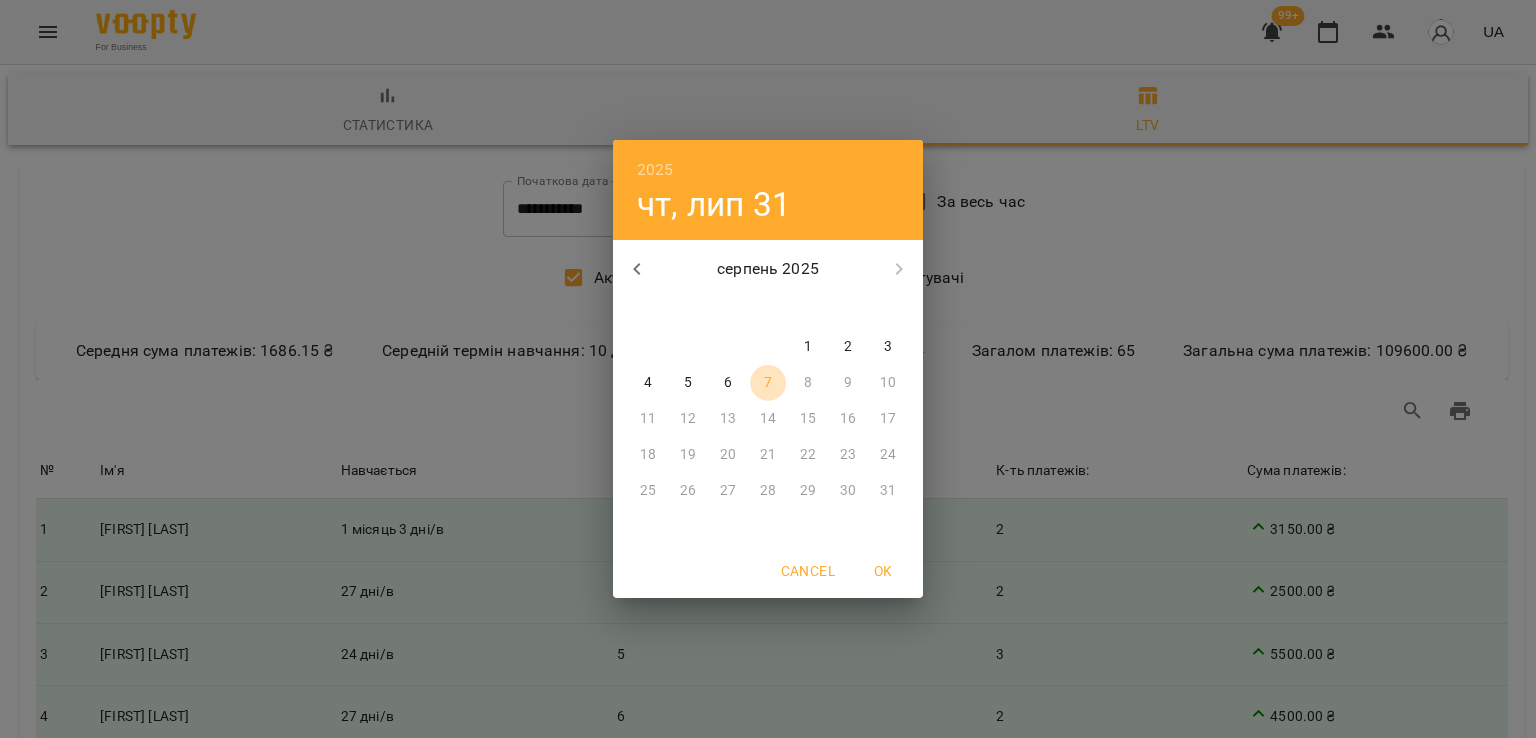 click on "7" at bounding box center (768, 383) 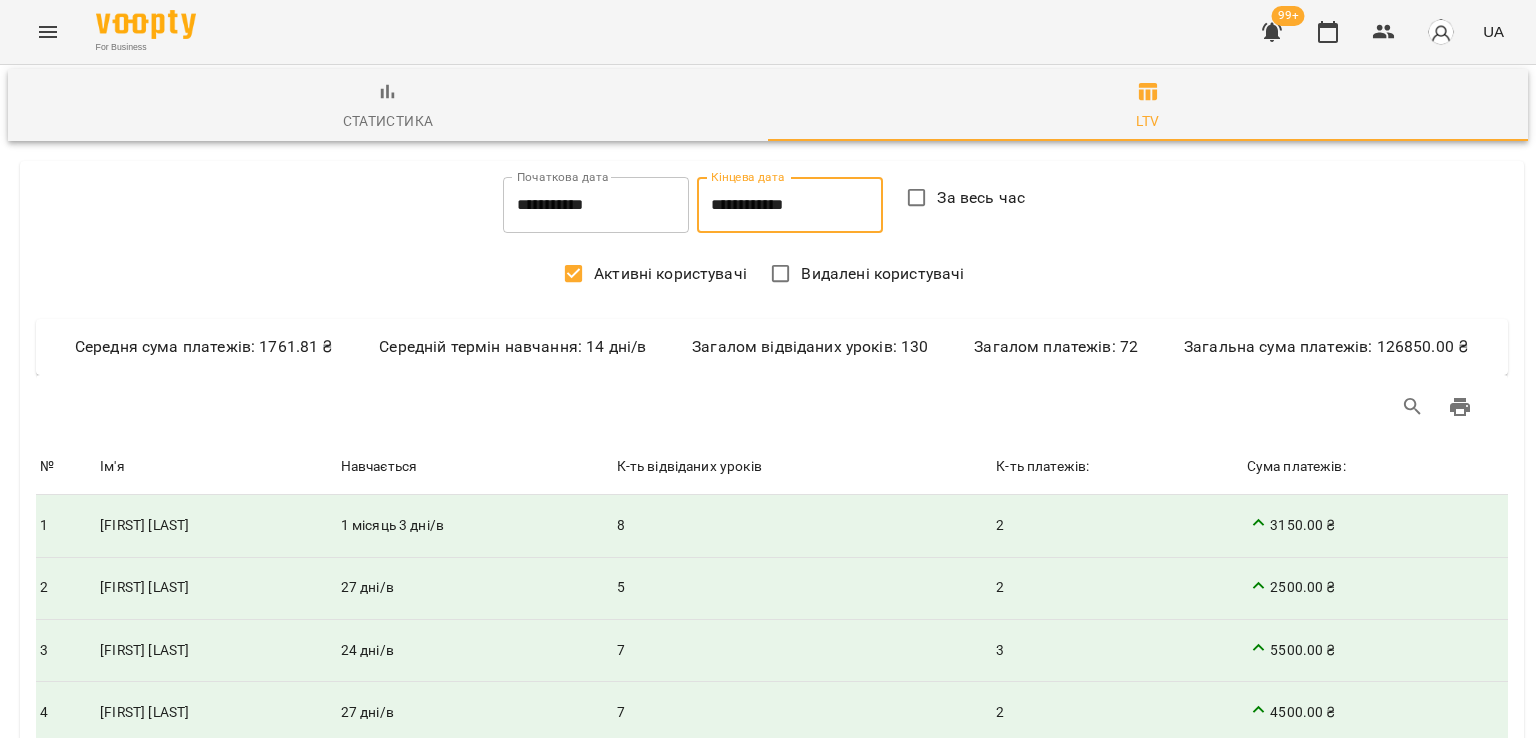 scroll, scrollTop: 898, scrollLeft: 0, axis: vertical 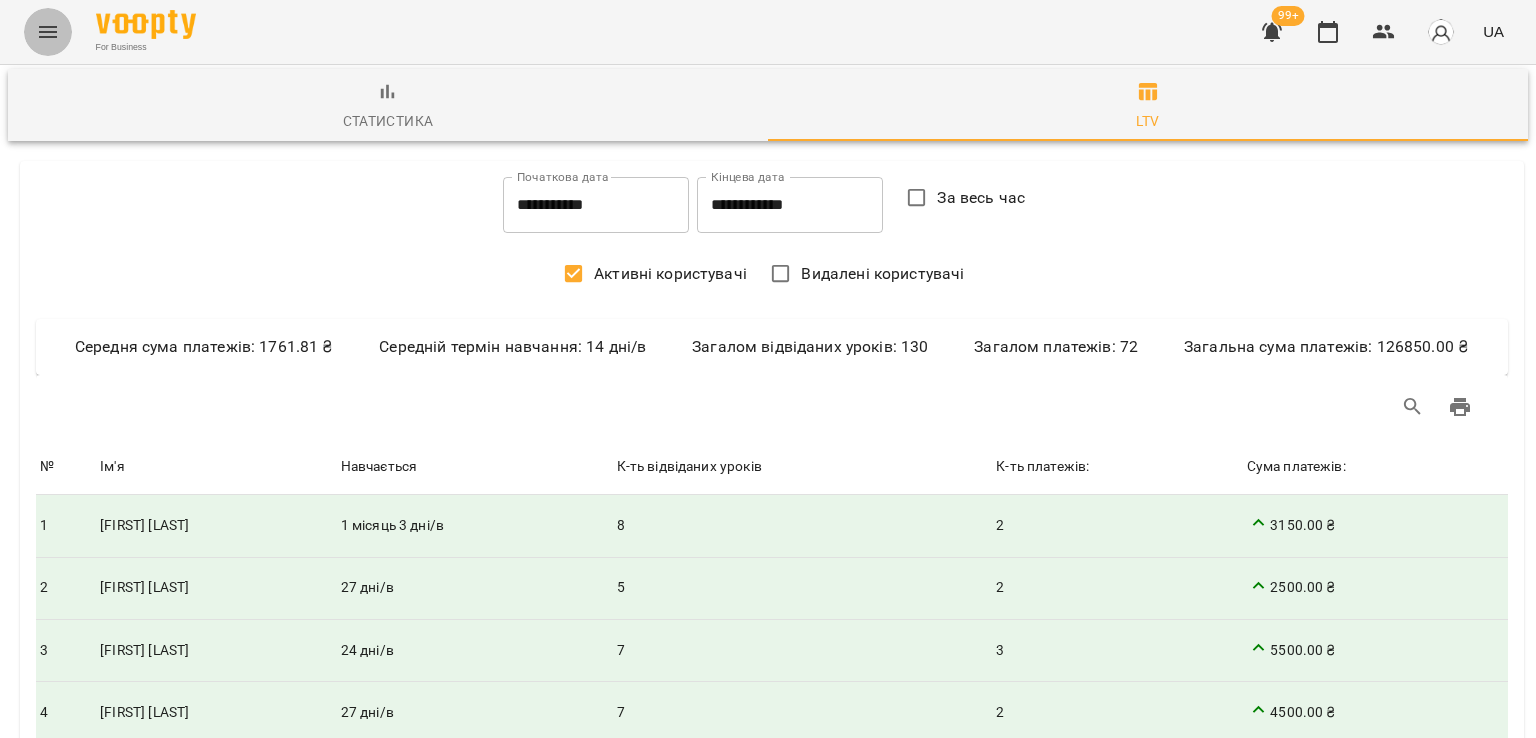 click 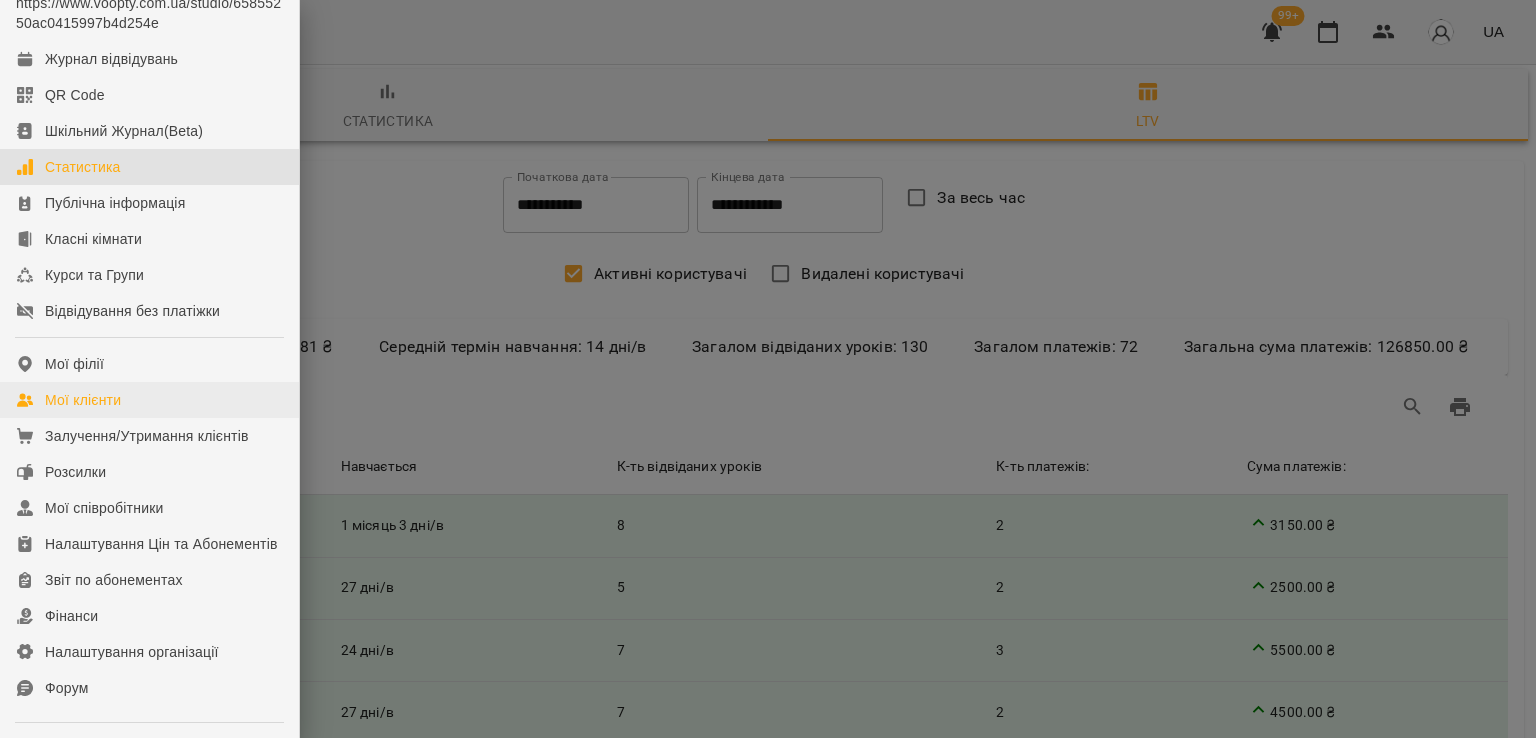 scroll, scrollTop: 100, scrollLeft: 0, axis: vertical 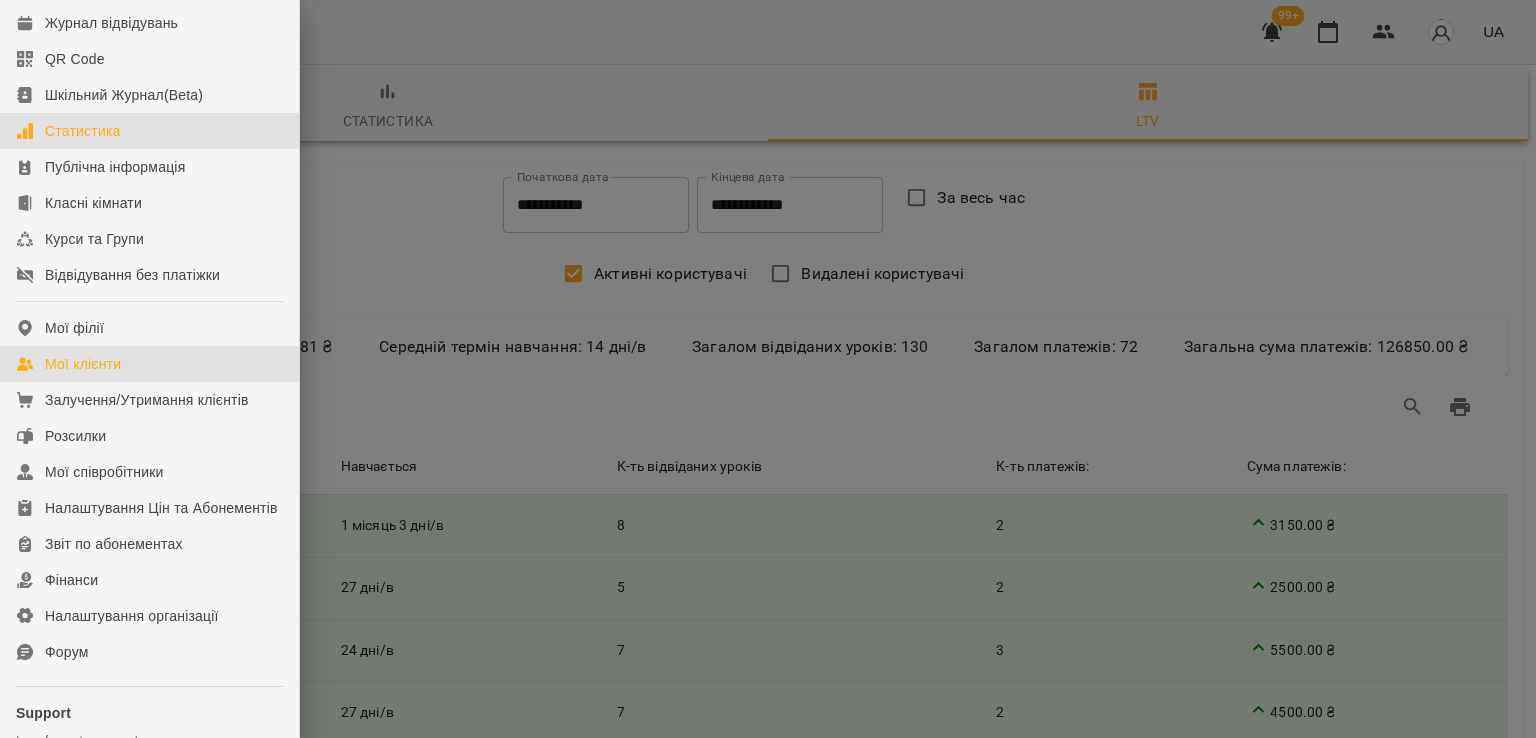 click on "Мої клієнти" at bounding box center [149, 364] 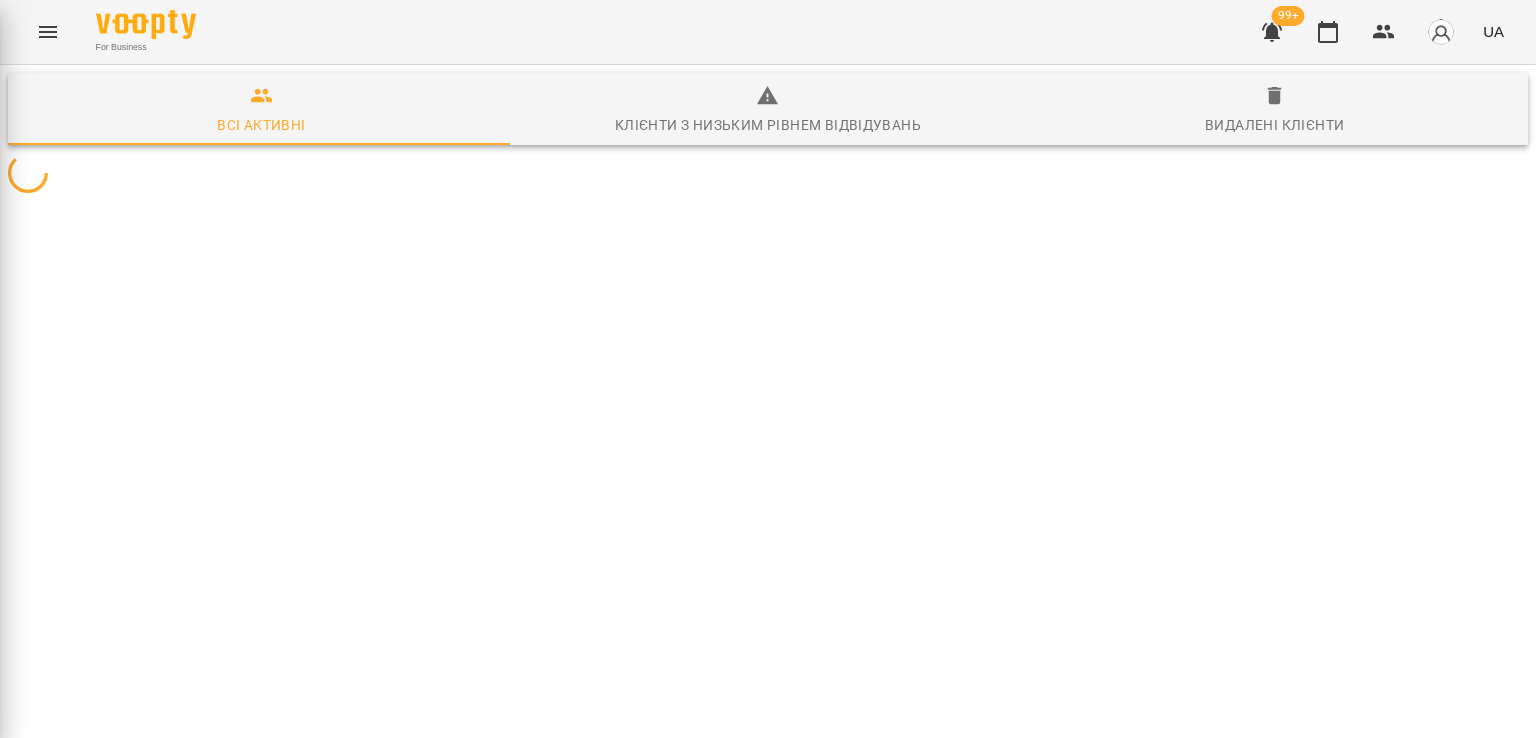 scroll, scrollTop: 0, scrollLeft: 0, axis: both 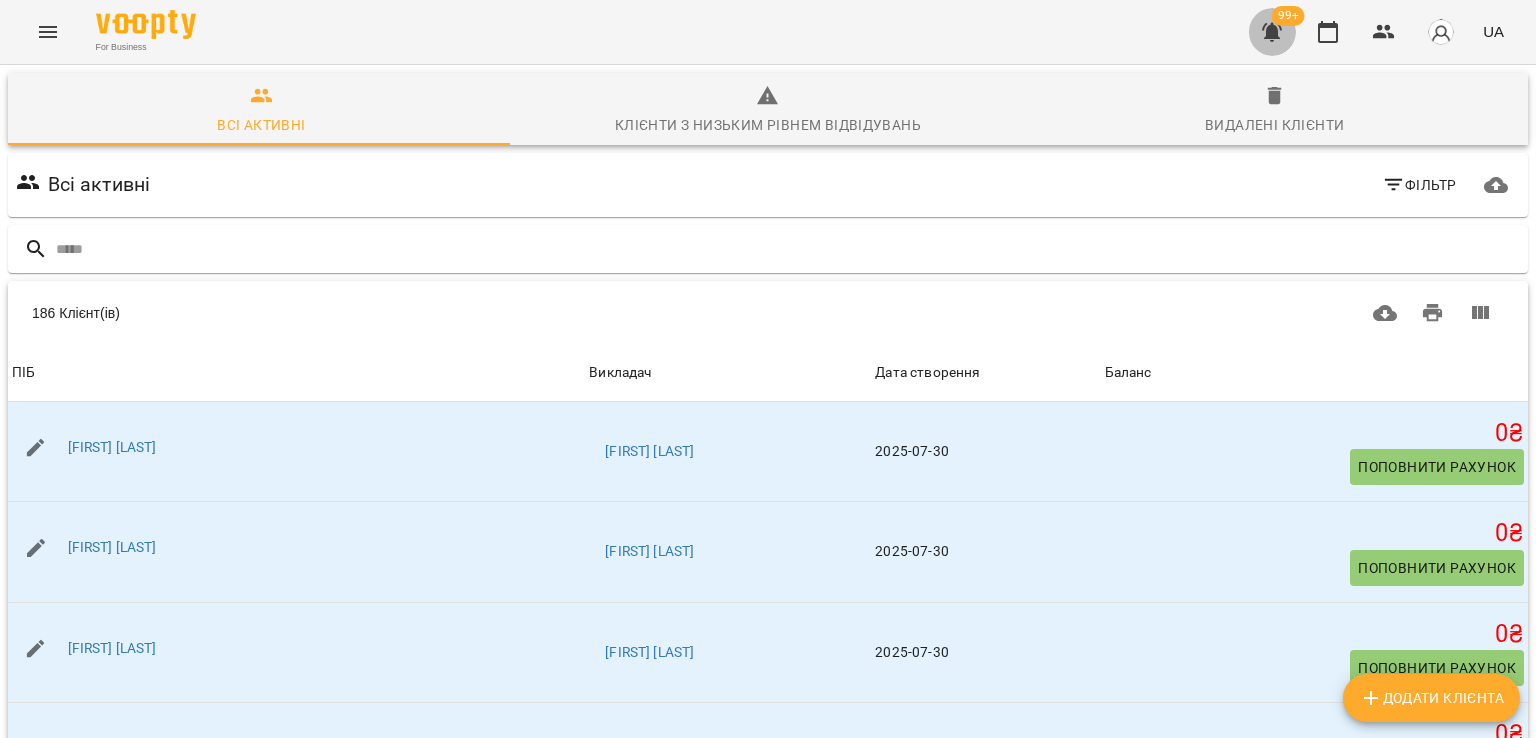 click 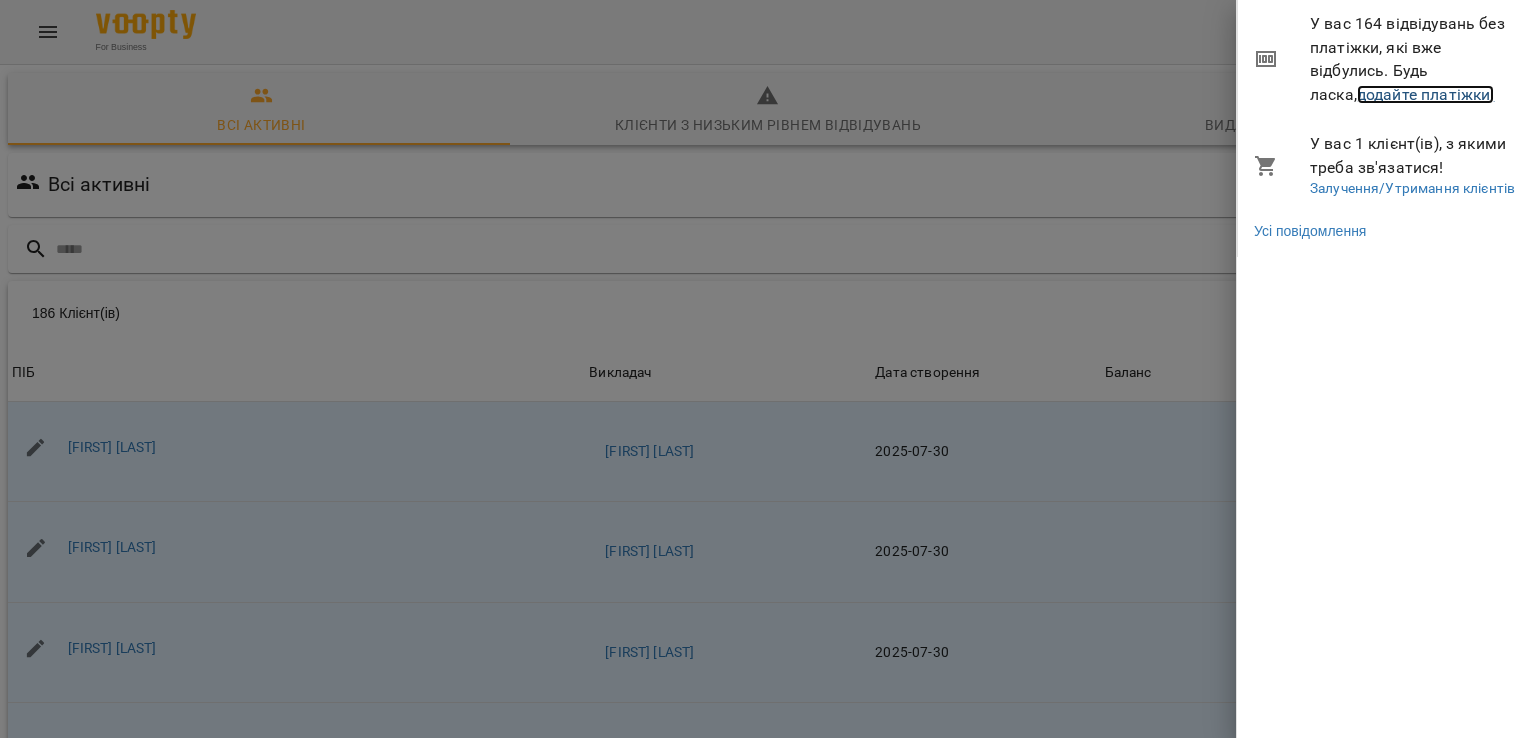 click on "додайте платіжки!" at bounding box center [1426, 94] 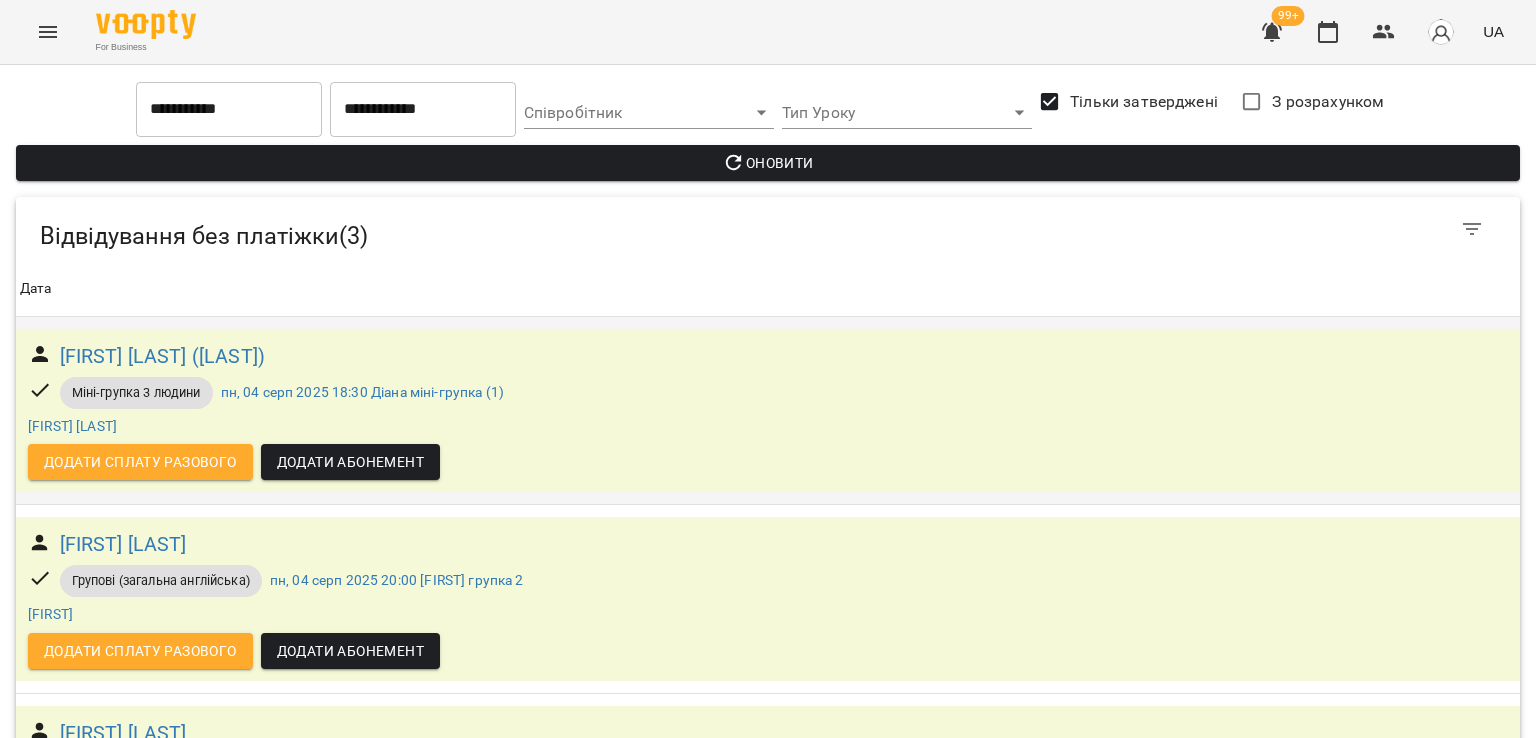 scroll, scrollTop: 159, scrollLeft: 0, axis: vertical 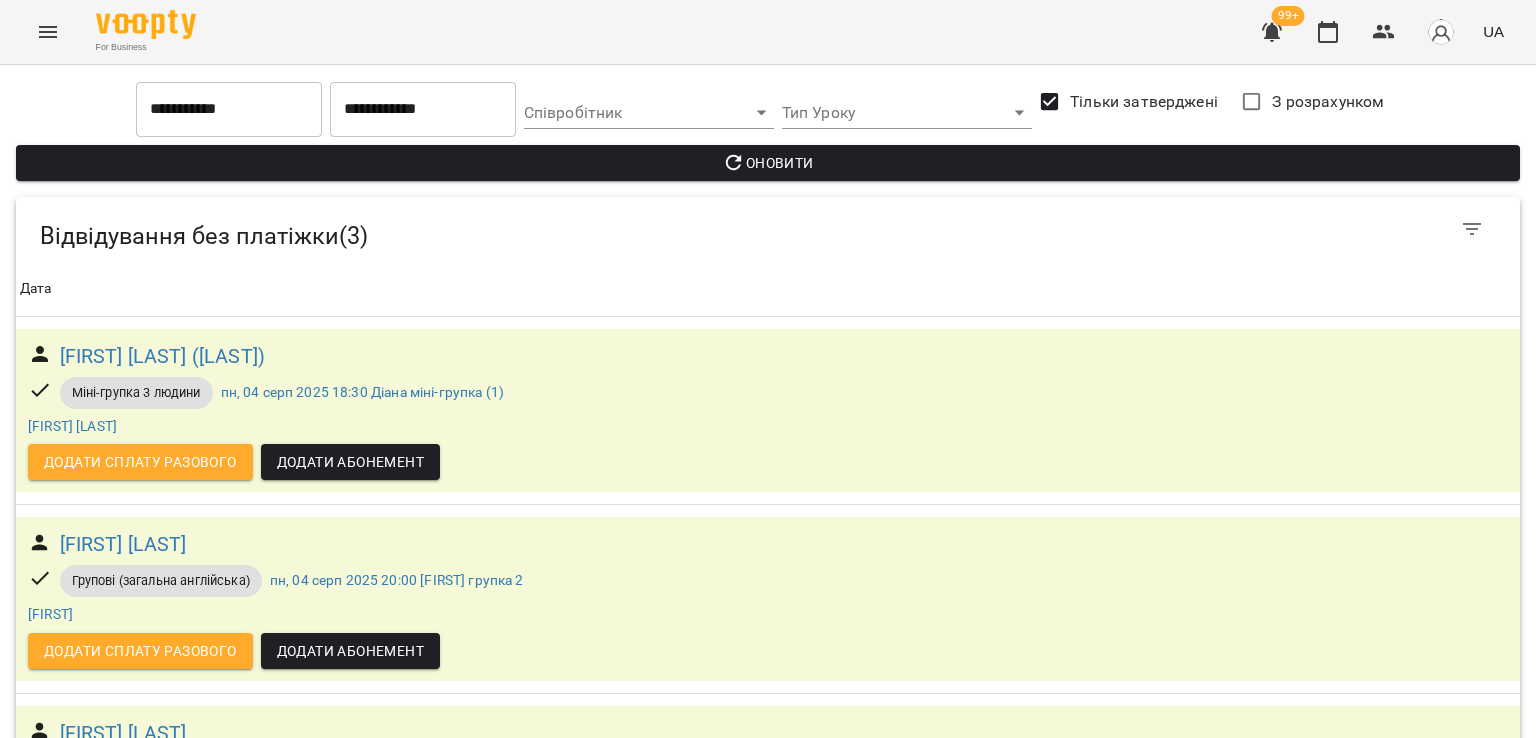 click 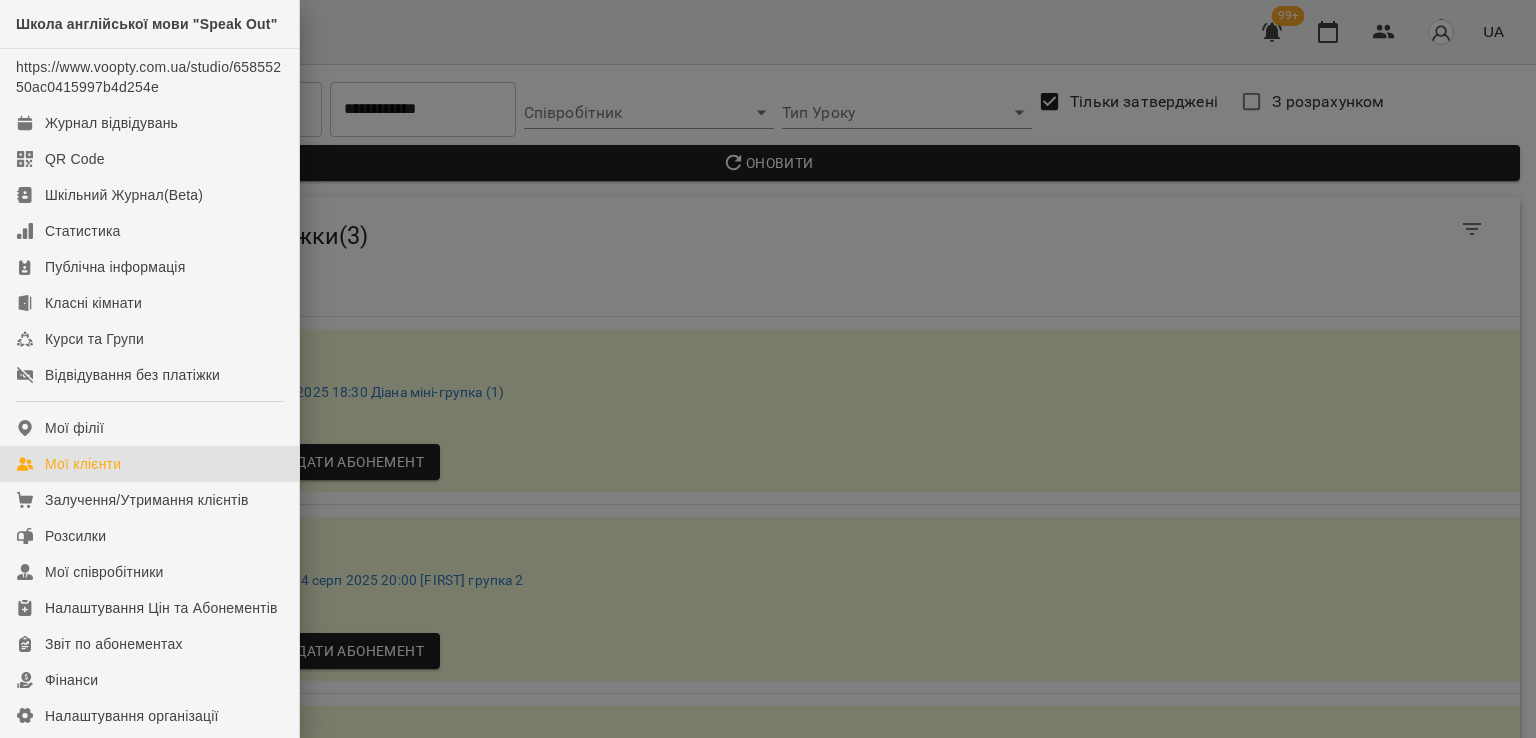 click on "Мої клієнти" at bounding box center (149, 464) 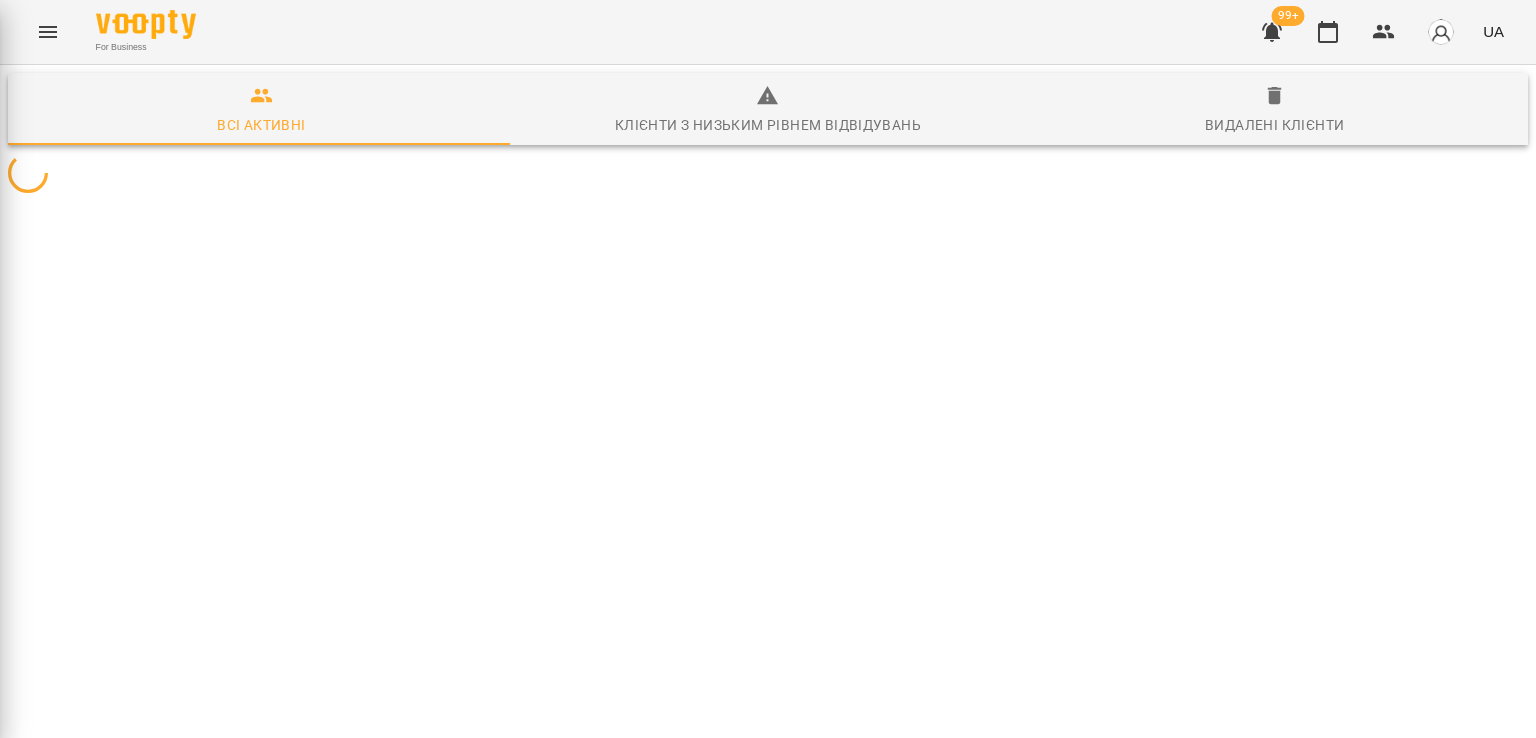 scroll, scrollTop: 0, scrollLeft: 0, axis: both 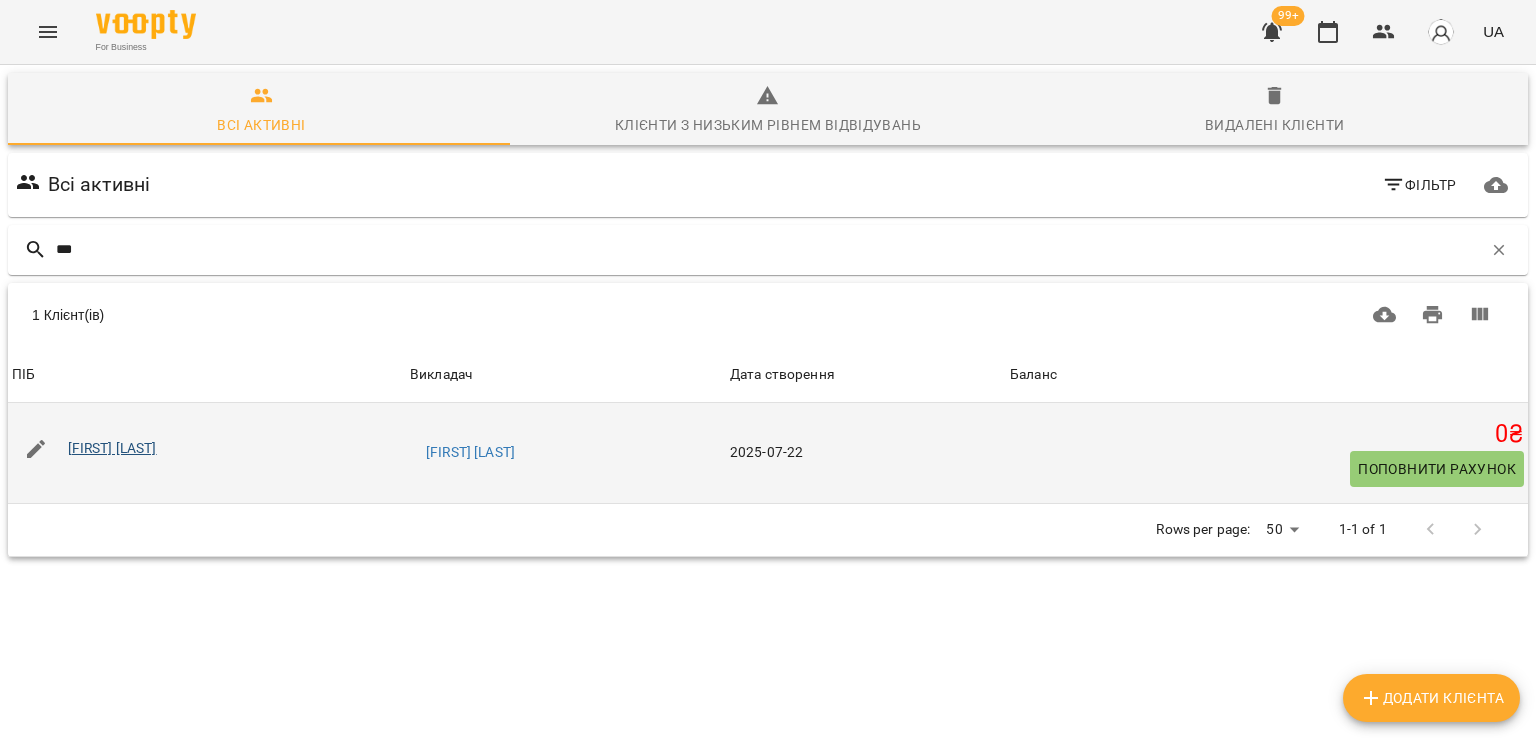 type on "***" 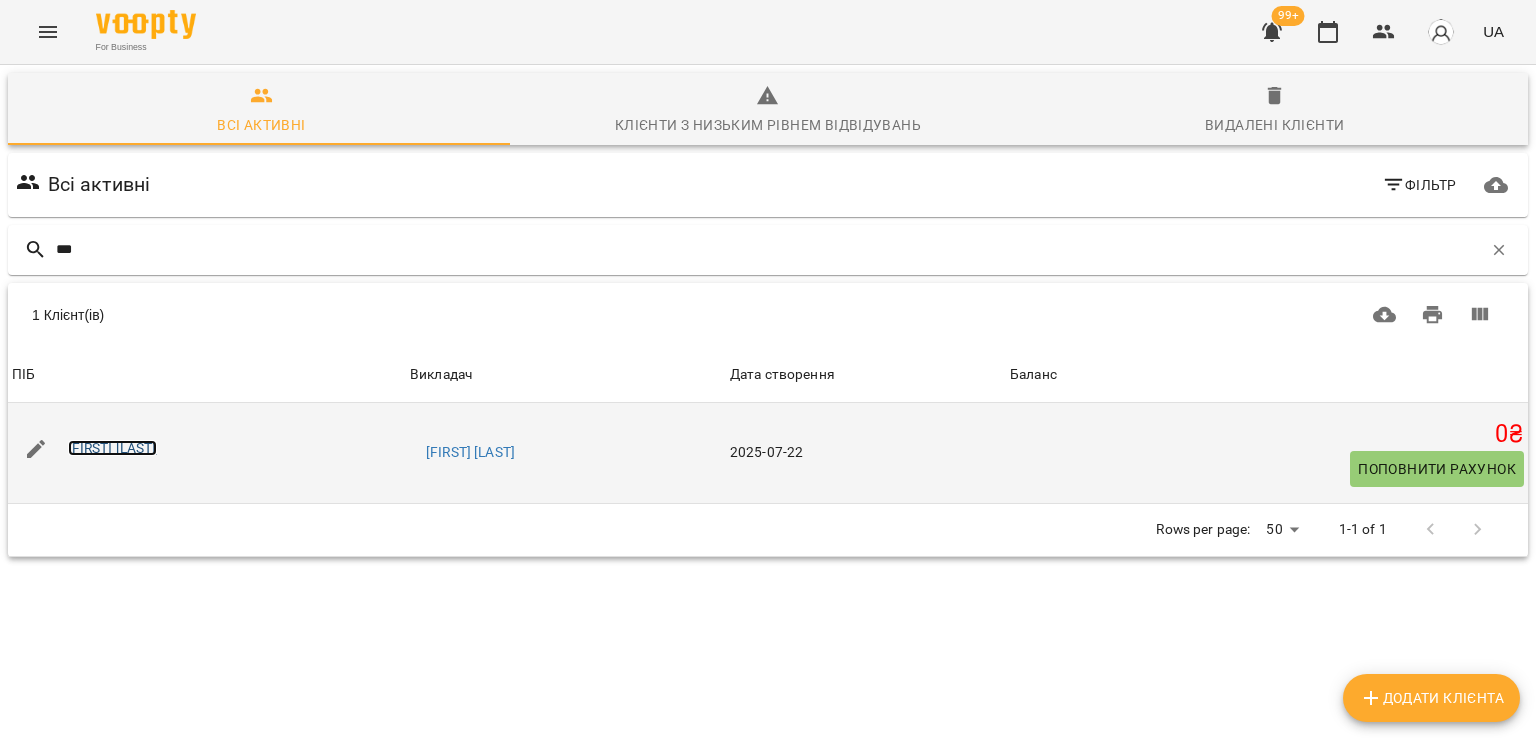 click on "Оксана Устенко" at bounding box center [112, 448] 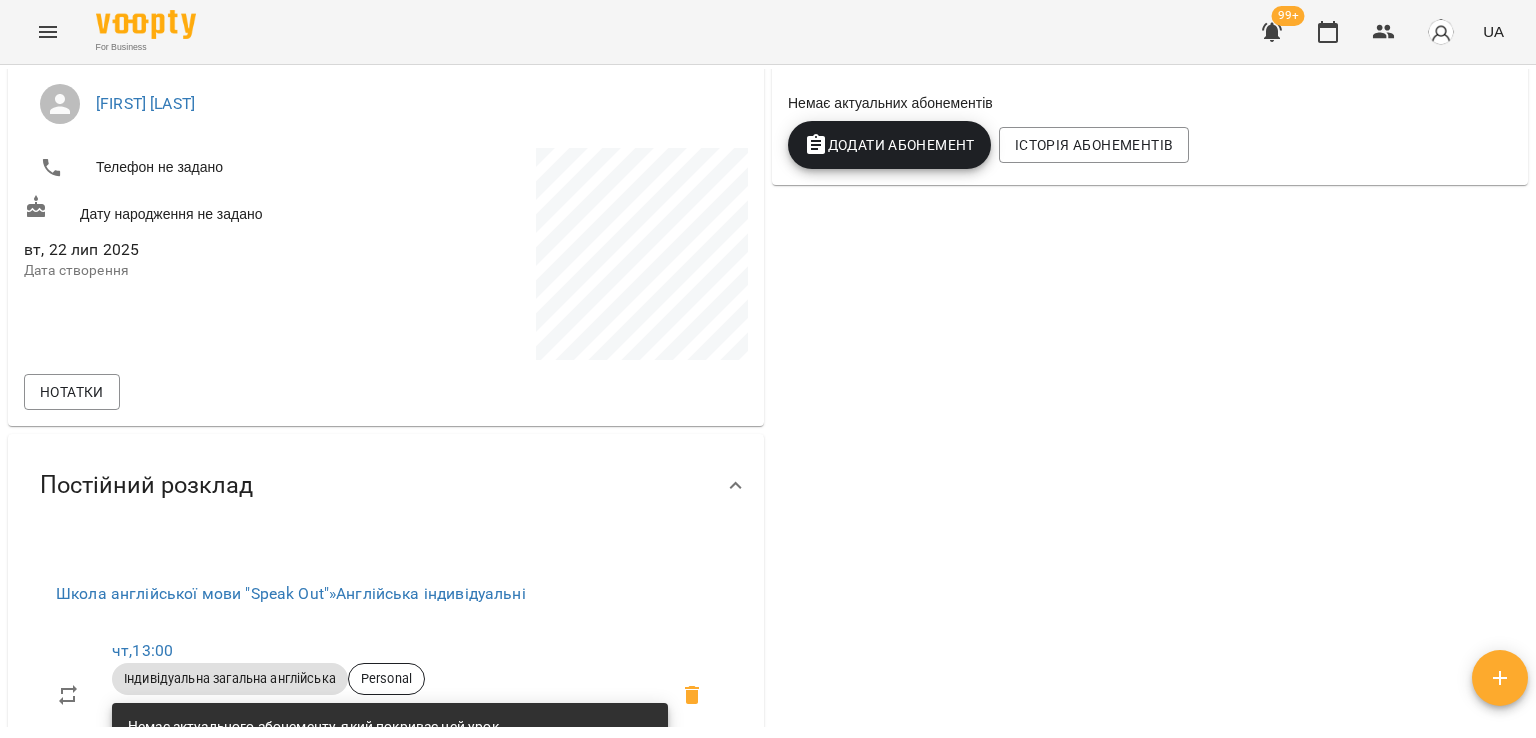scroll, scrollTop: 600, scrollLeft: 0, axis: vertical 